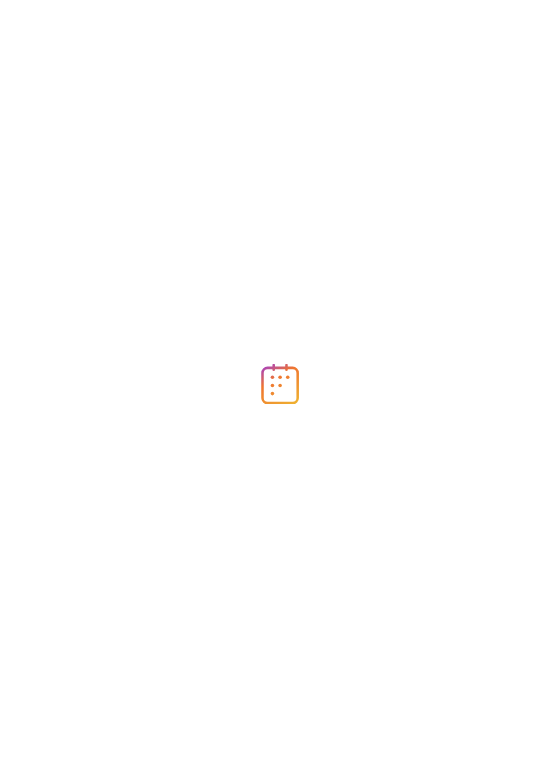 scroll, scrollTop: 0, scrollLeft: 0, axis: both 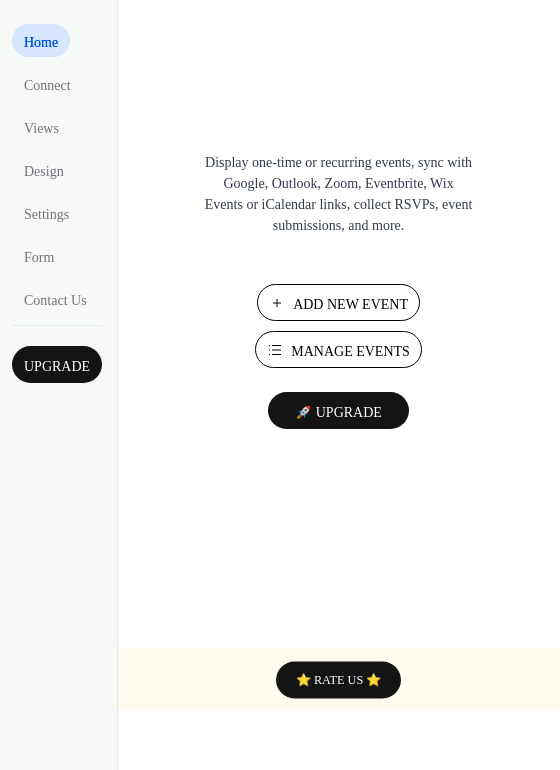 click on "Add New Event" at bounding box center [350, 304] 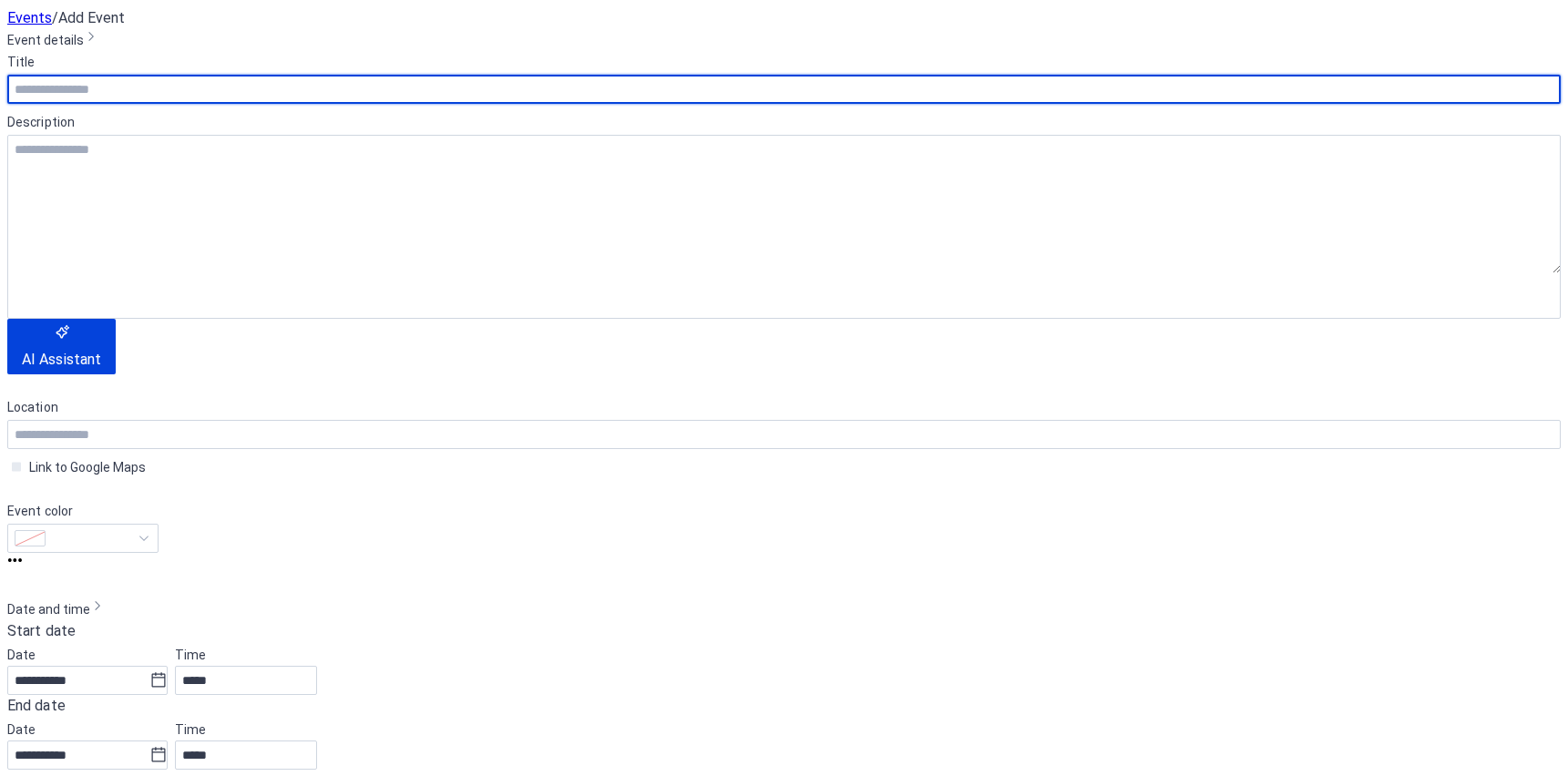 scroll, scrollTop: 0, scrollLeft: 0, axis: both 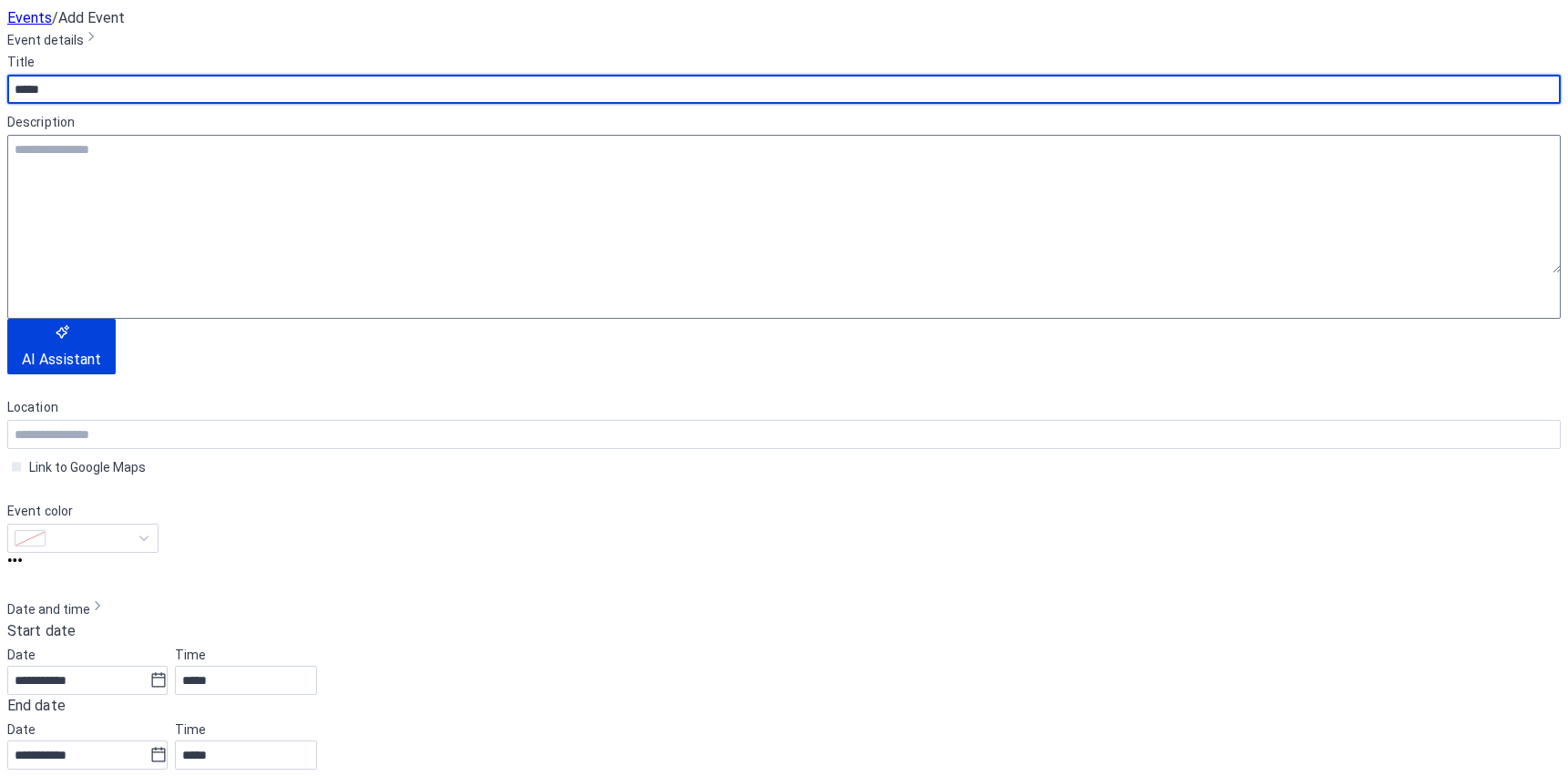 type on "*****" 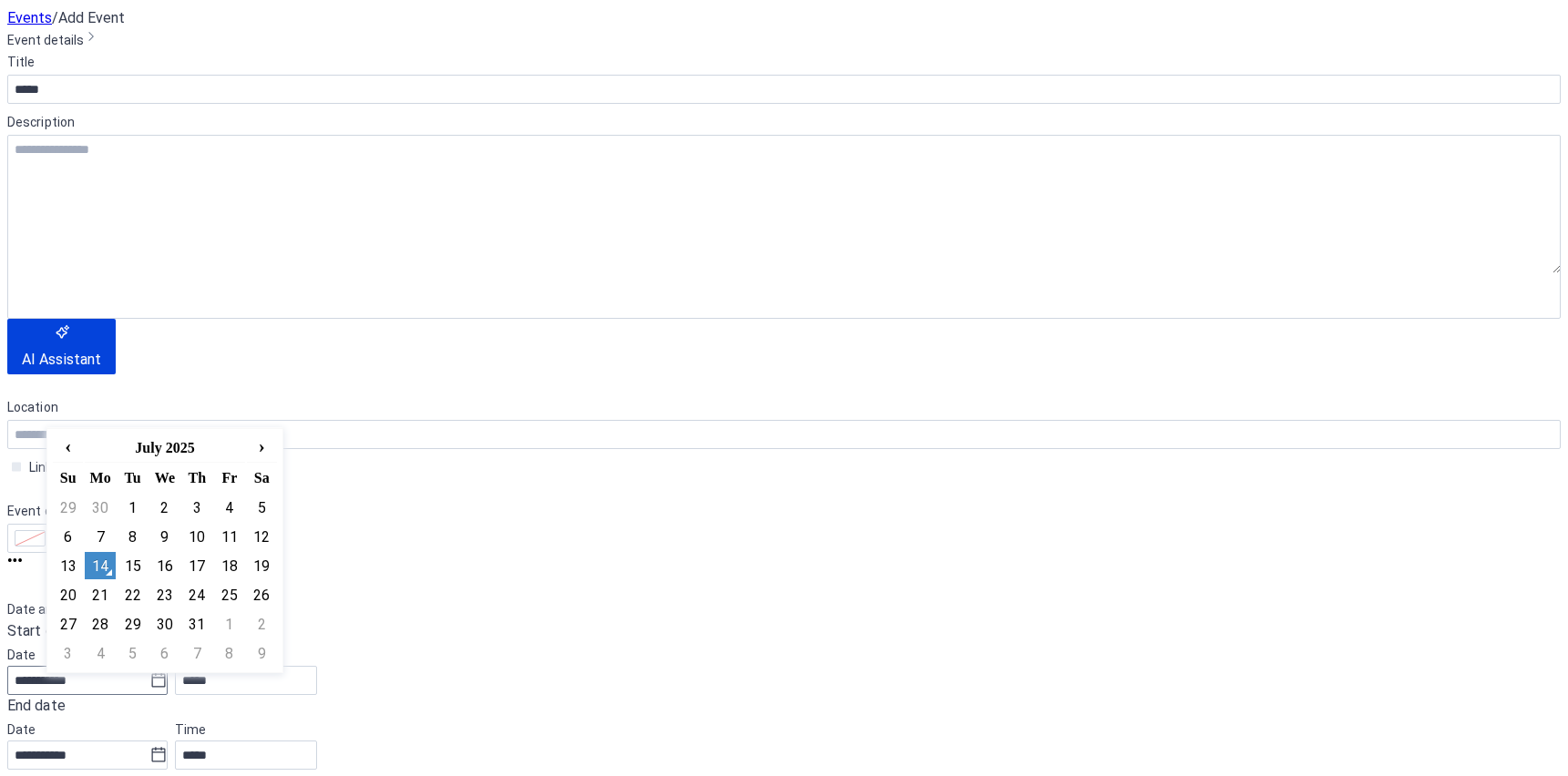 click 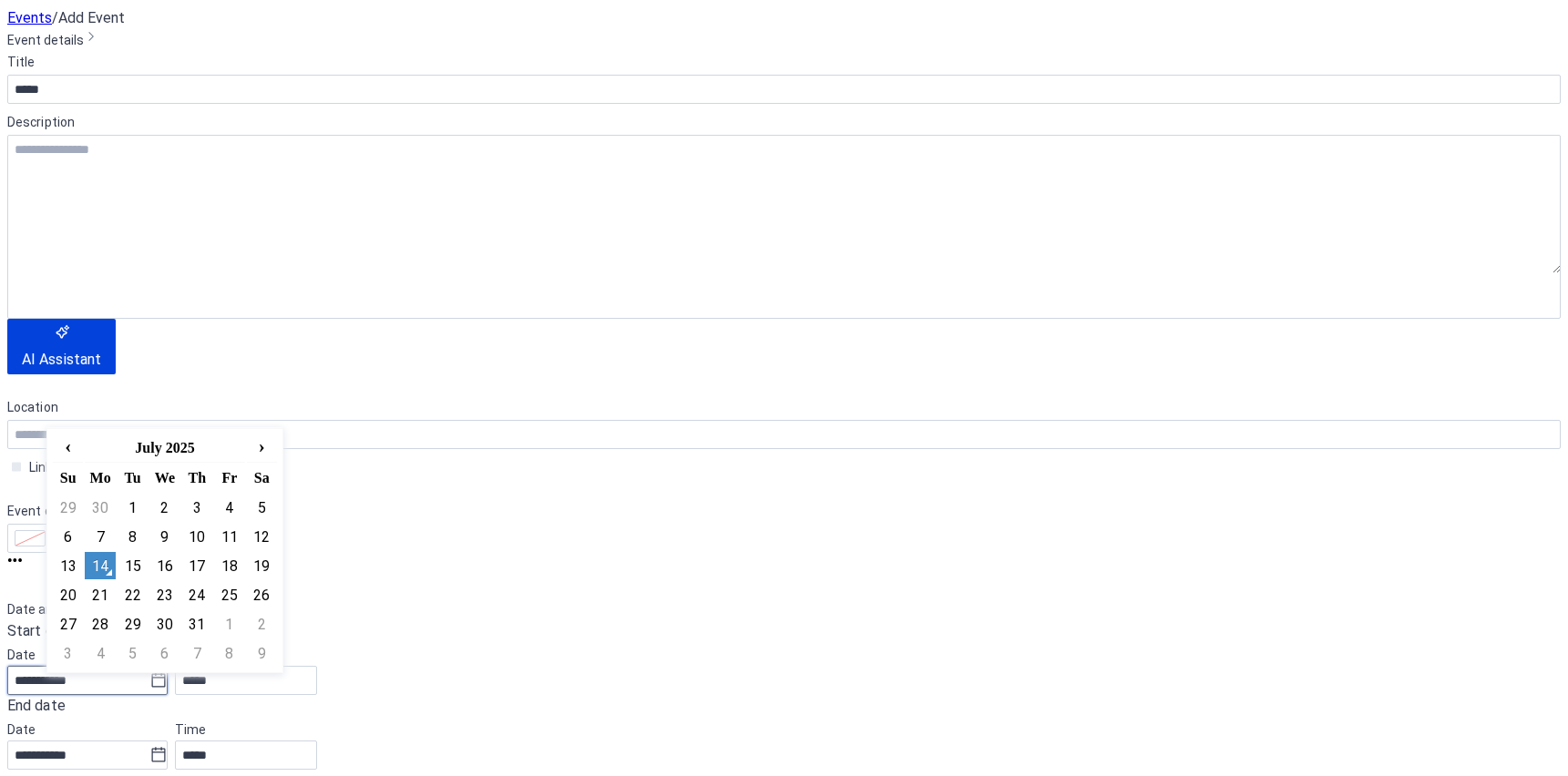 click on "**********" at bounding box center [78, 680] 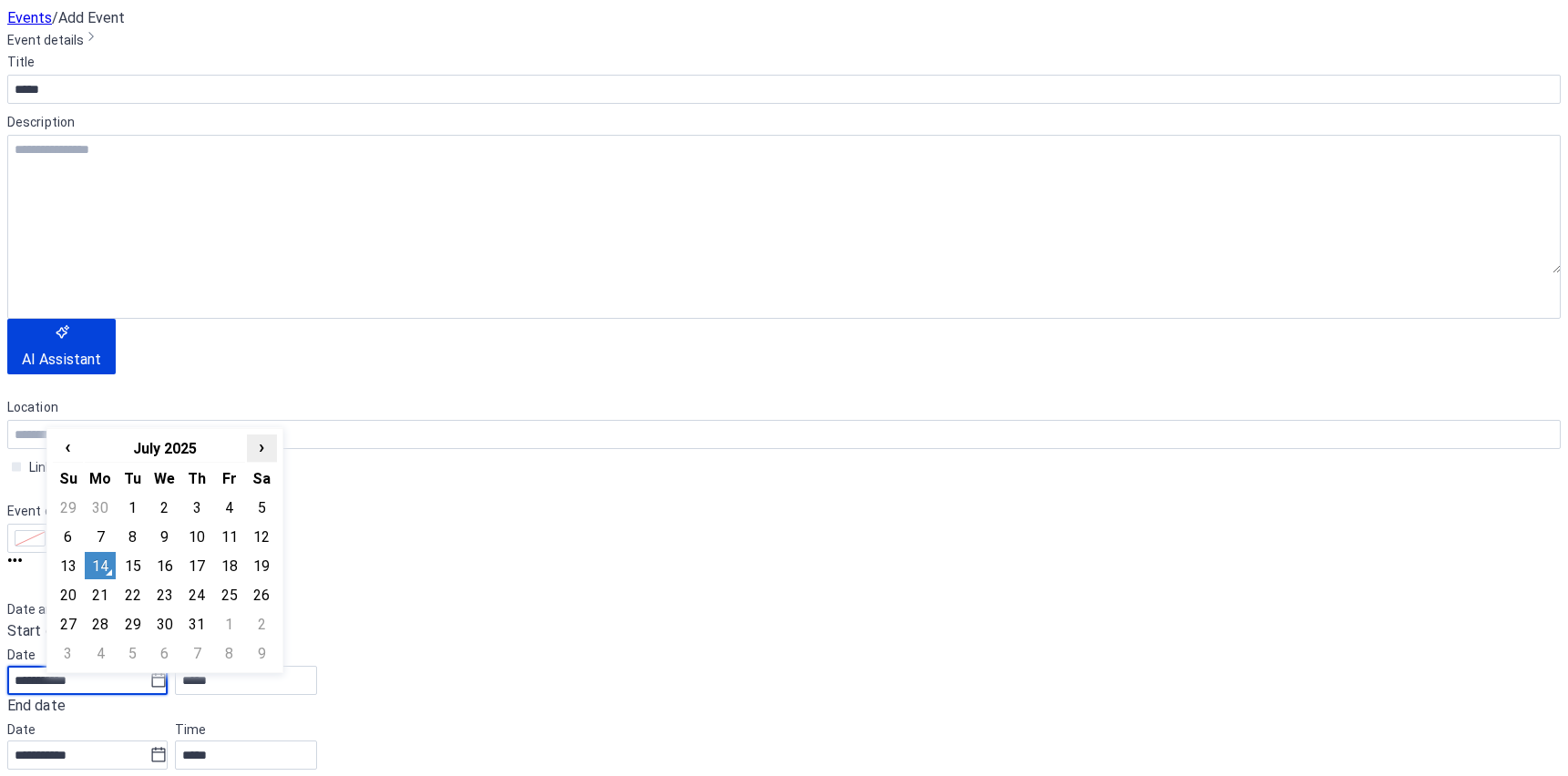 click on "›" at bounding box center (261, 446) 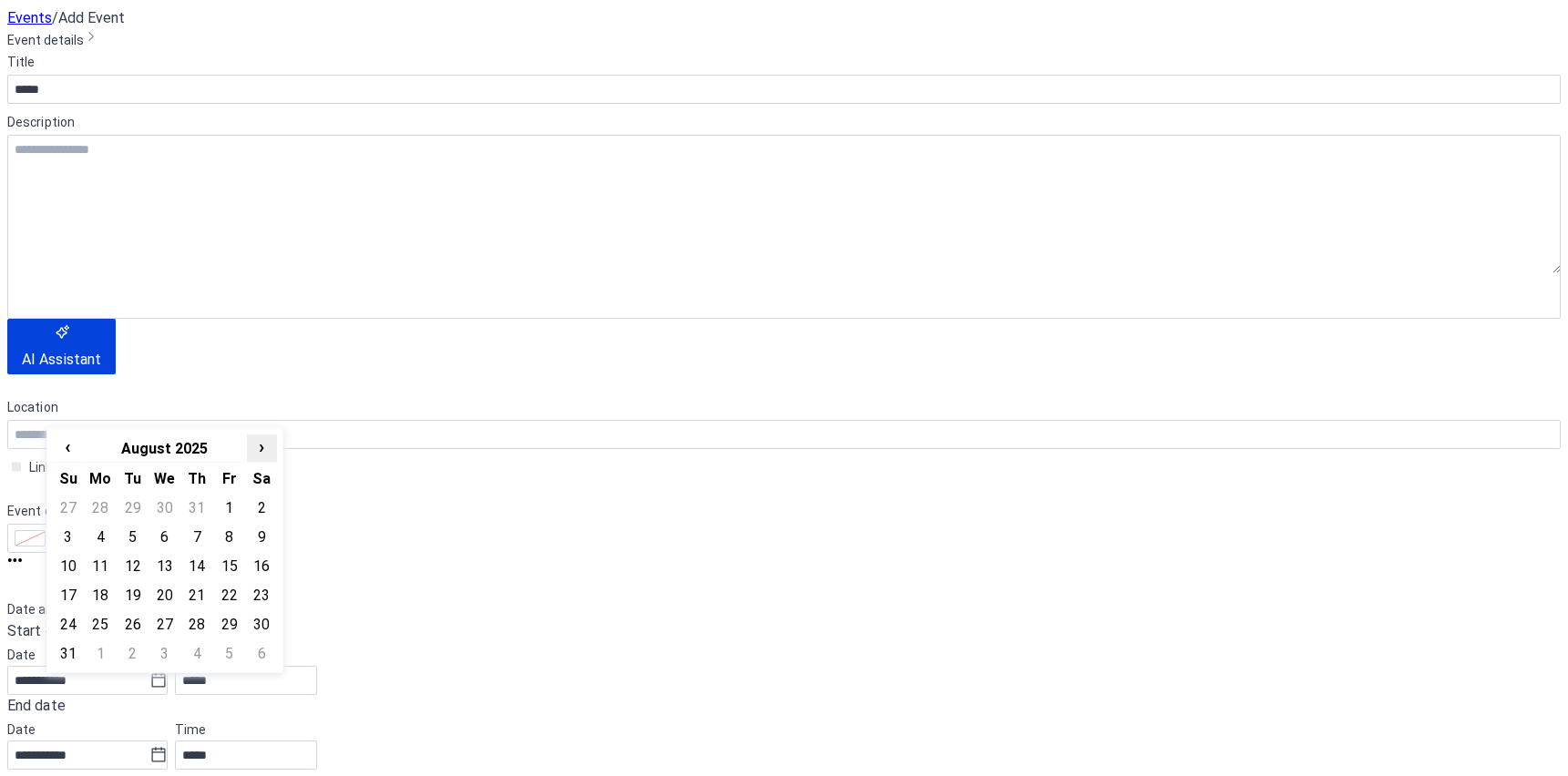 click on "›" at bounding box center [261, 446] 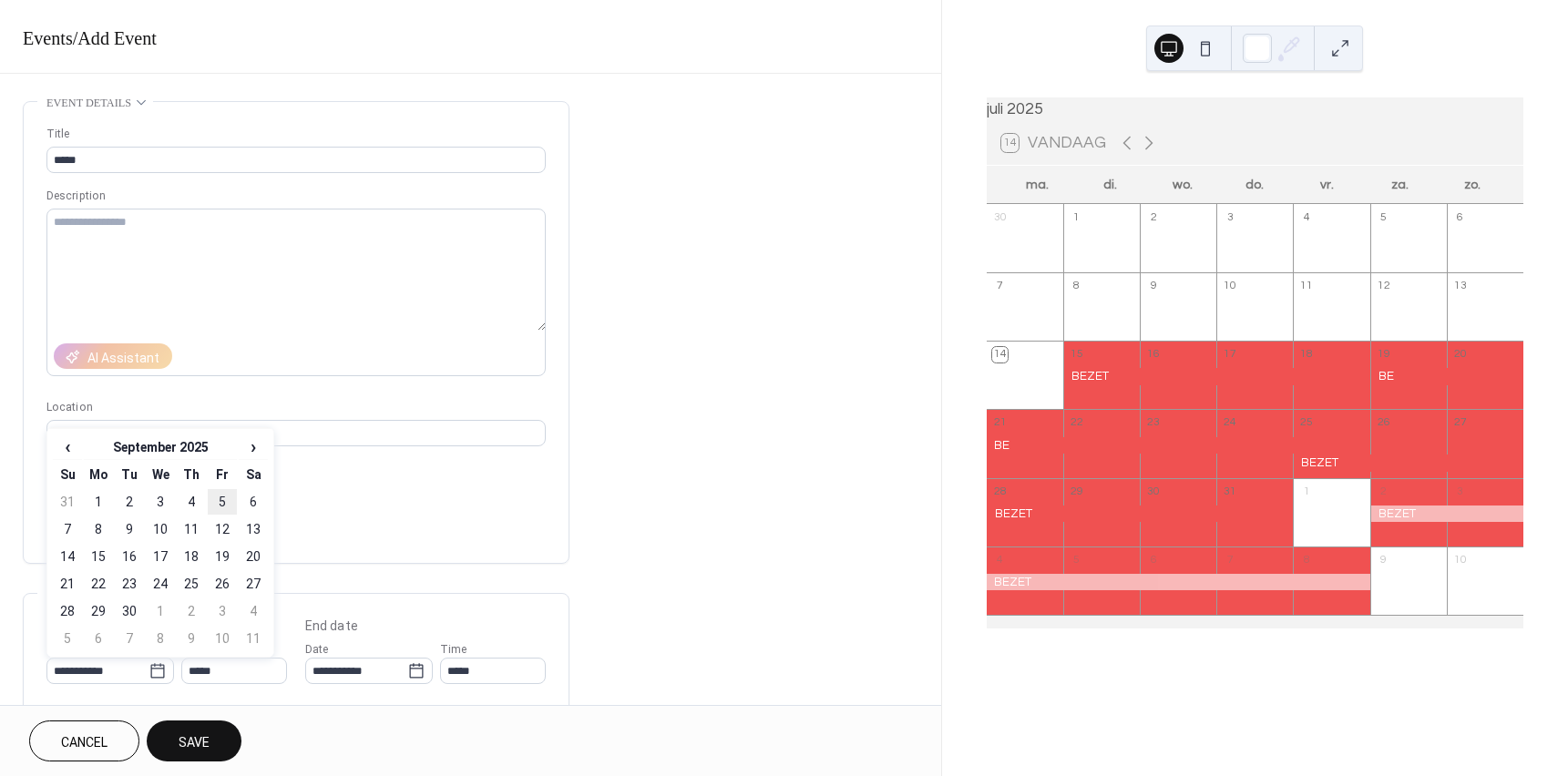 click on "5" at bounding box center [222, 502] 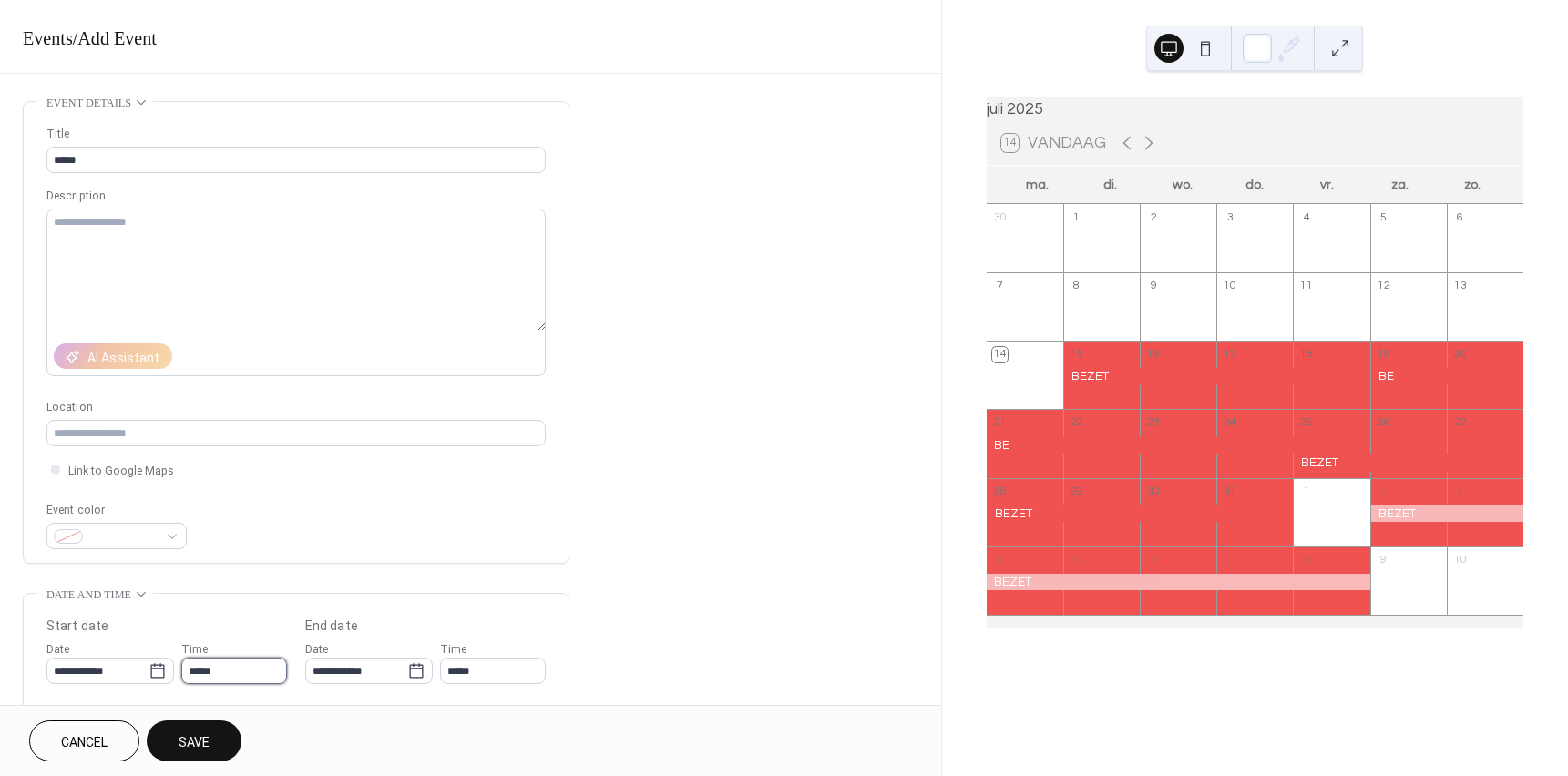click on "*****" at bounding box center (234, 670) 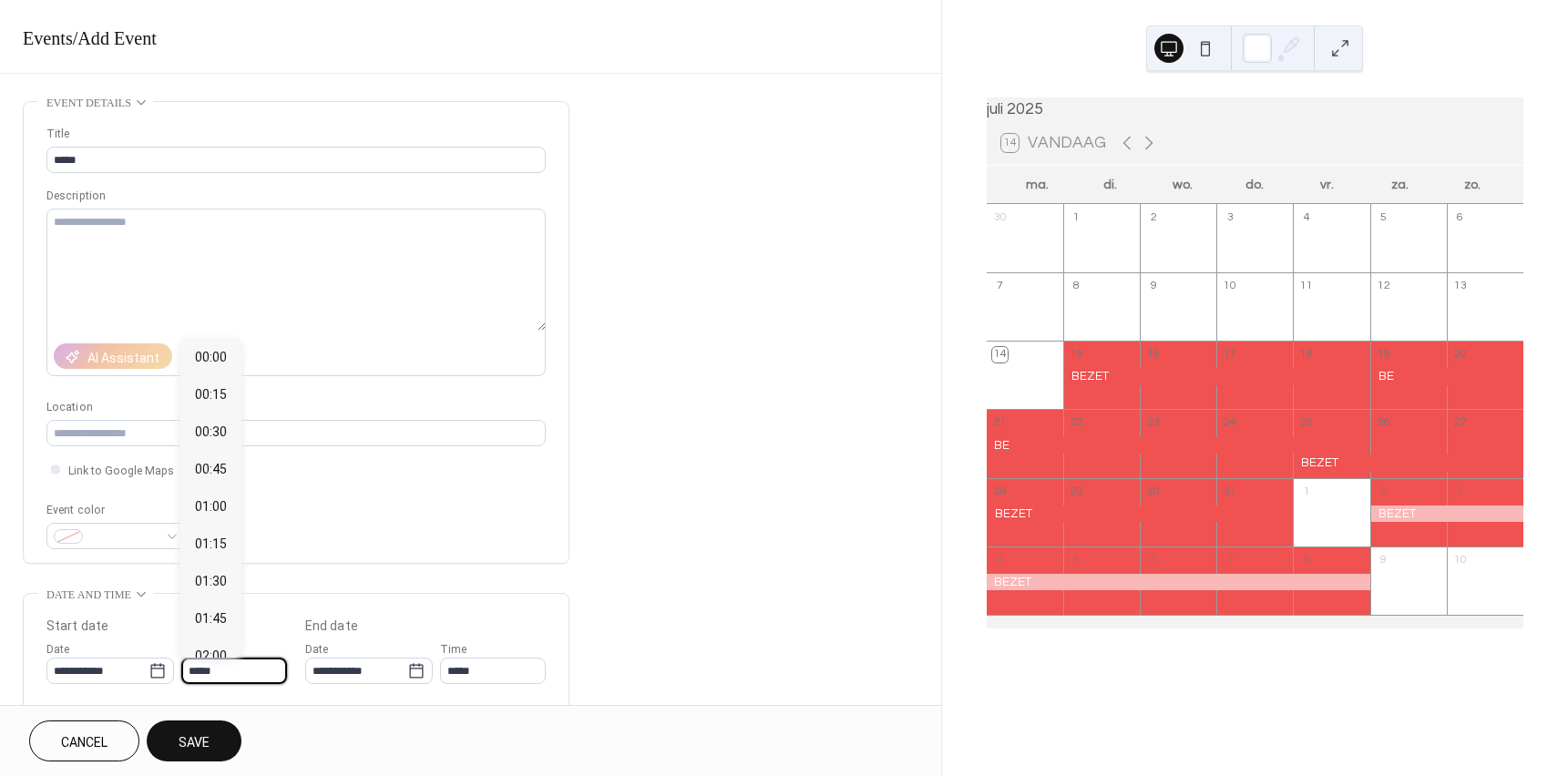 scroll, scrollTop: 1792, scrollLeft: 0, axis: vertical 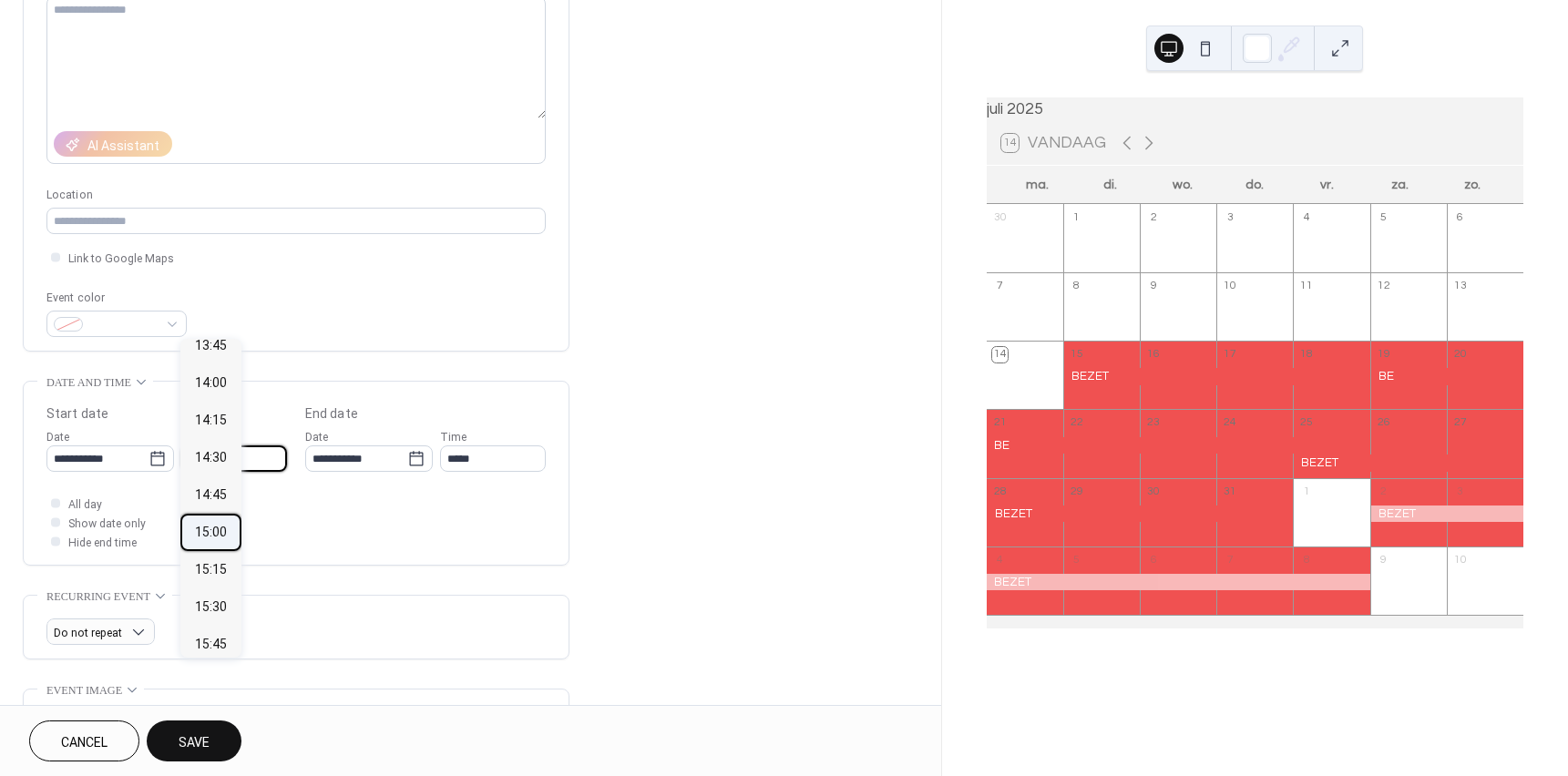 click on "15:00" at bounding box center (210, 532) 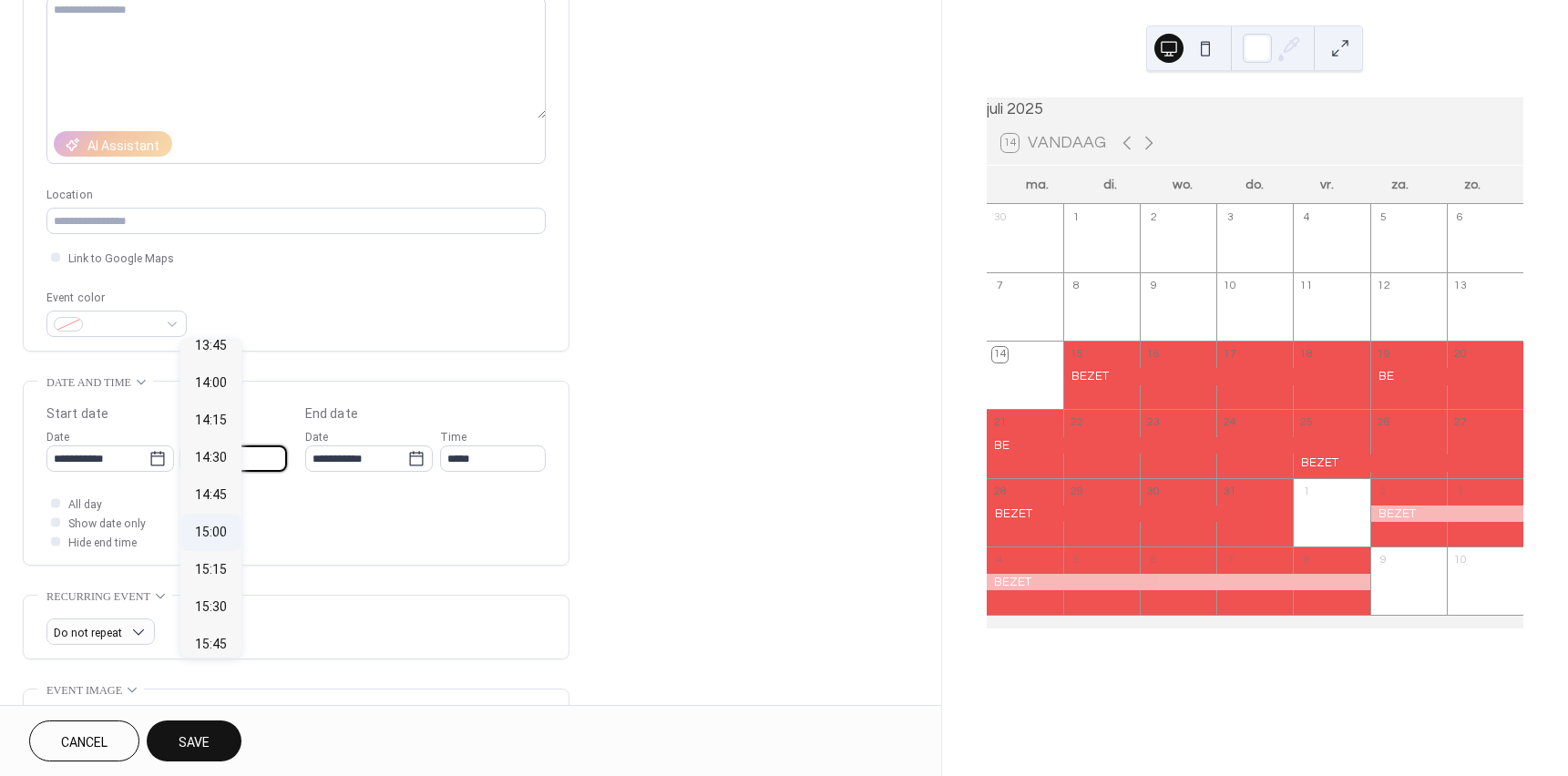 type on "*****" 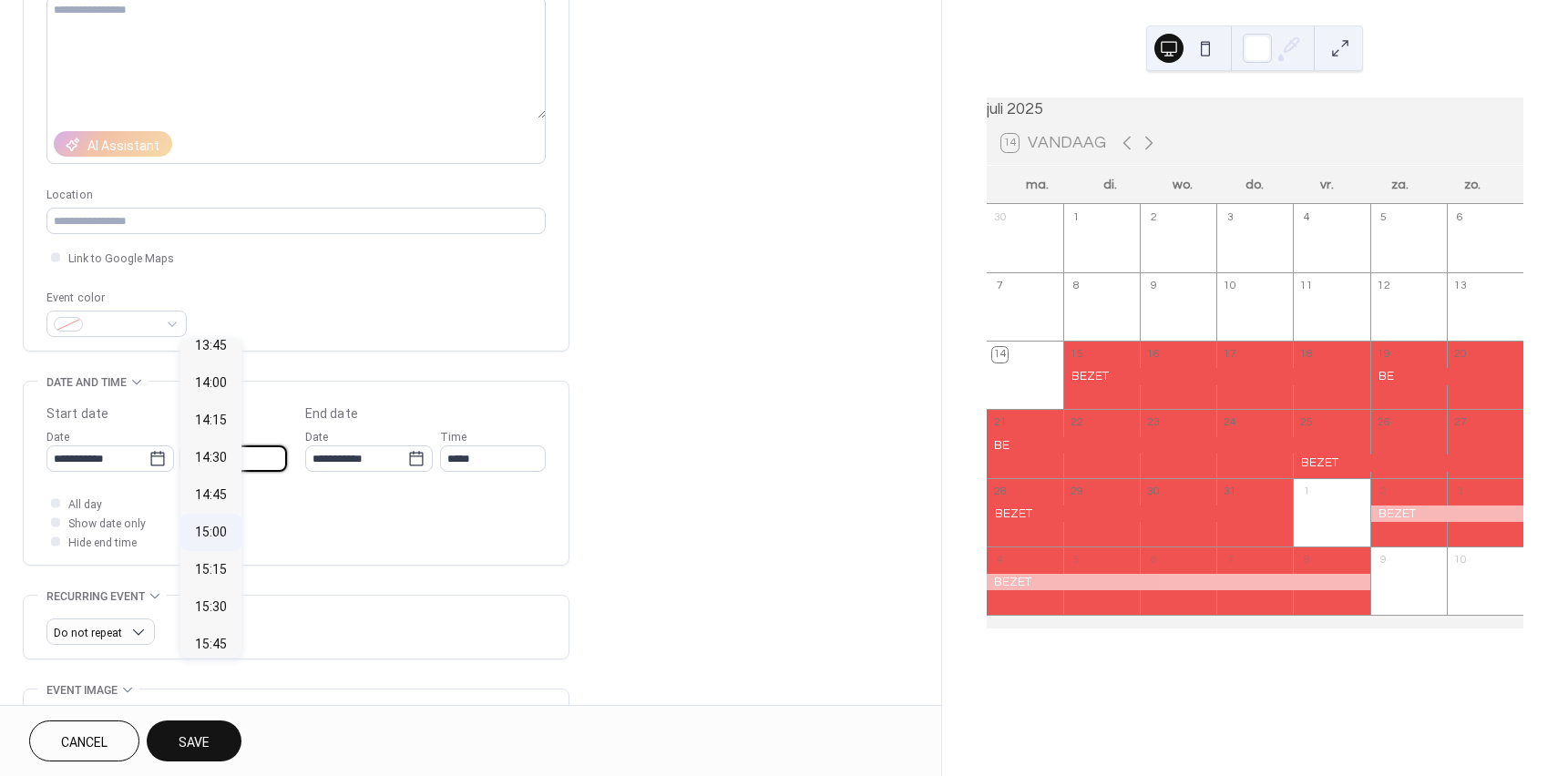 type on "*****" 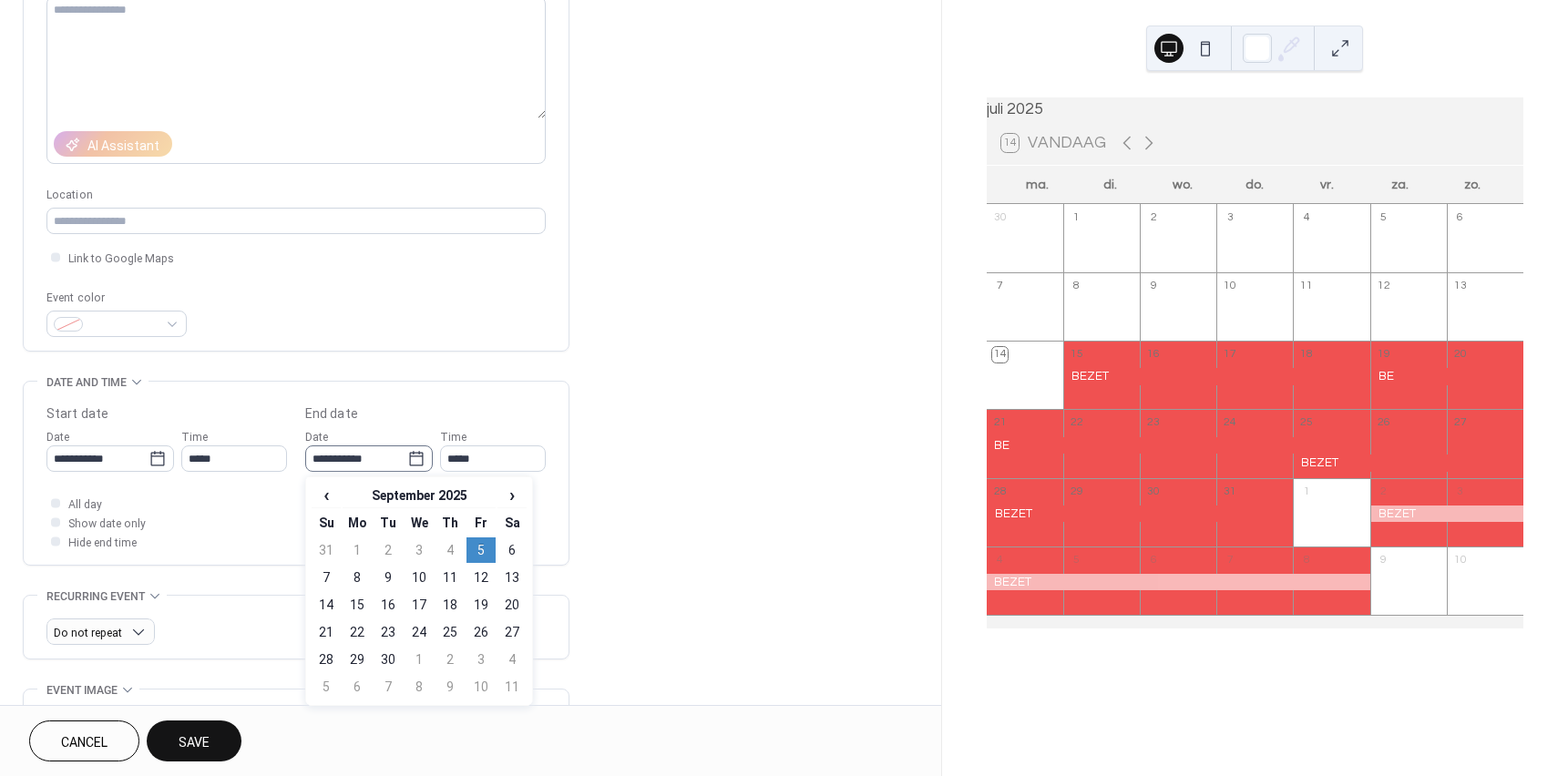 click 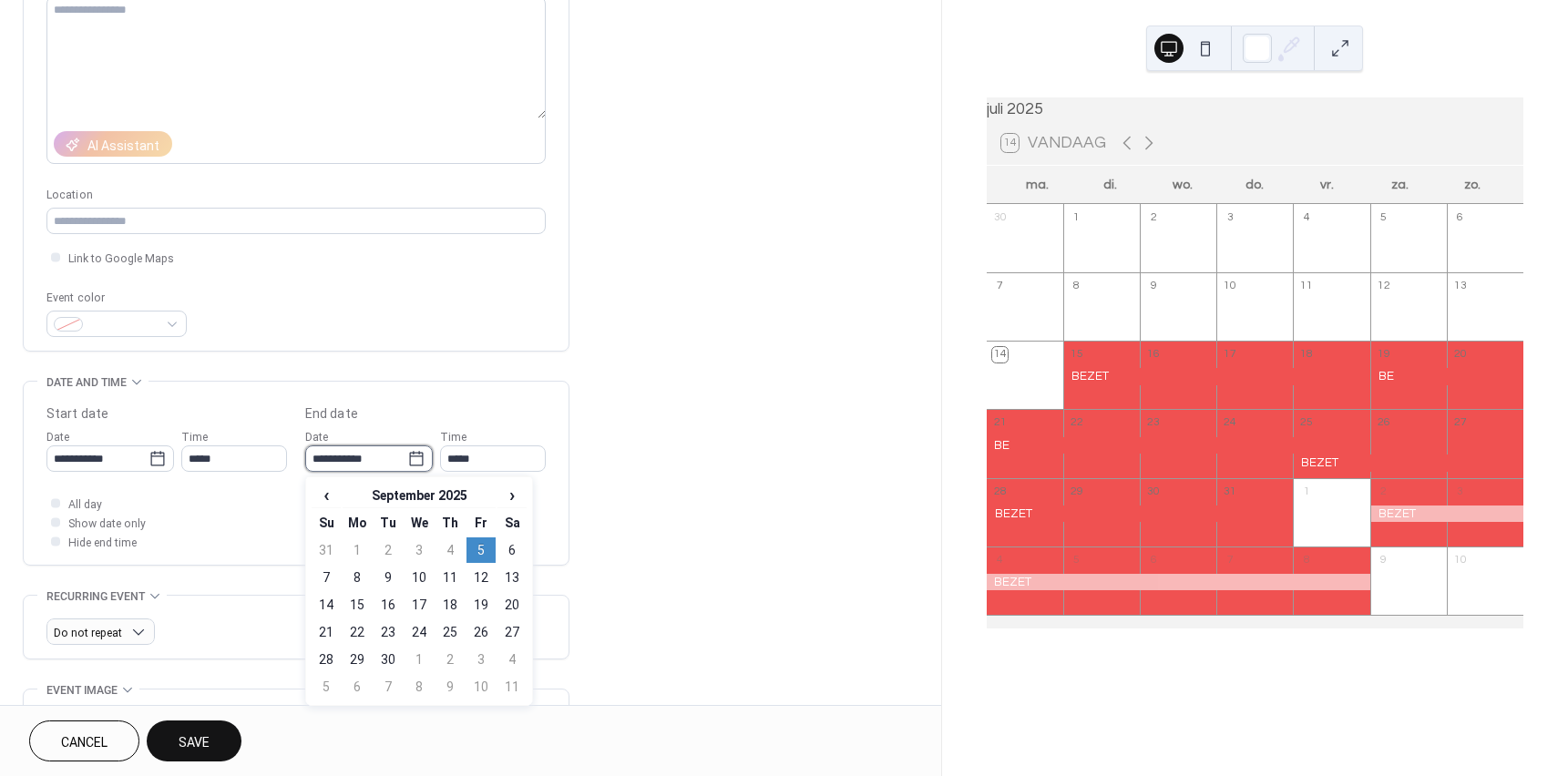 click on "**********" at bounding box center [356, 458] 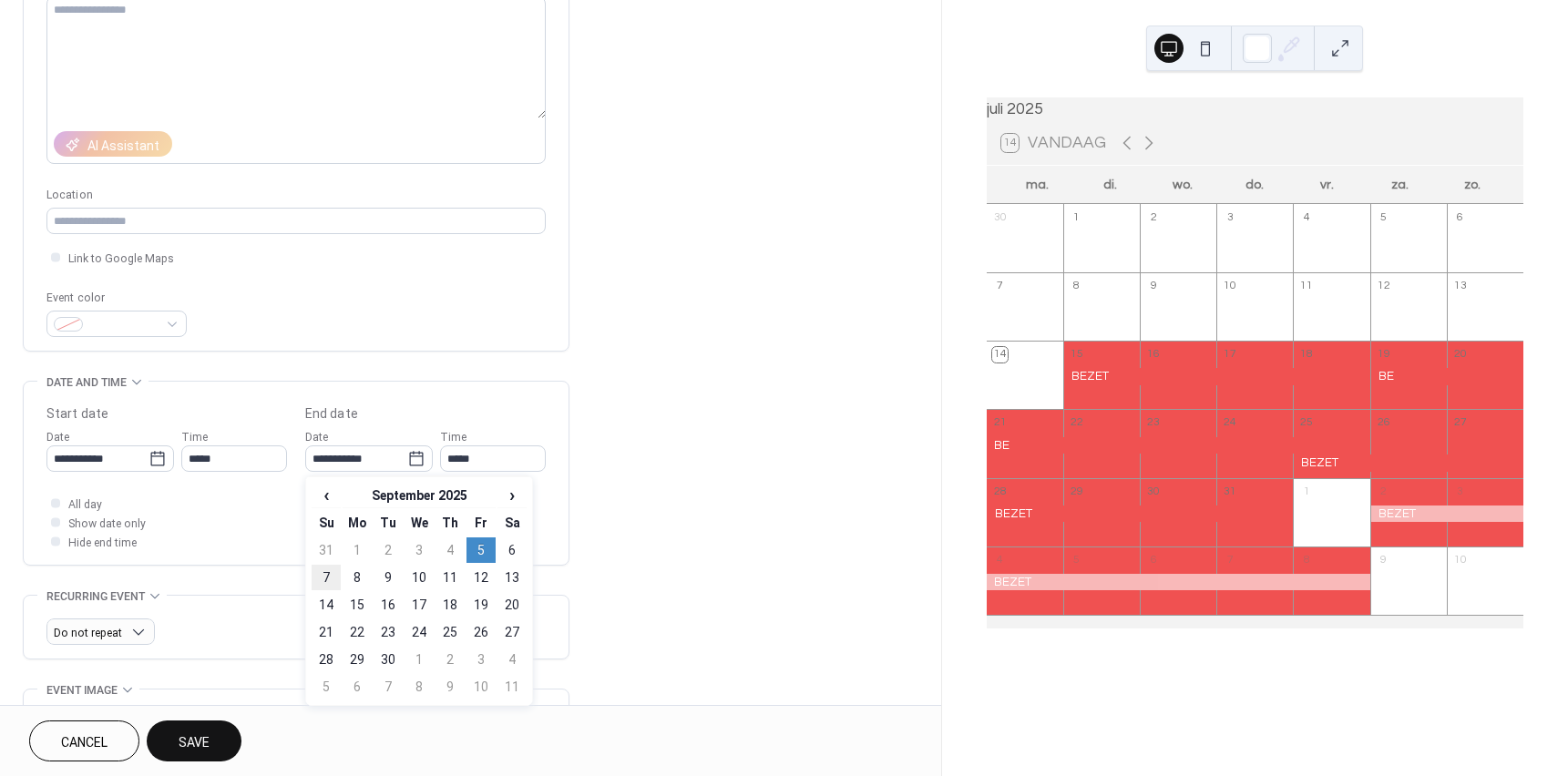 click on "7" at bounding box center (326, 577) 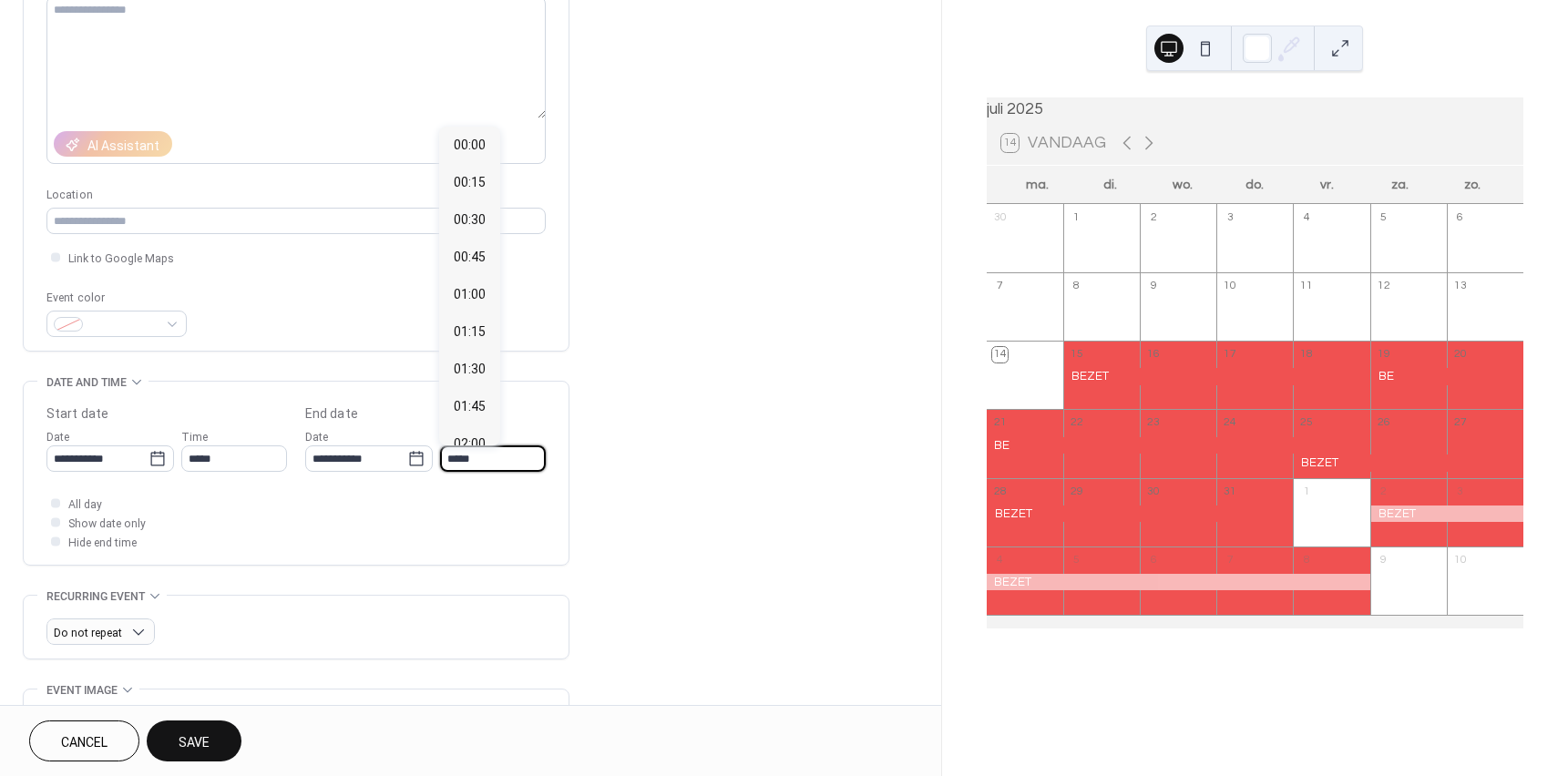 click on "*****" at bounding box center (493, 458) 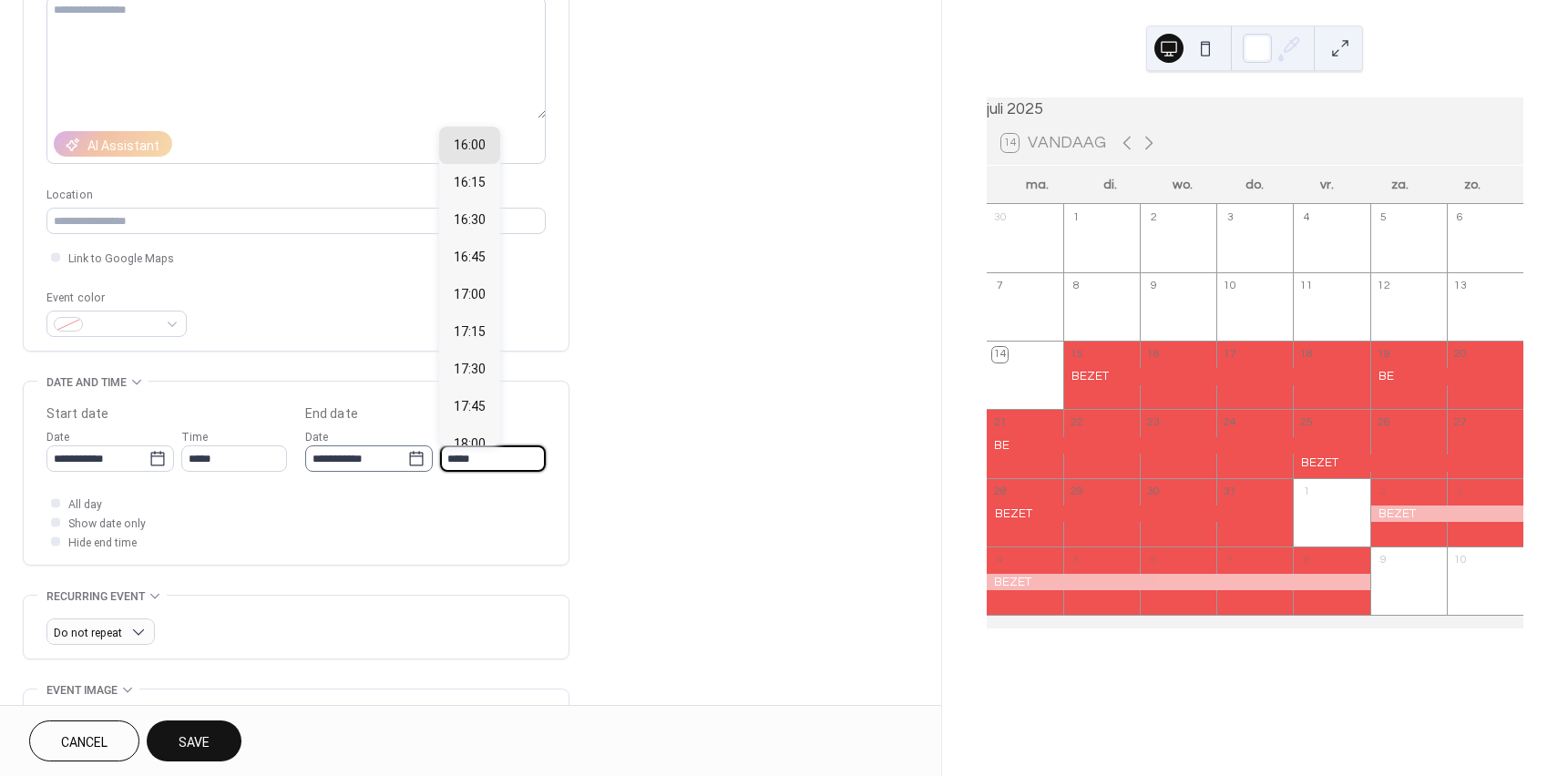click 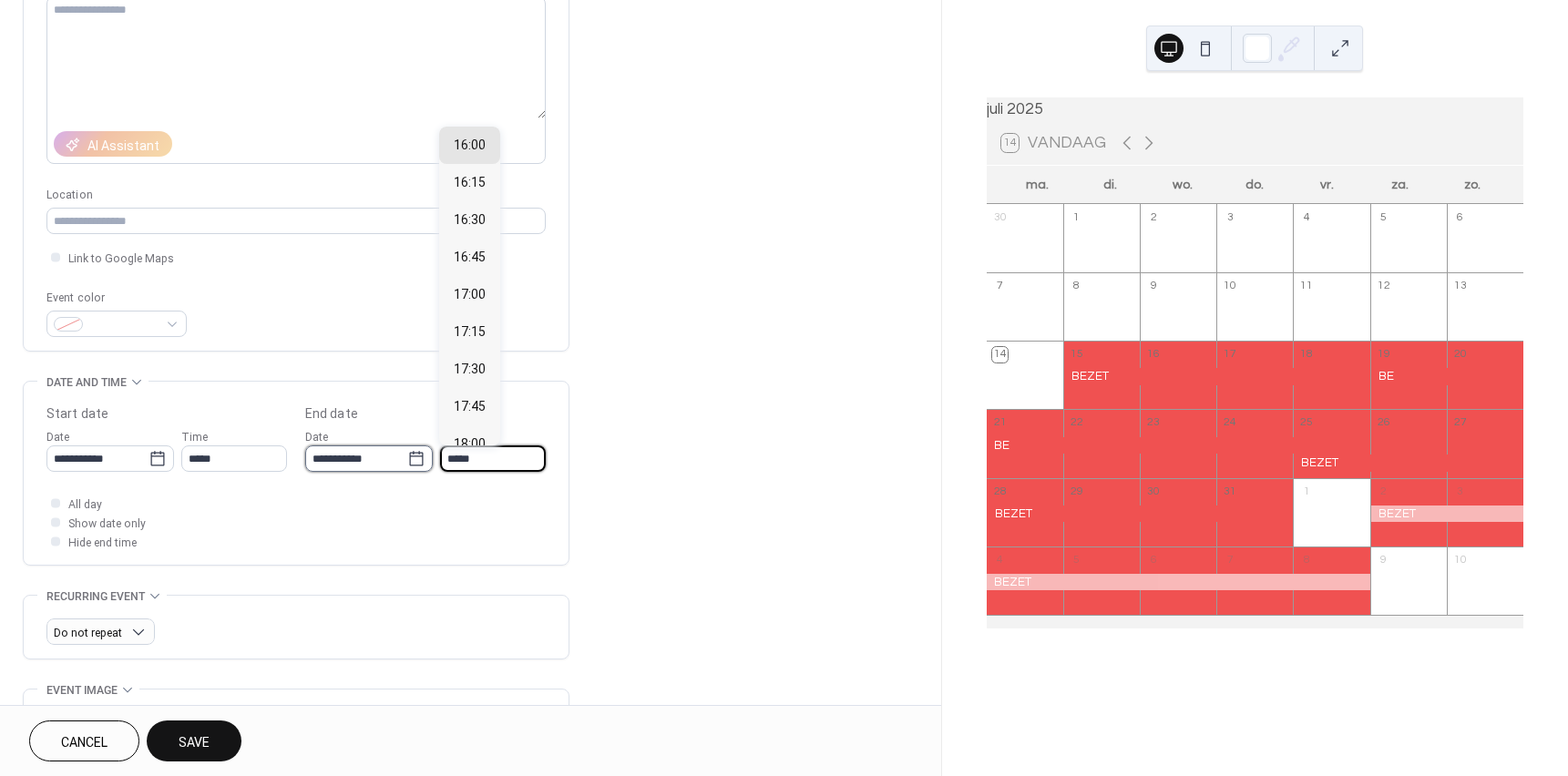 click on "**********" at bounding box center [356, 458] 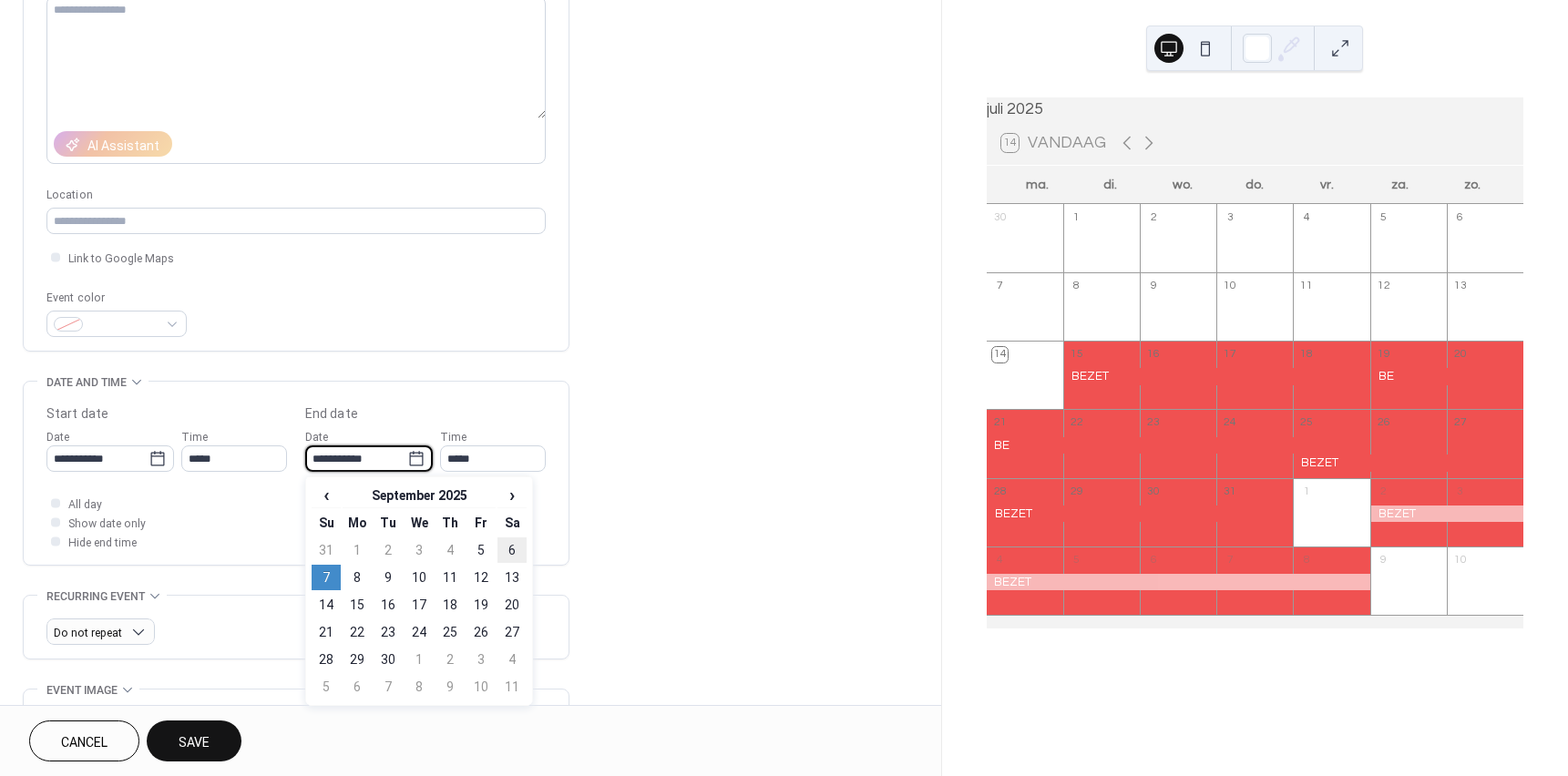 click on "6" at bounding box center (512, 550) 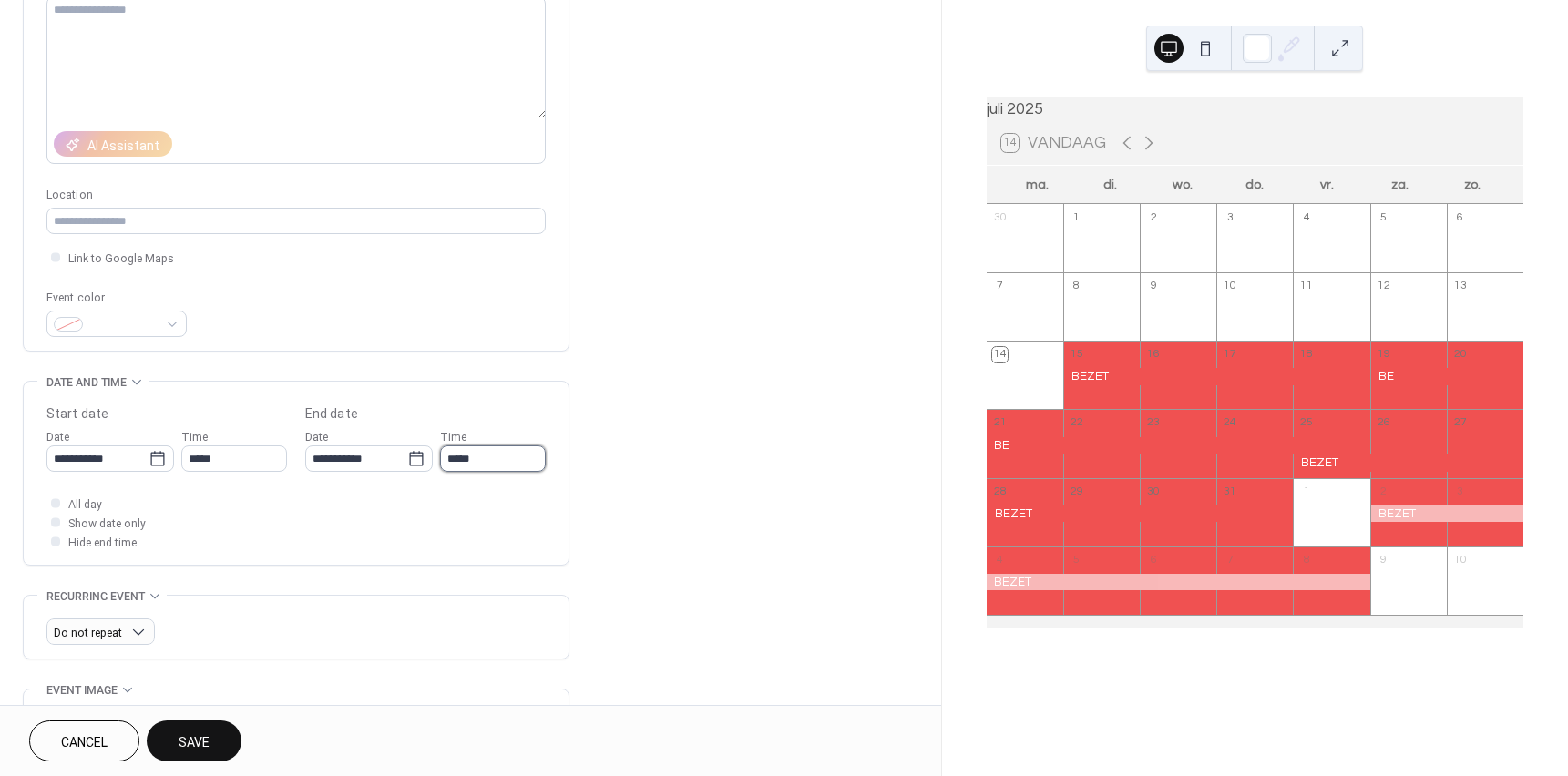 click on "*****" at bounding box center (493, 458) 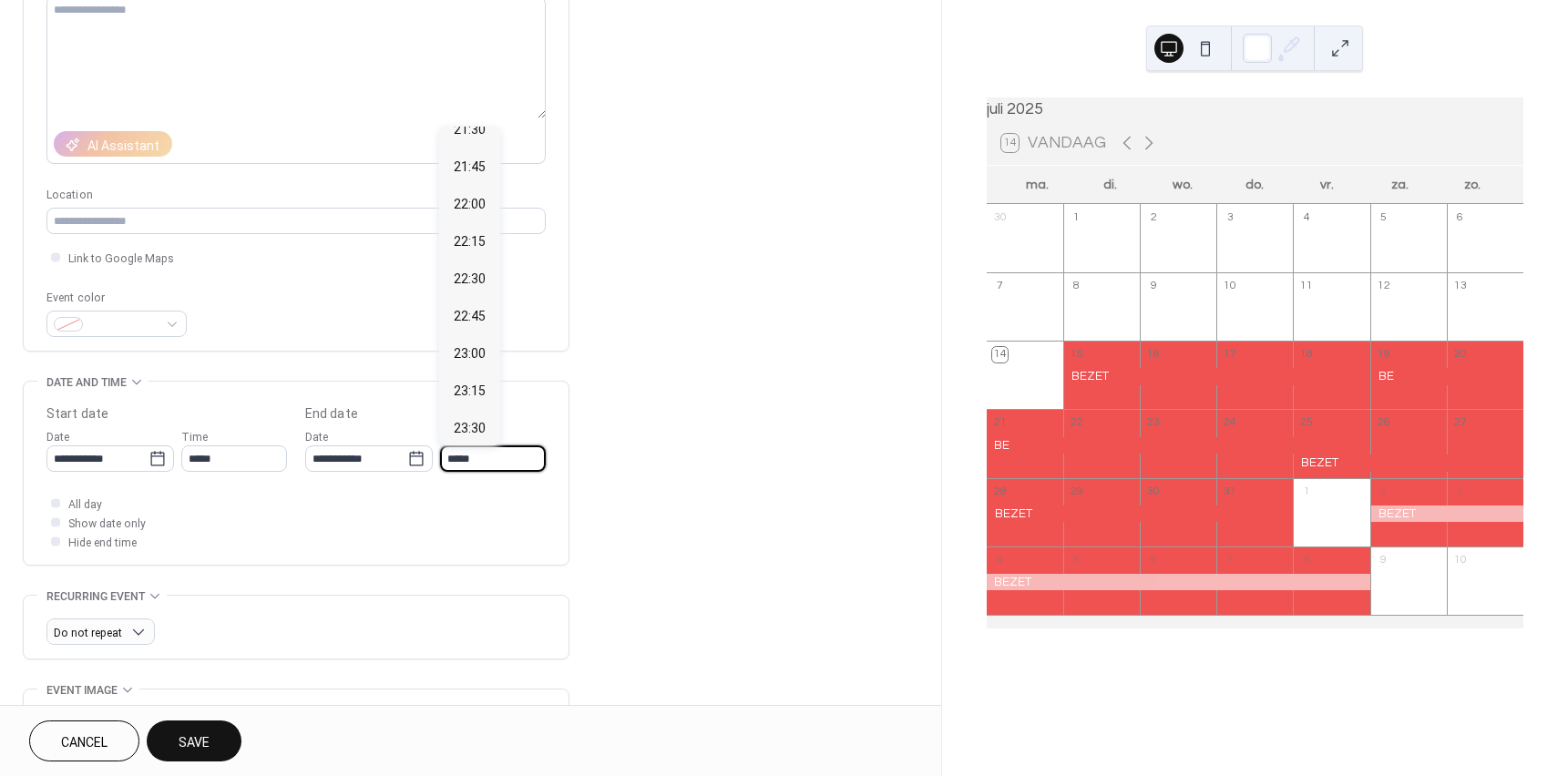 scroll, scrollTop: 3266, scrollLeft: 0, axis: vertical 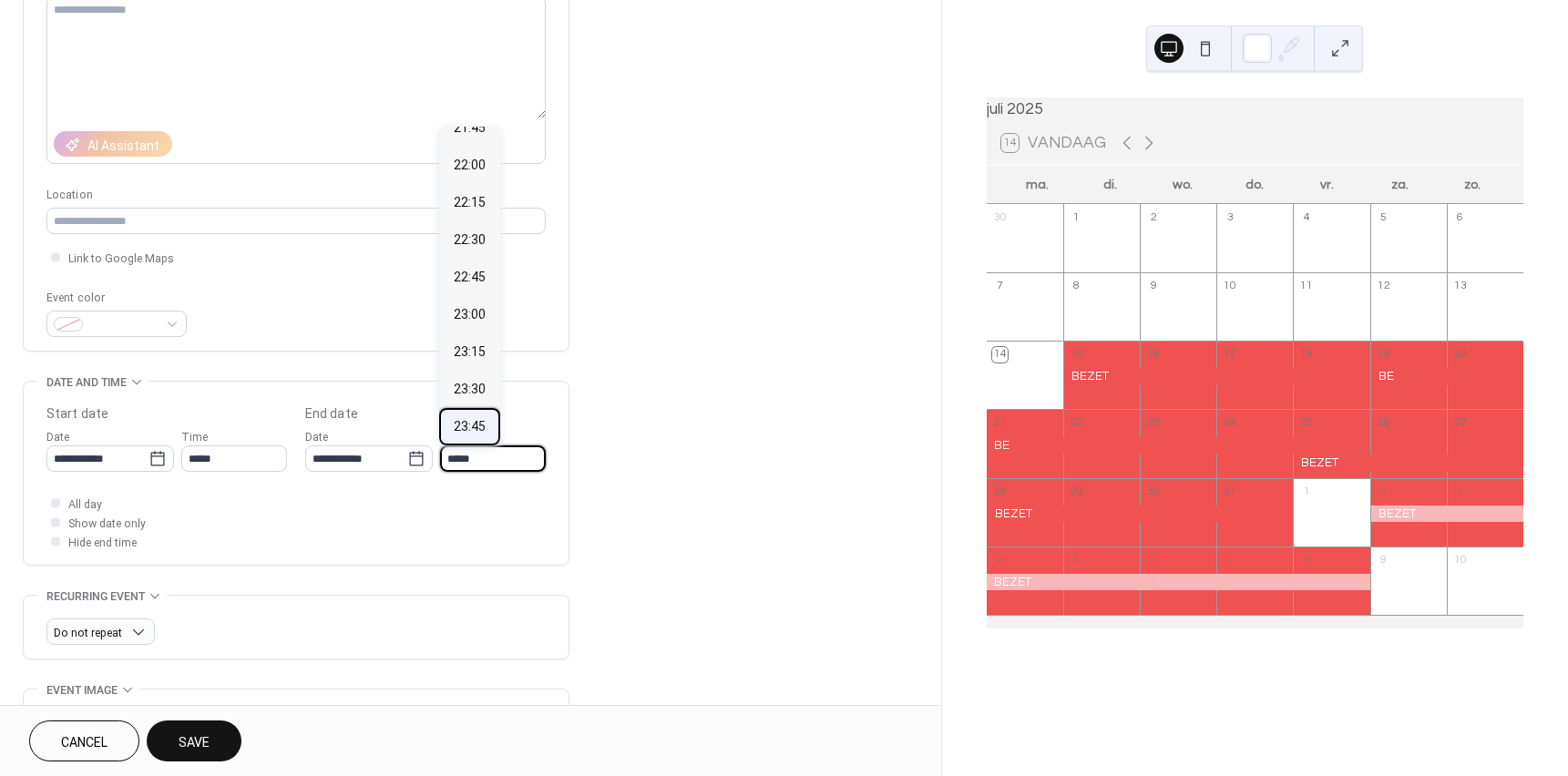 click on "23:45" at bounding box center (469, 426) 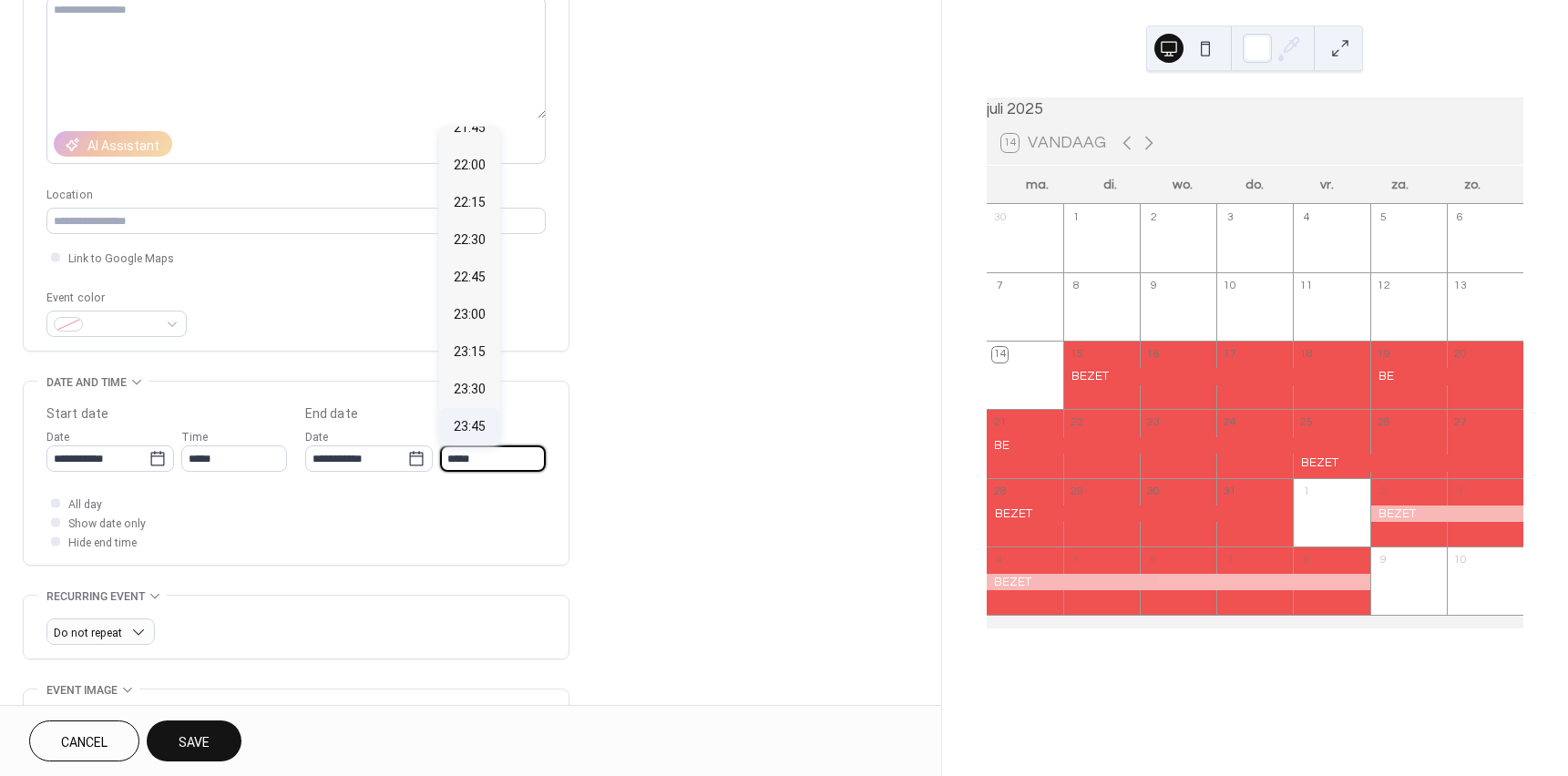 type on "*****" 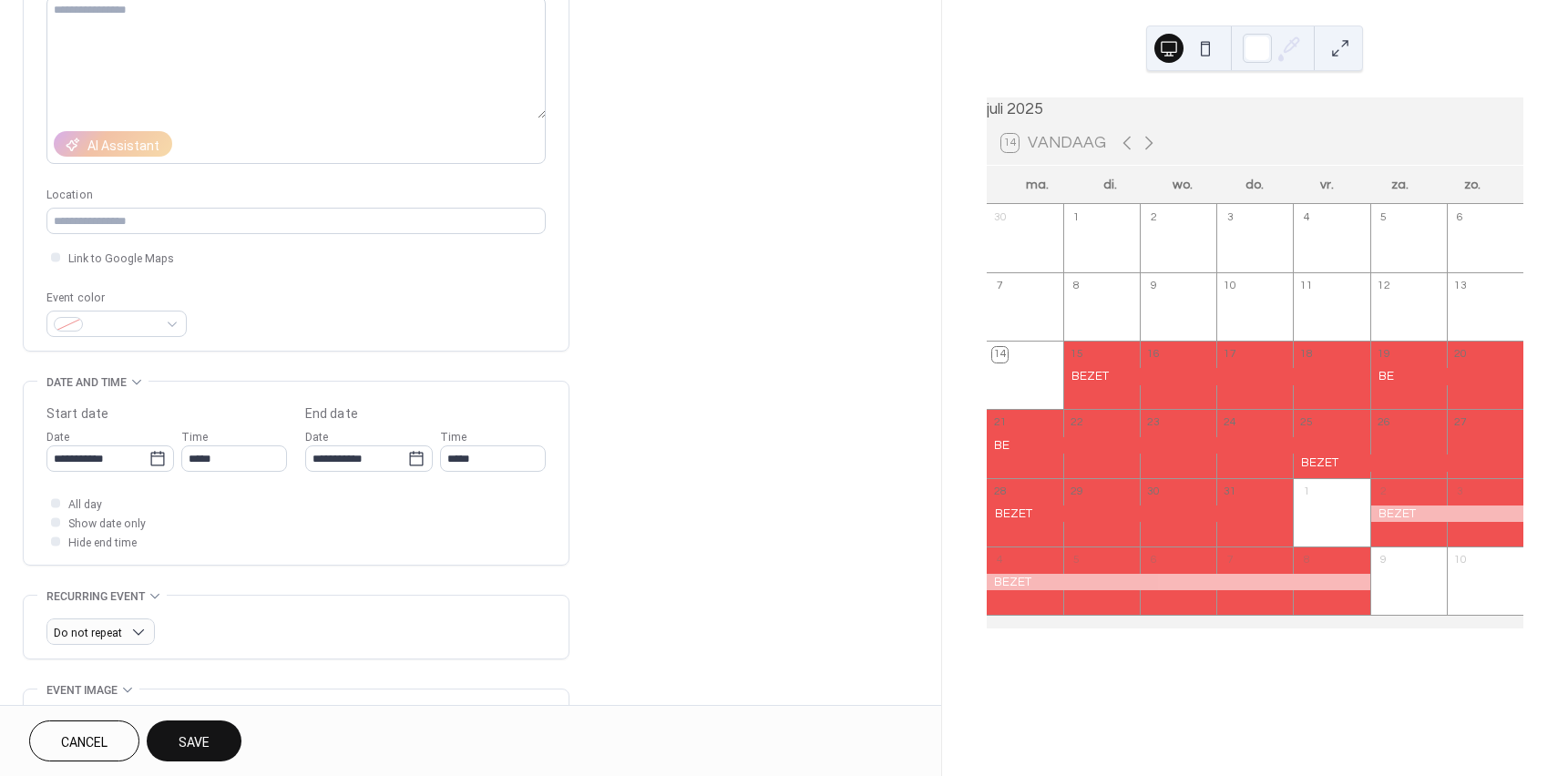click on "Save" at bounding box center [194, 742] 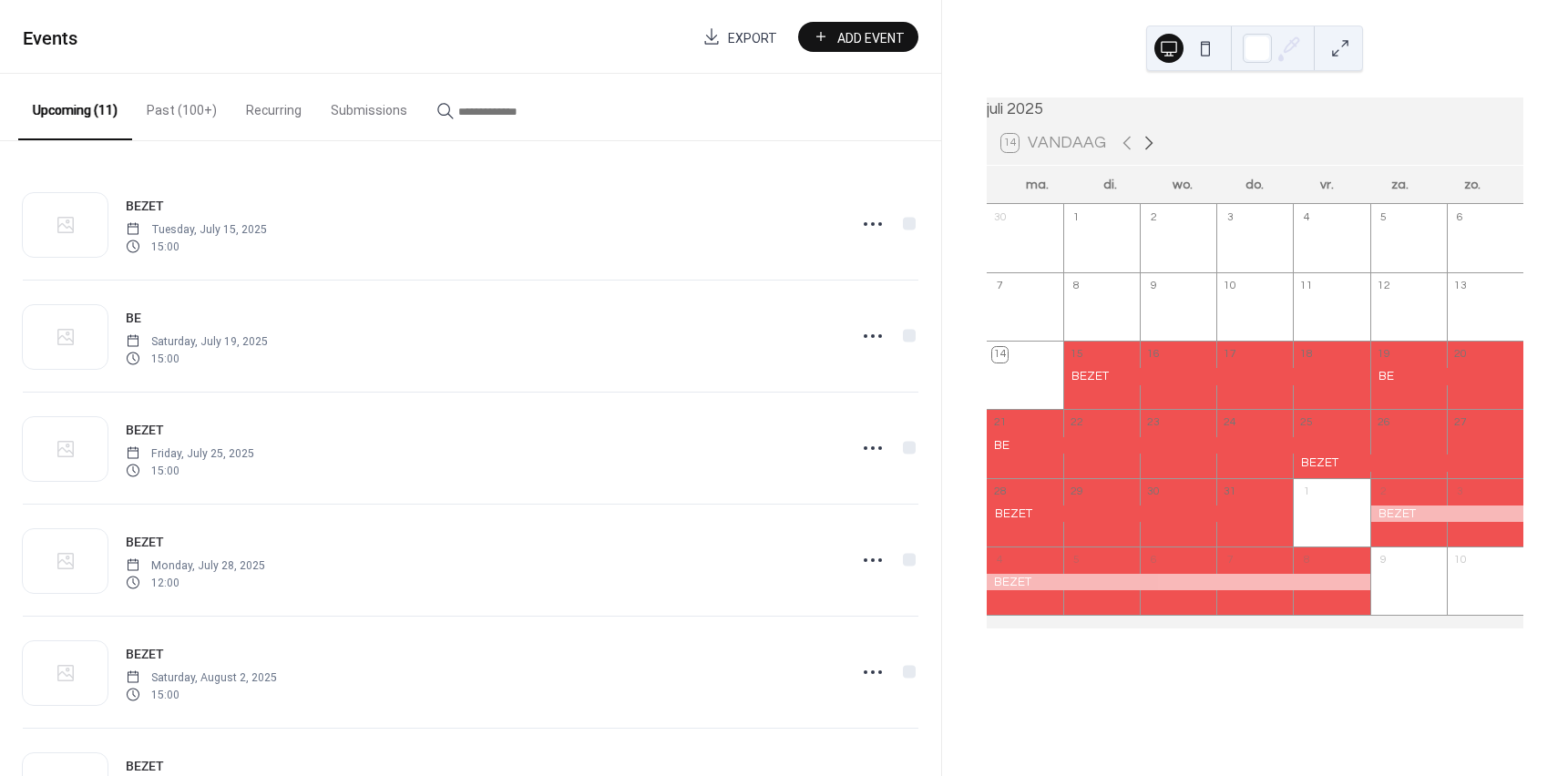 click 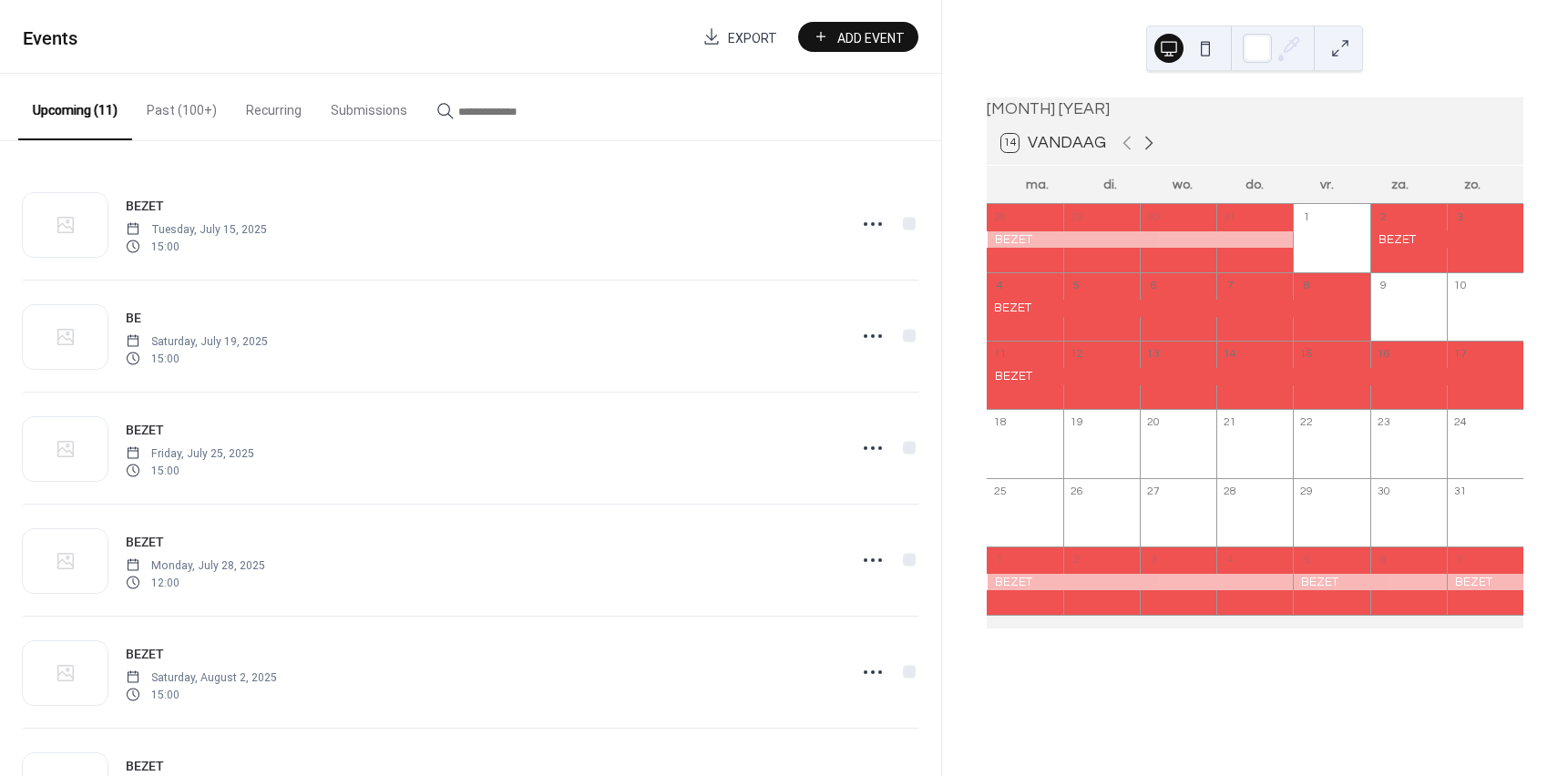 click 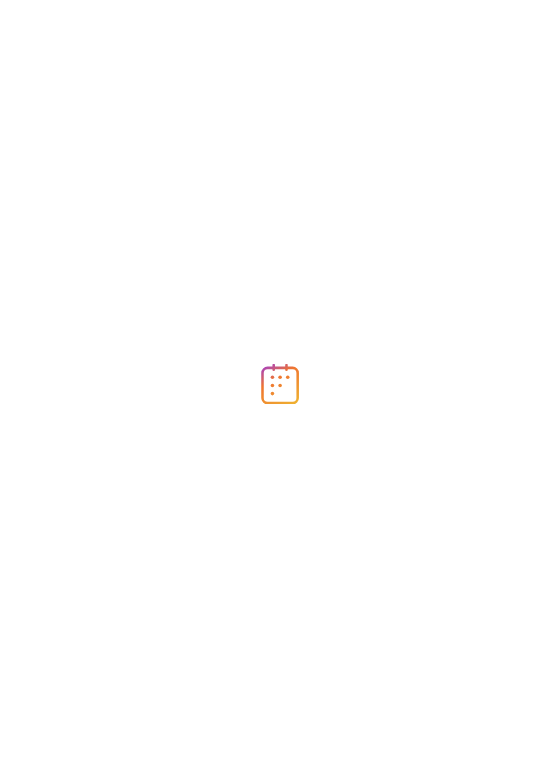 scroll, scrollTop: 0, scrollLeft: 0, axis: both 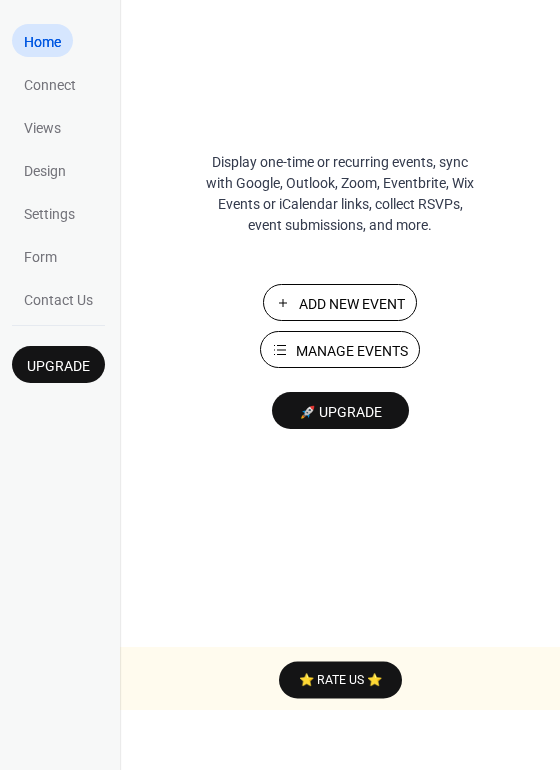 click on "Manage Events" at bounding box center [352, 351] 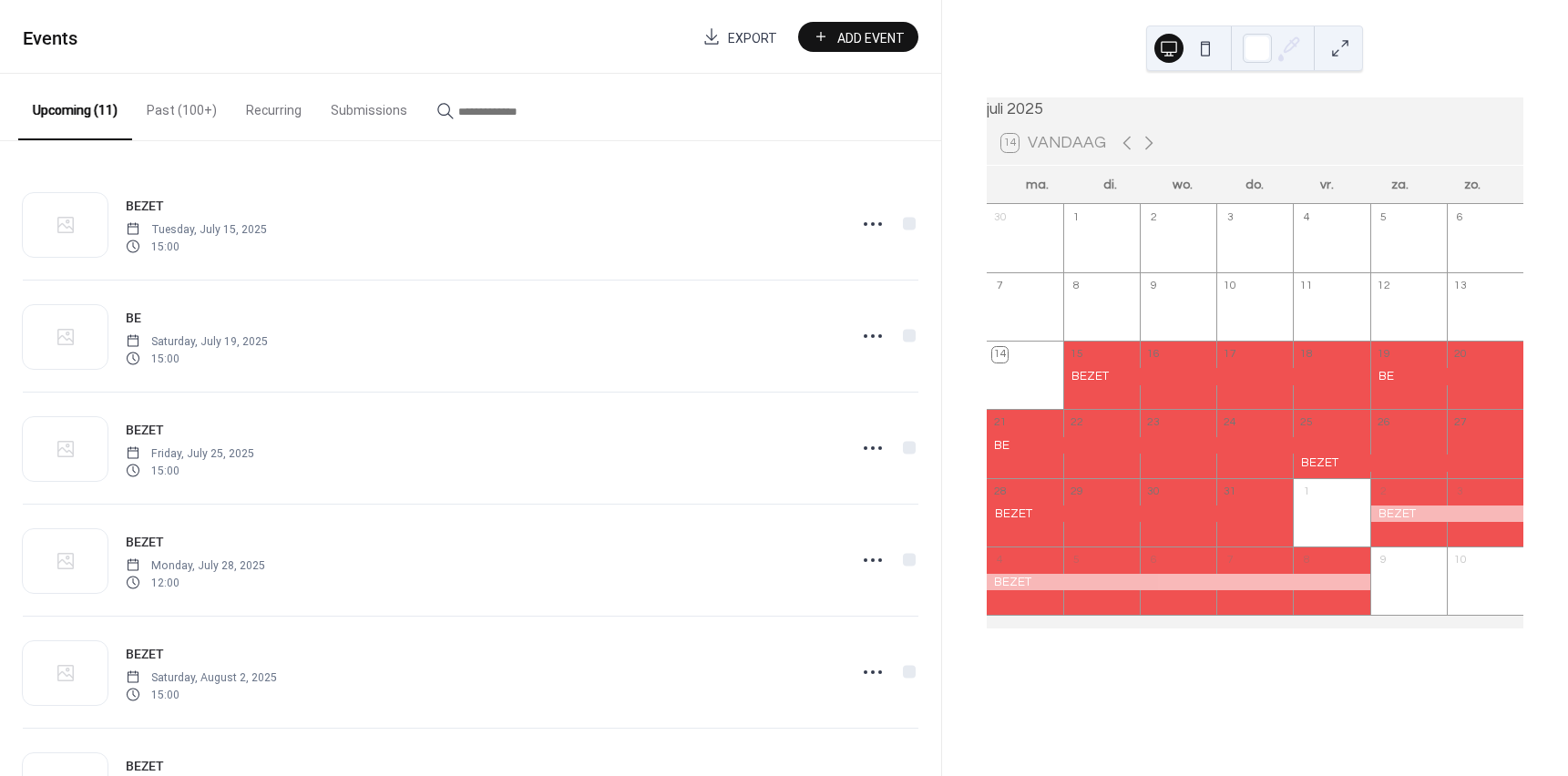 scroll, scrollTop: 0, scrollLeft: 0, axis: both 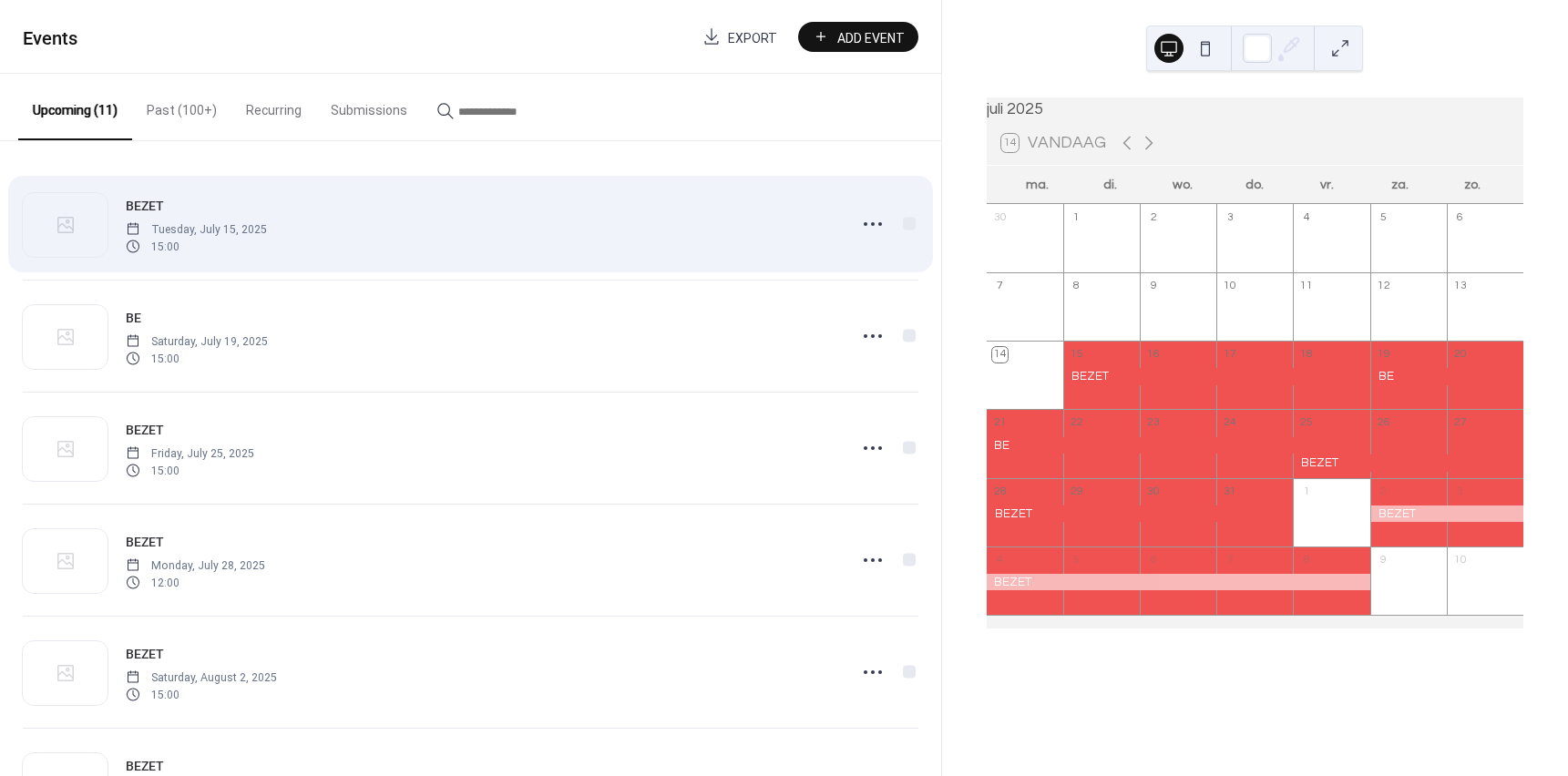 click on "BEZET" at bounding box center (145, 206) 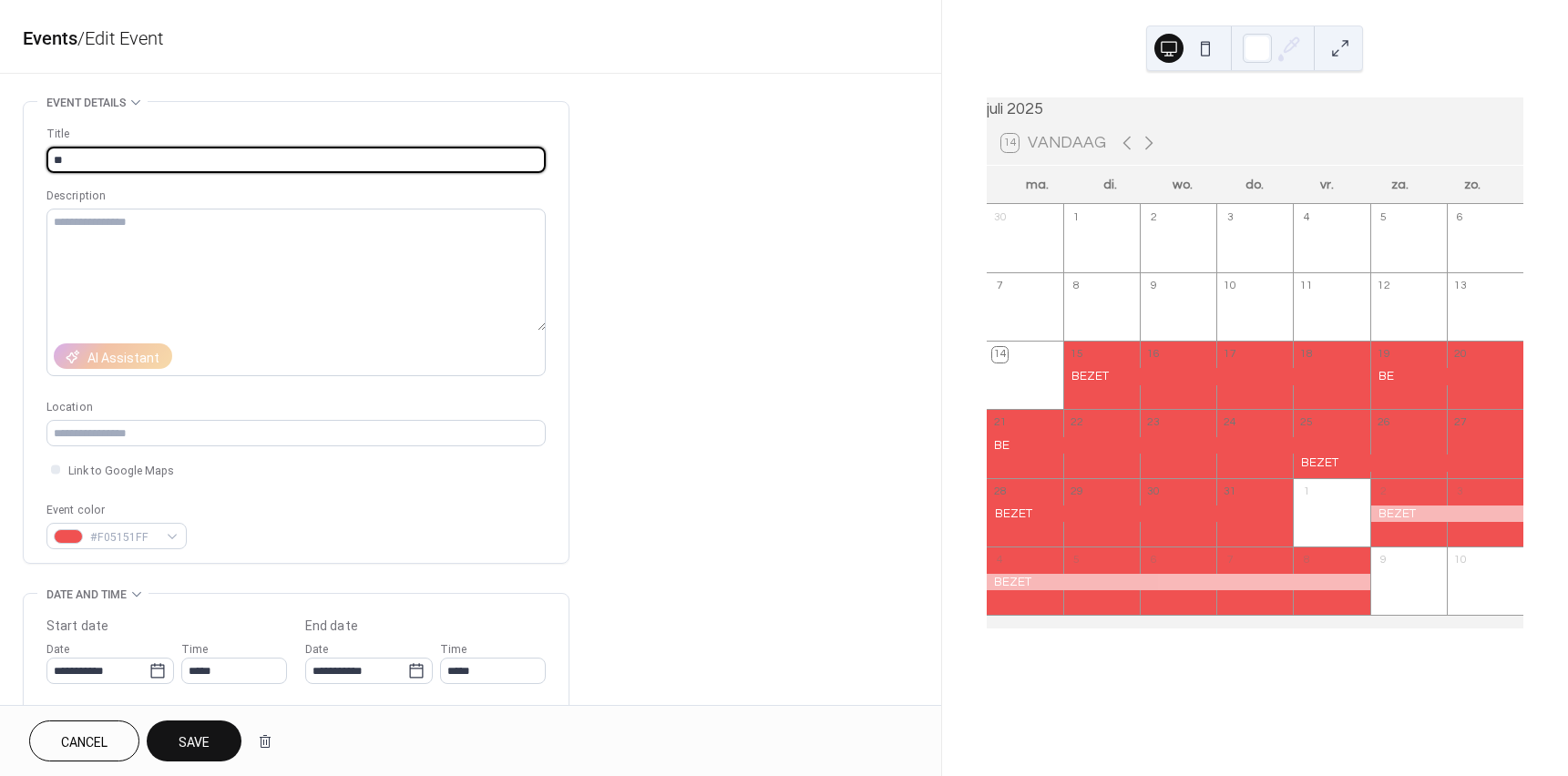 type on "*" 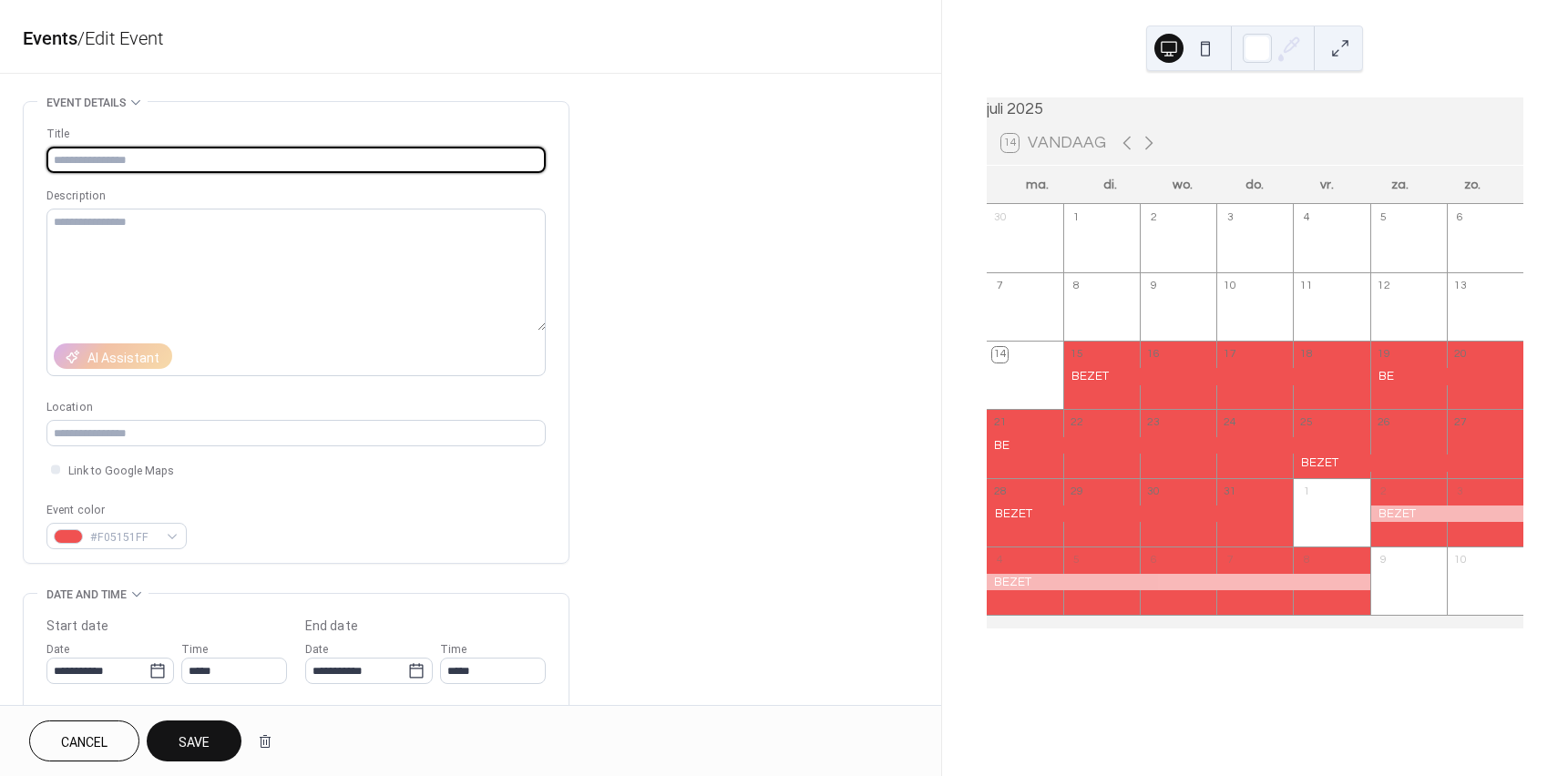click on "Save" at bounding box center [194, 742] 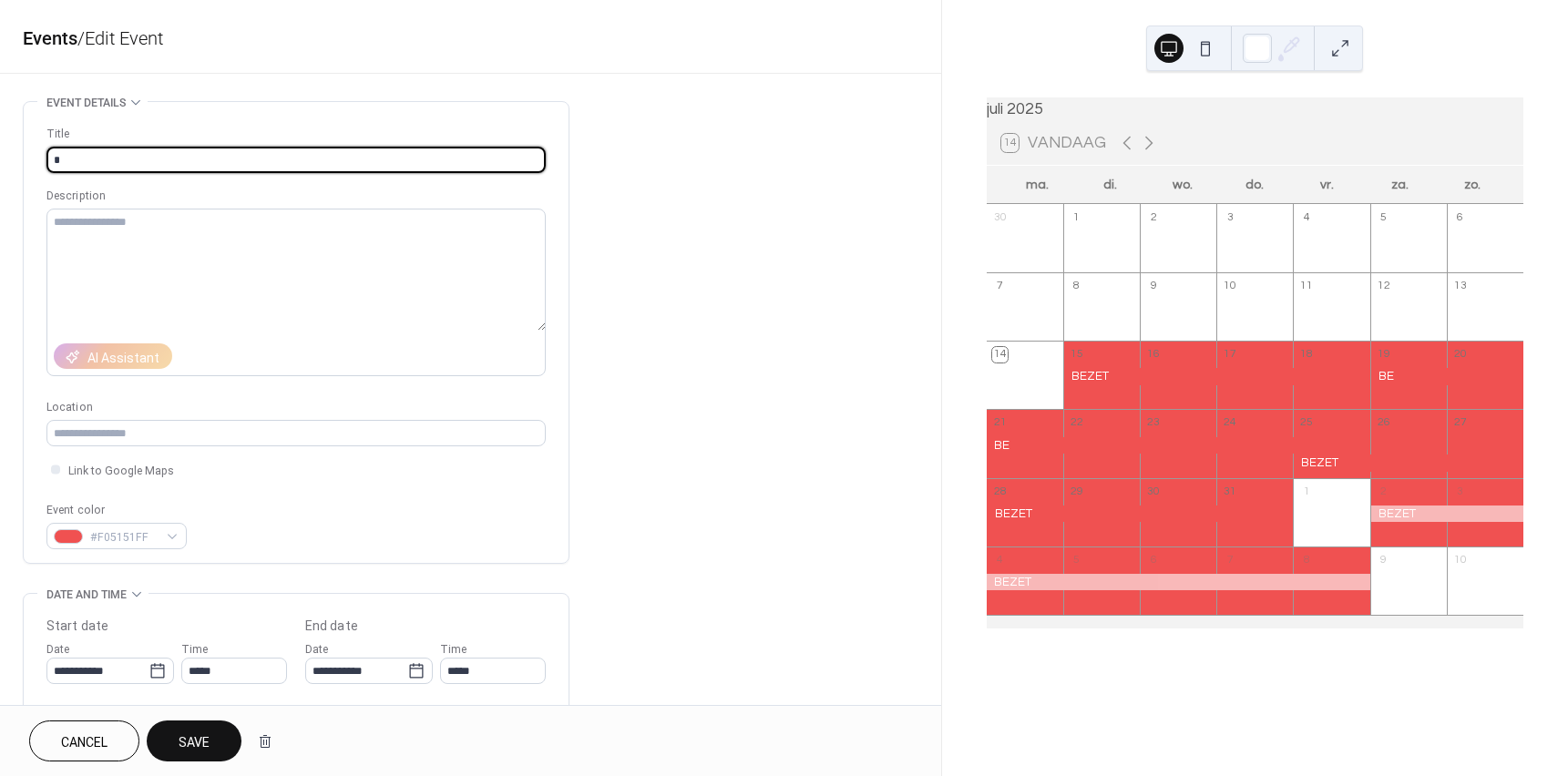 type on "*" 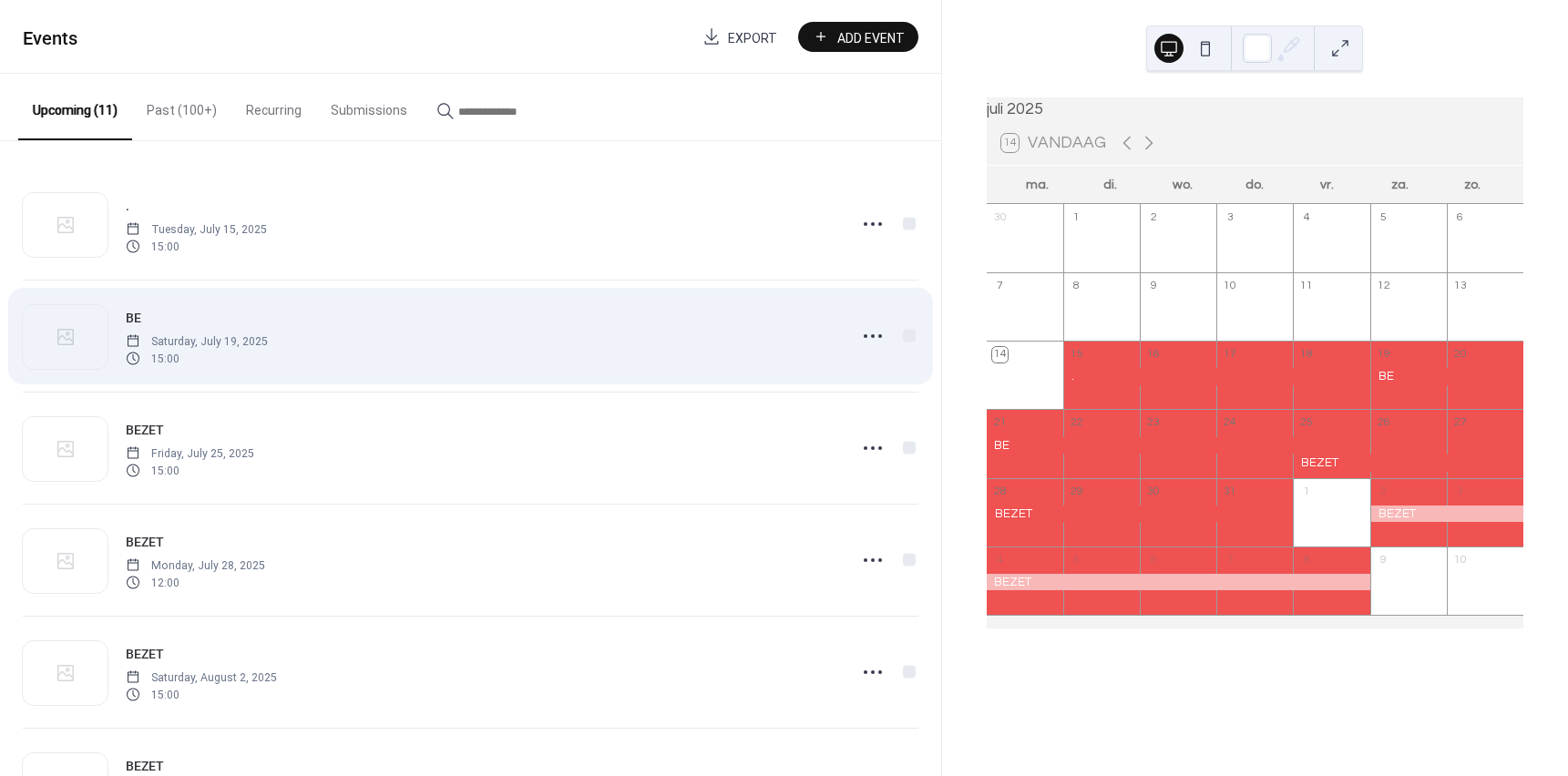 click on "BE Saturday, July 19, 2025 15:00" at bounding box center (480, 336) 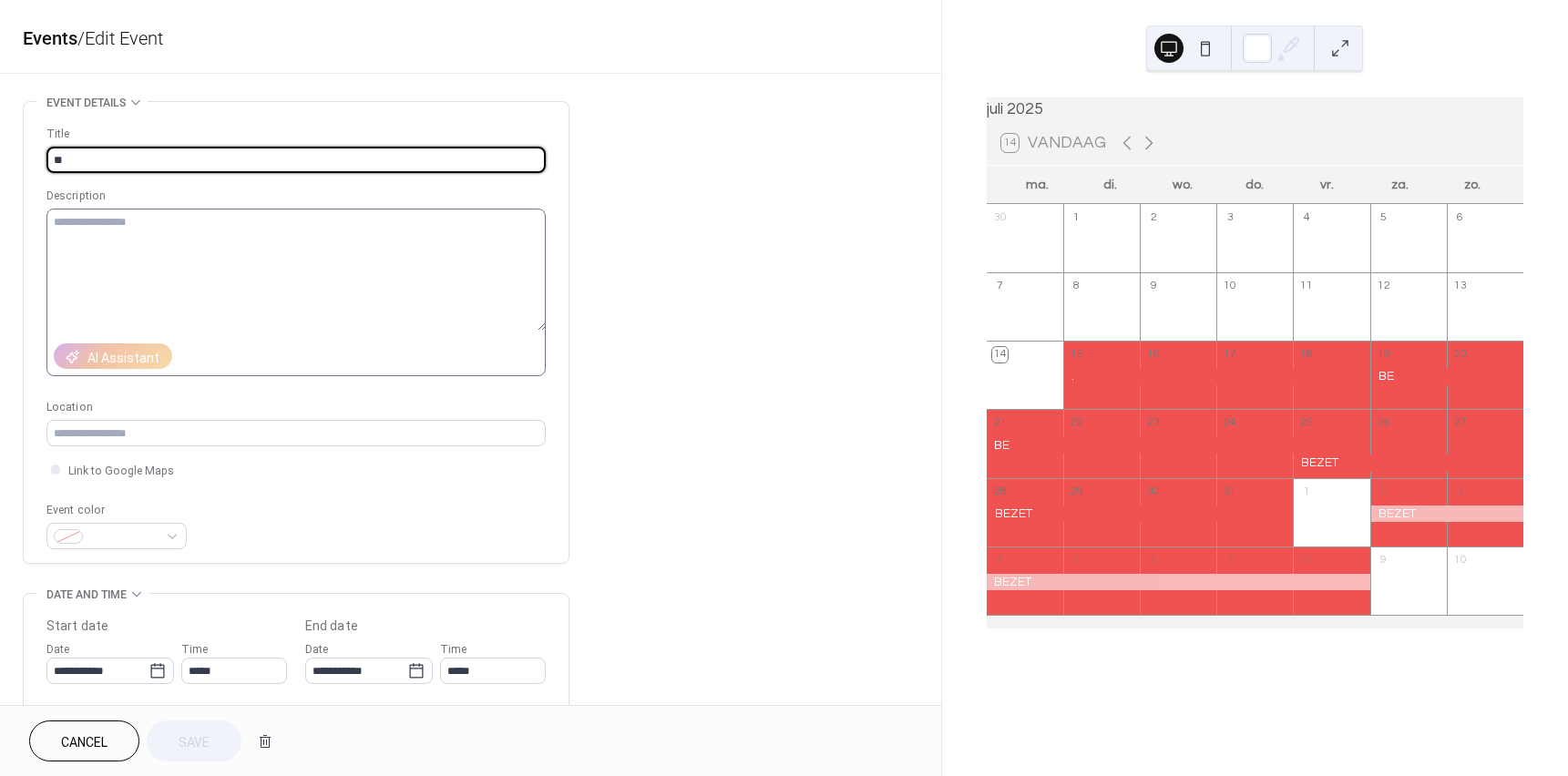 type on "*" 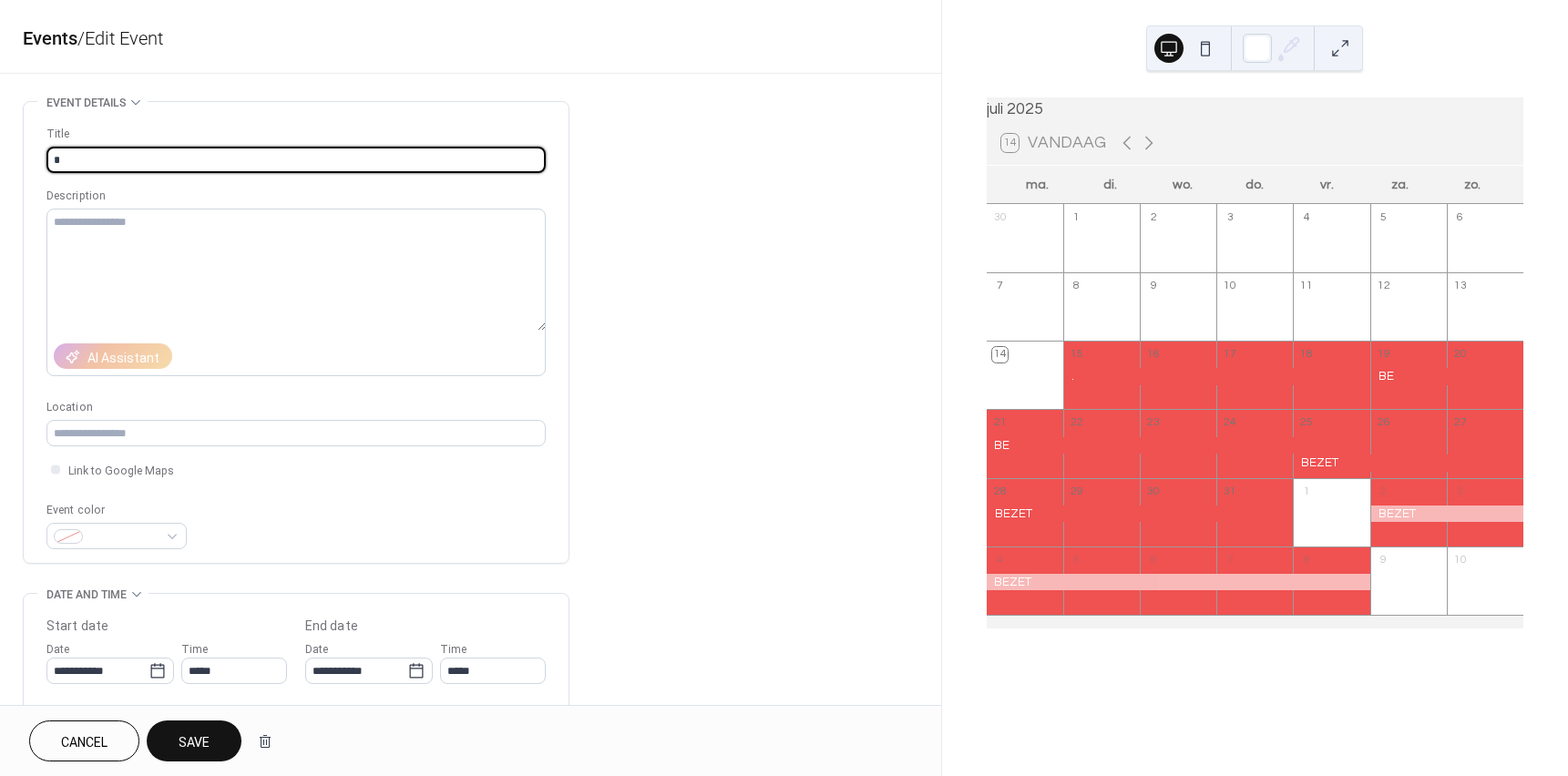 type on "*" 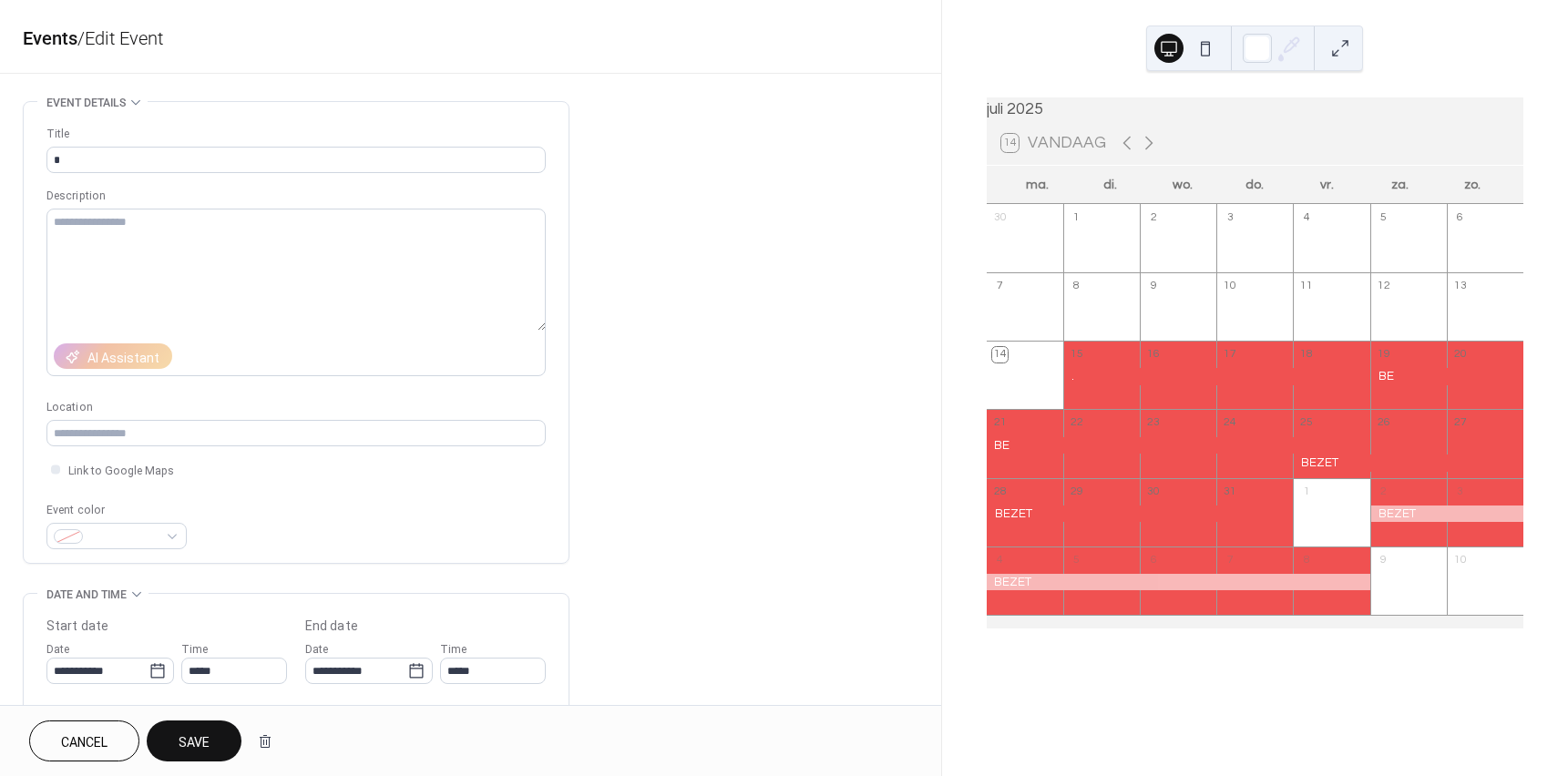 click on "Save" at bounding box center [194, 742] 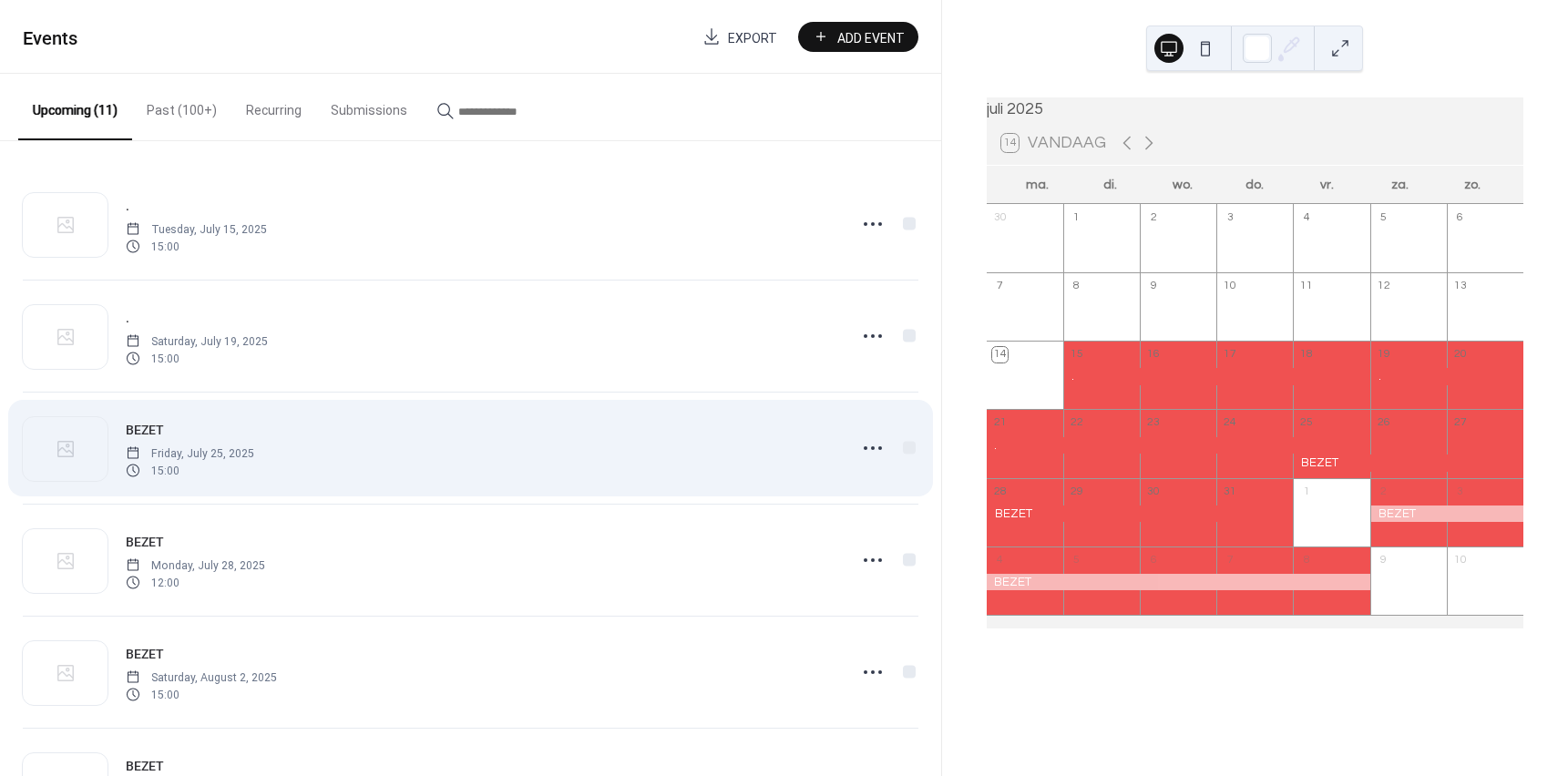 click on "BEZET" at bounding box center (145, 430) 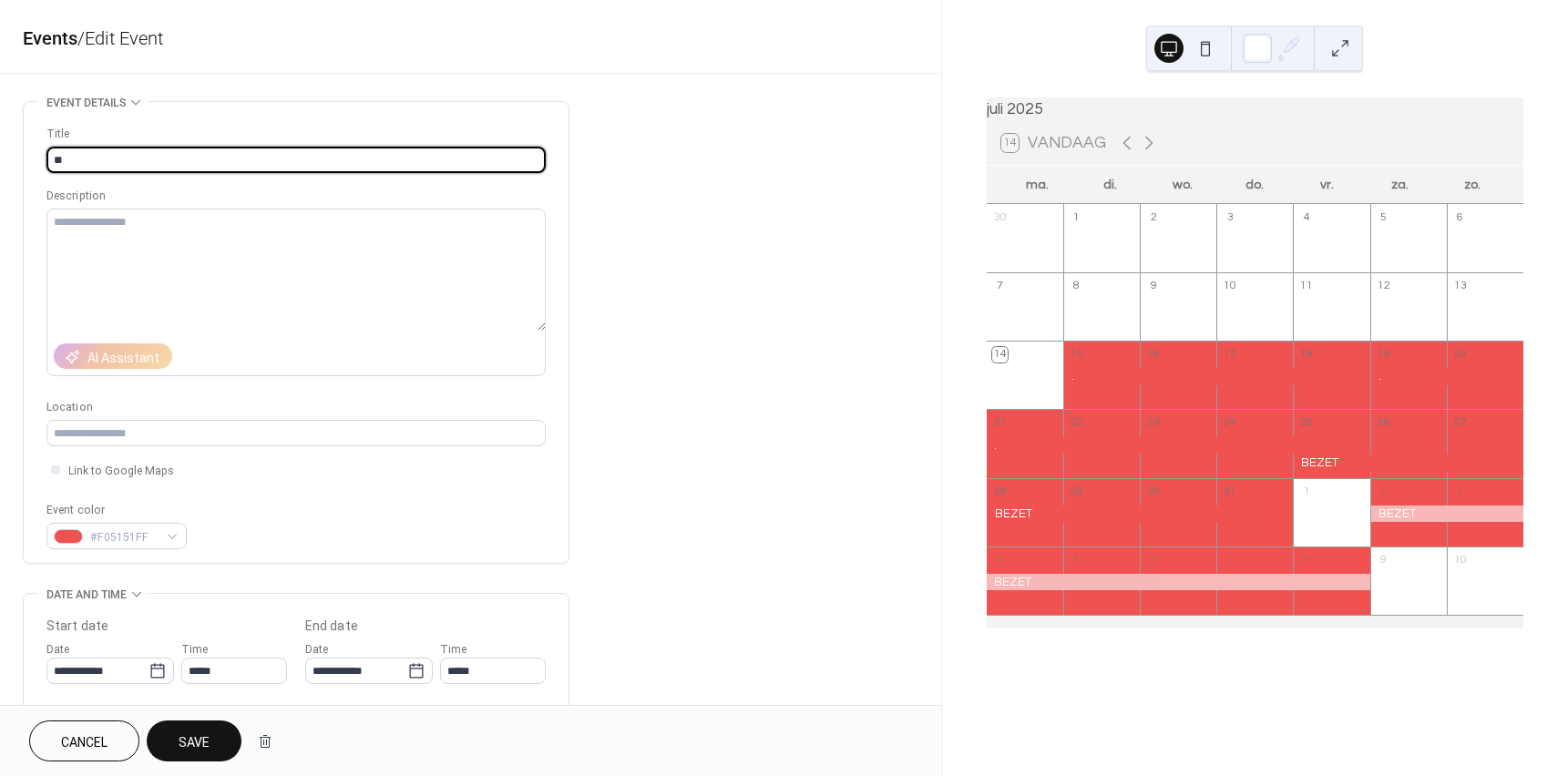 type on "*" 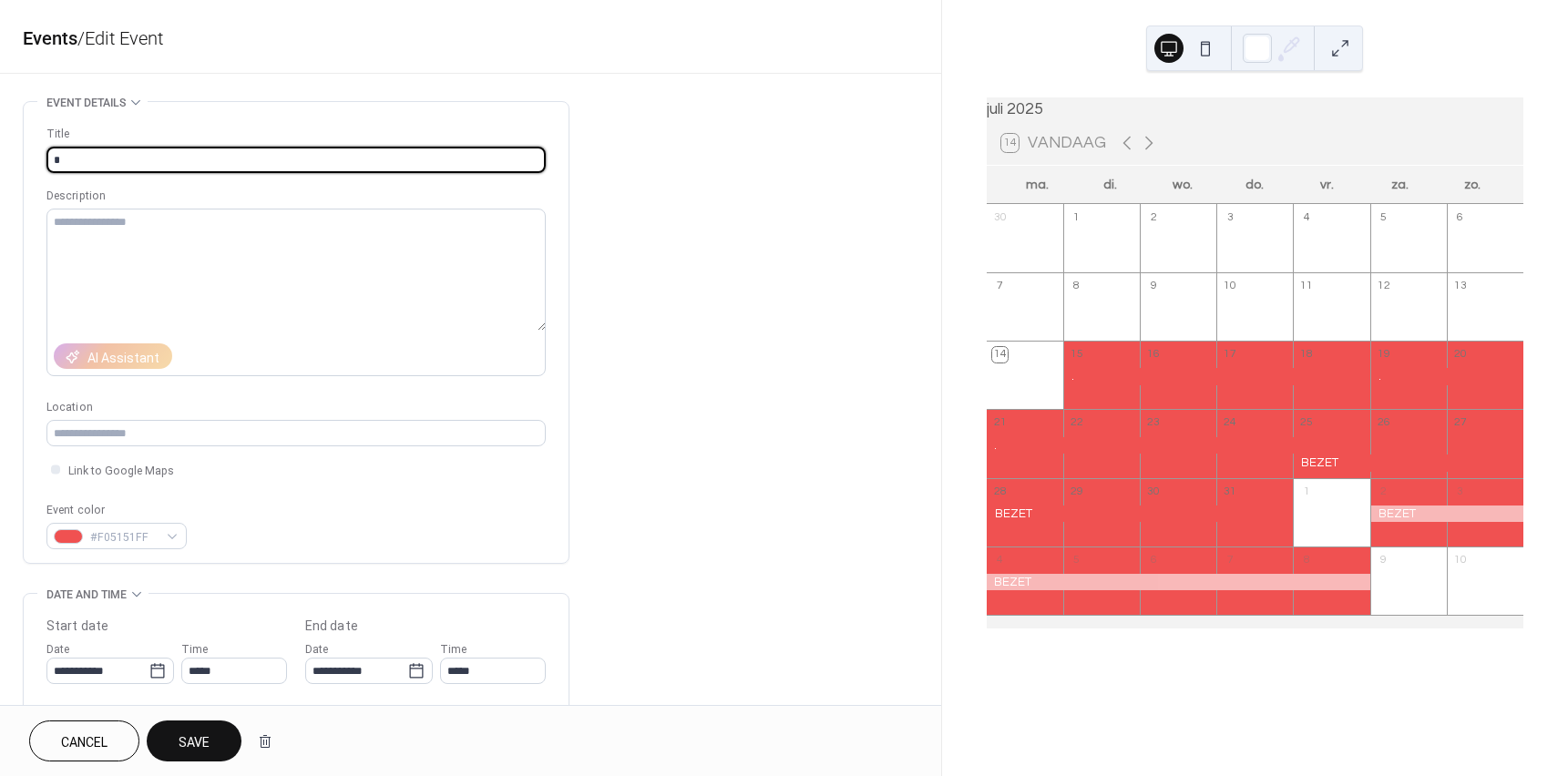 type on "*" 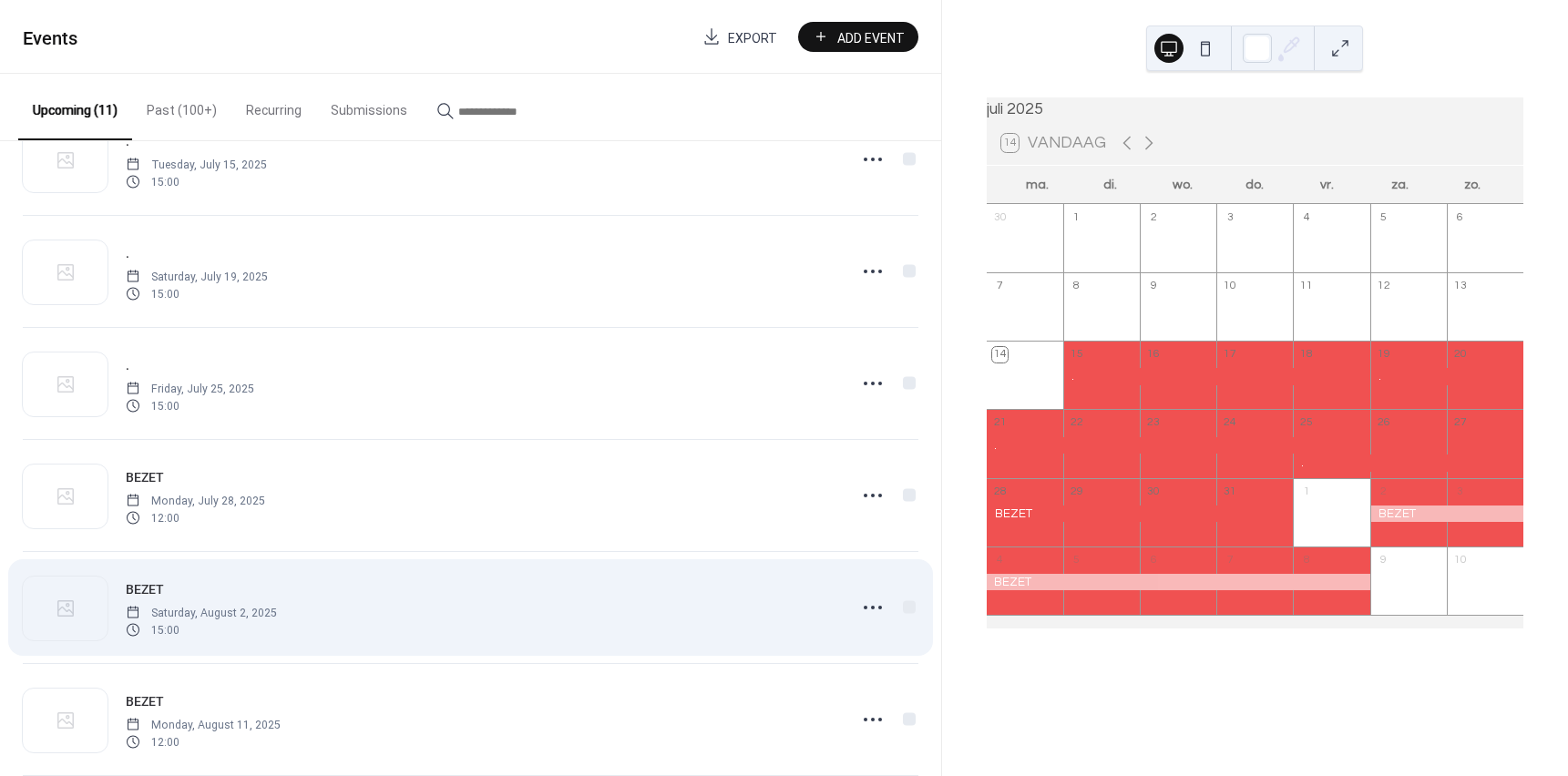 scroll, scrollTop: 91, scrollLeft: 0, axis: vertical 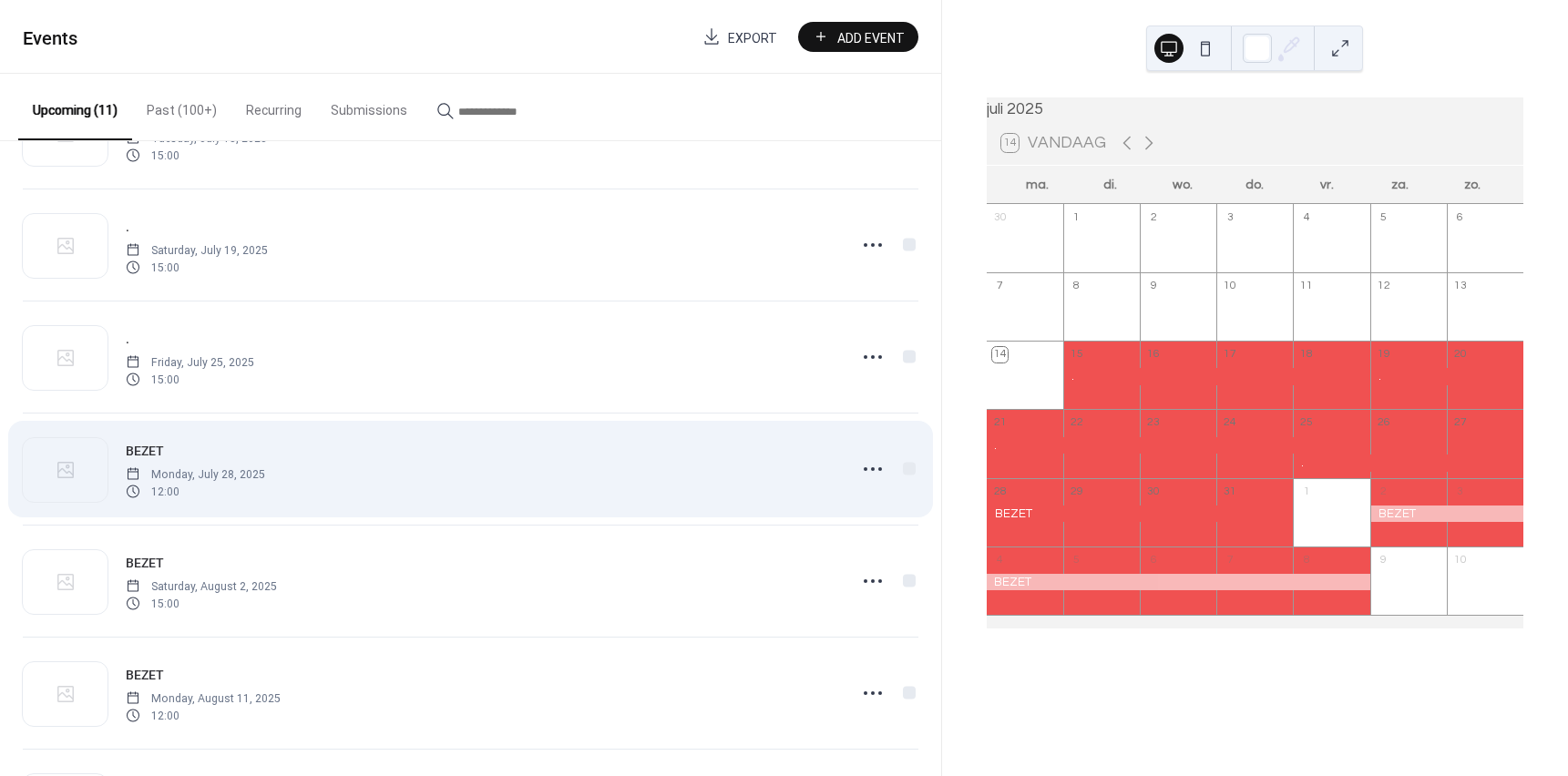click on "BEZET" at bounding box center (145, 451) 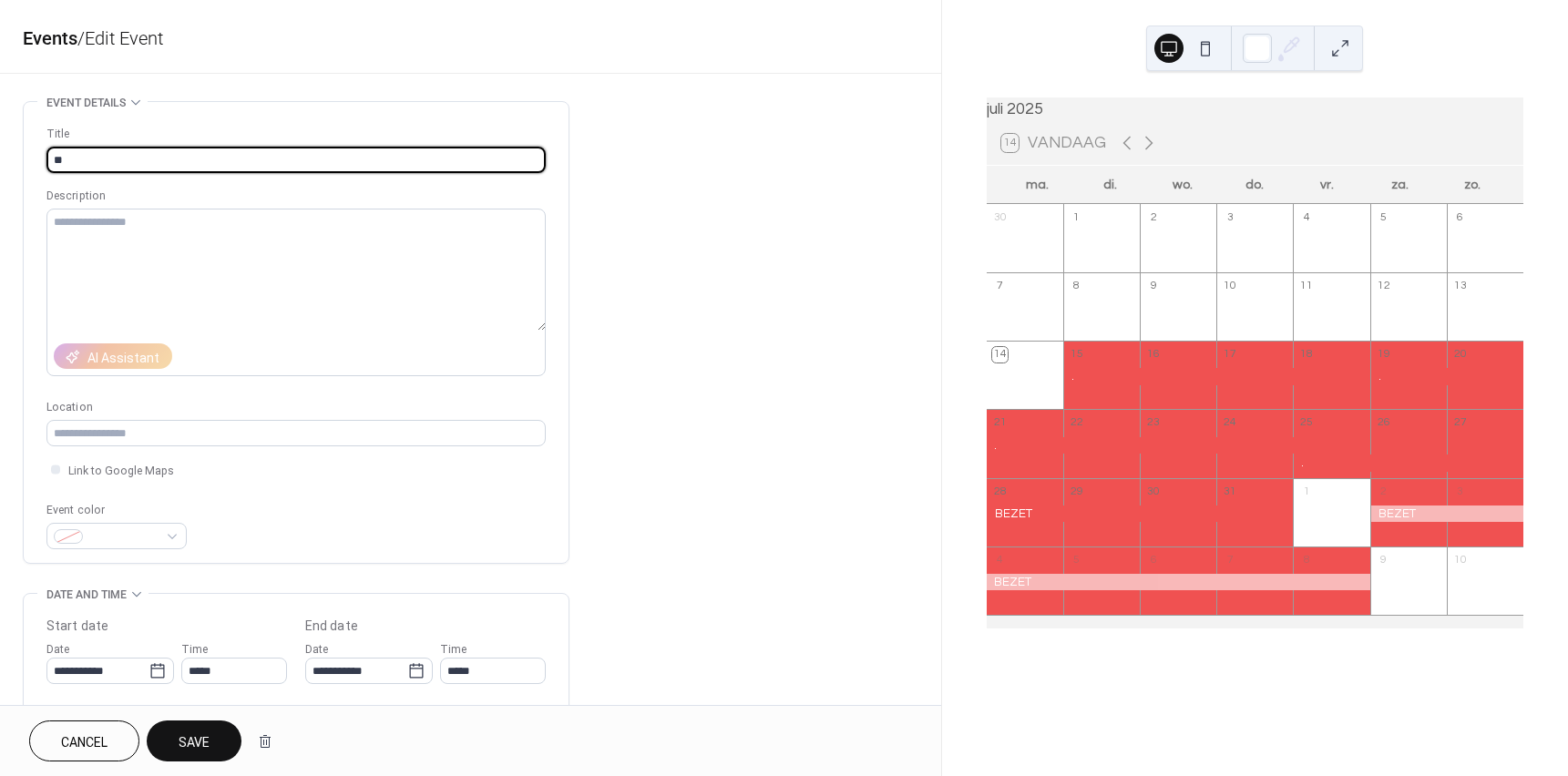 type on "*" 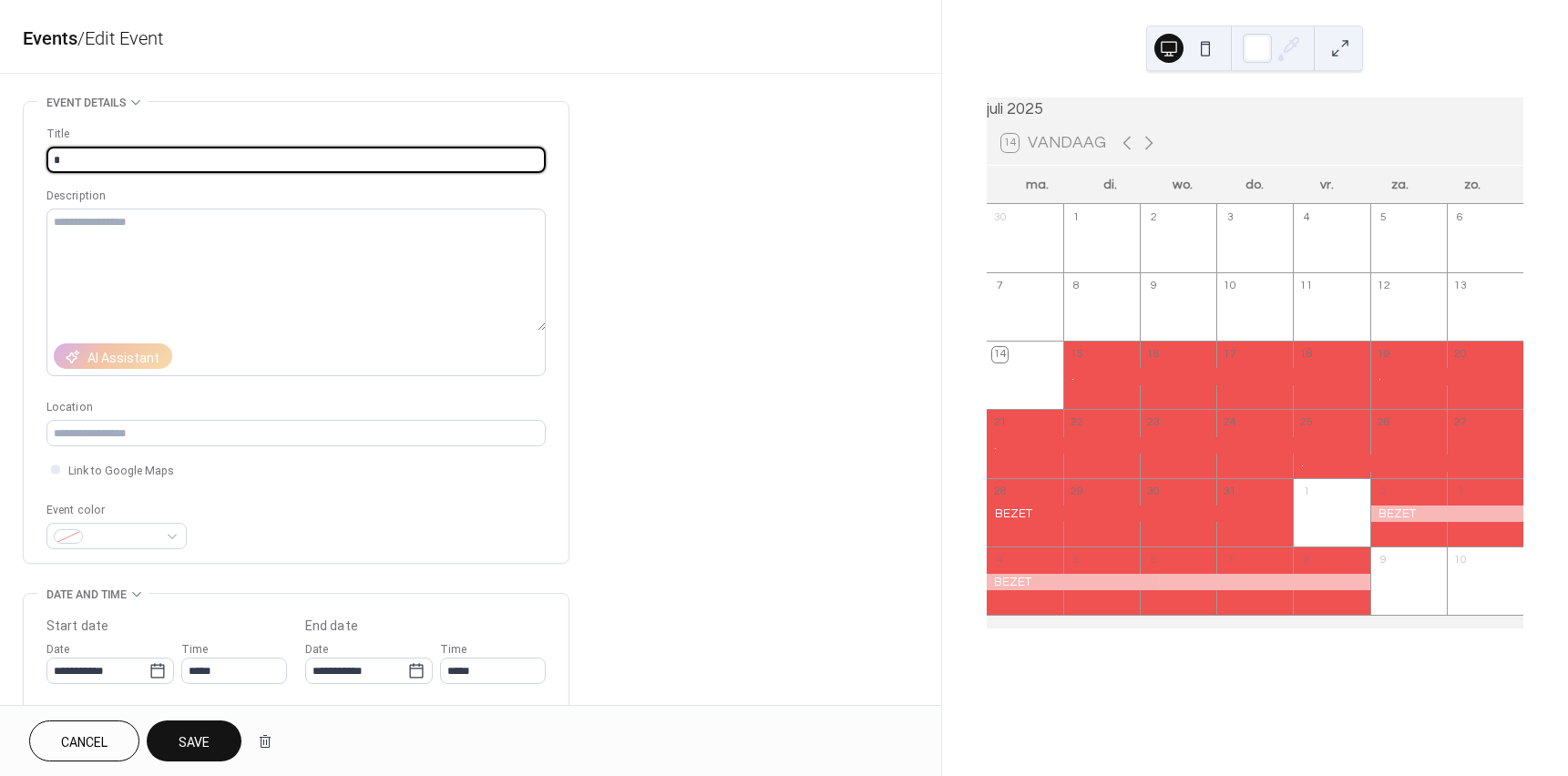 type on "*" 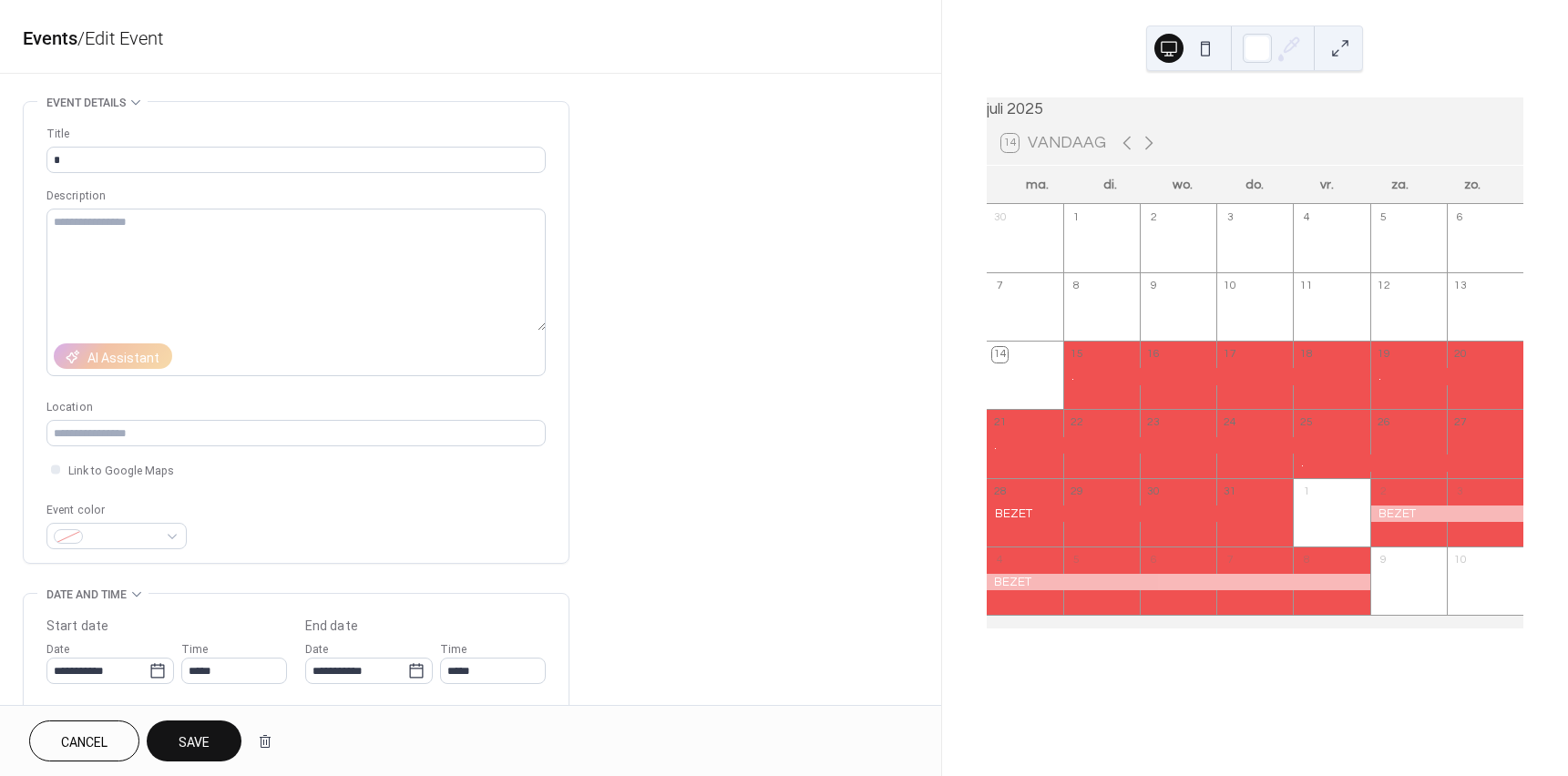 click on "Save" at bounding box center [194, 742] 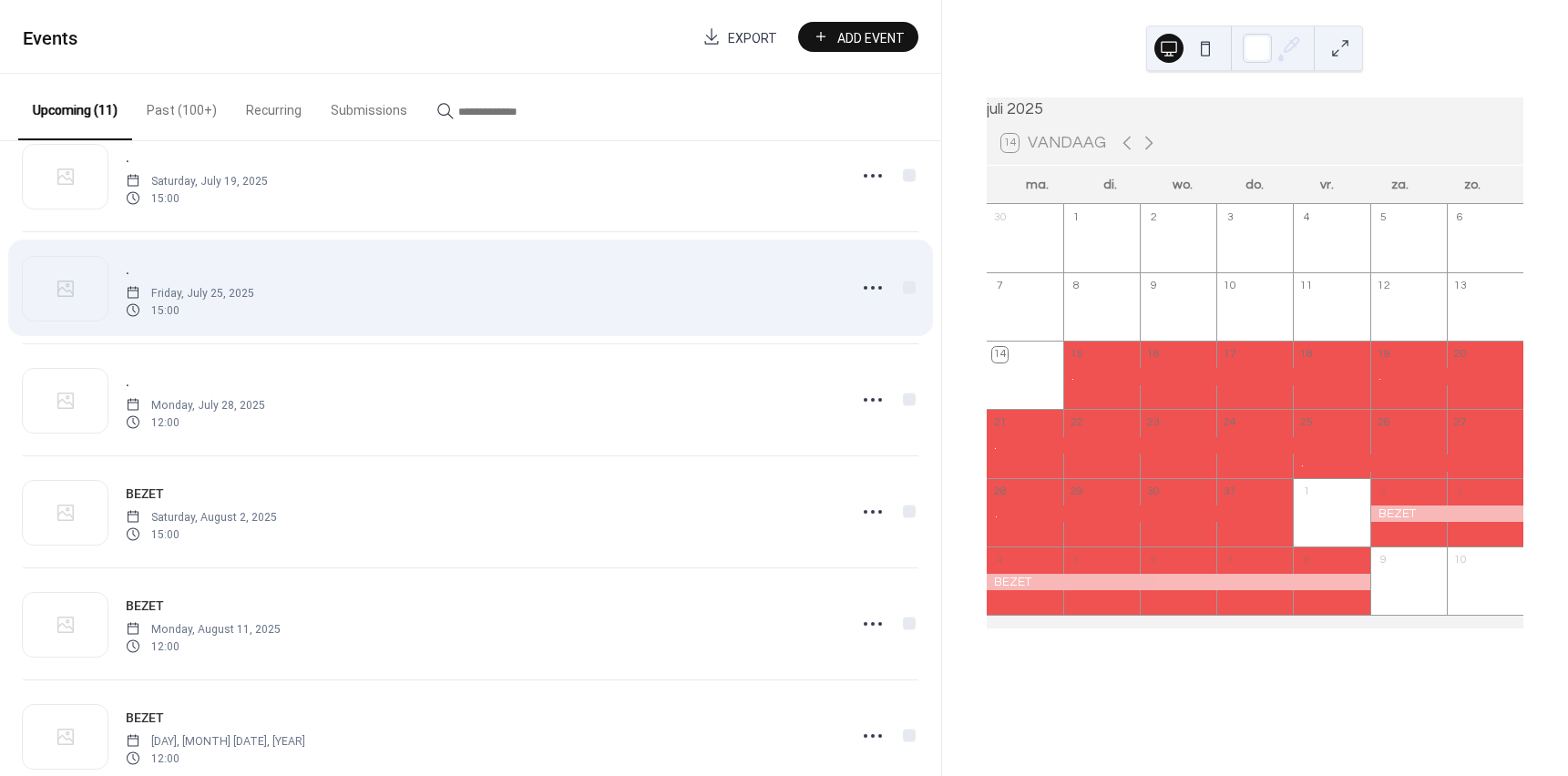 scroll, scrollTop: 243, scrollLeft: 0, axis: vertical 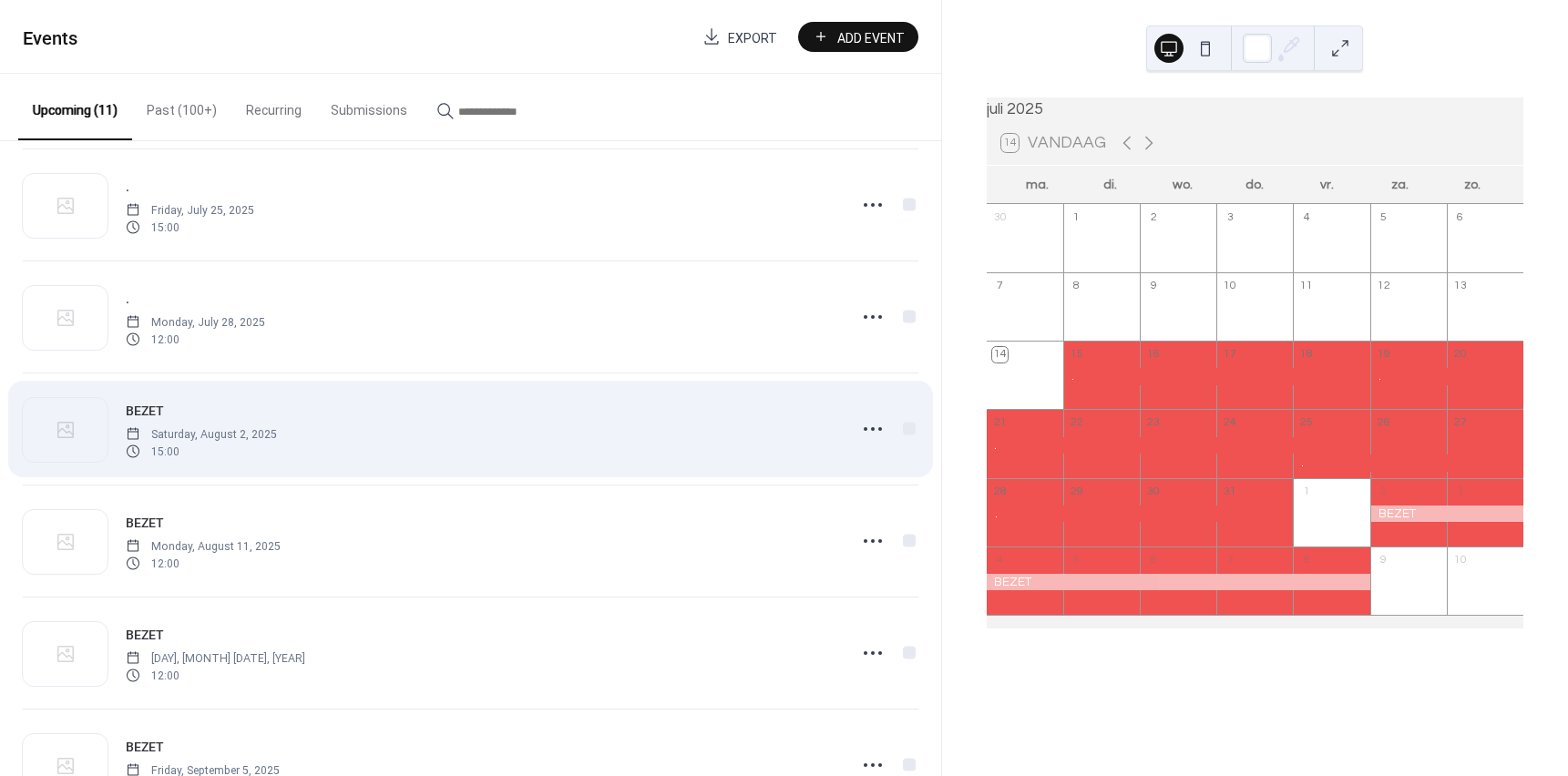 click on "BEZET" at bounding box center [145, 411] 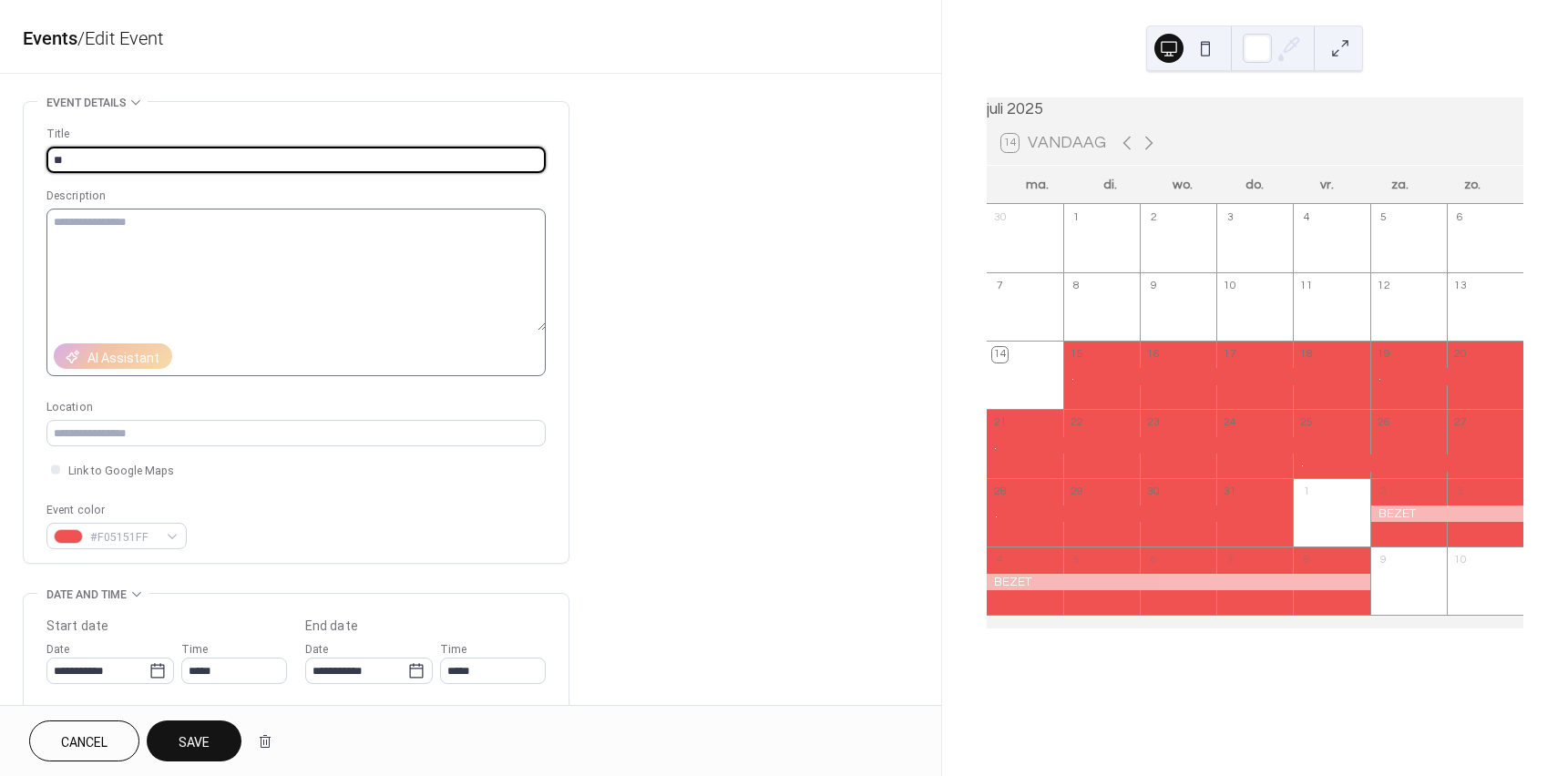 type on "*" 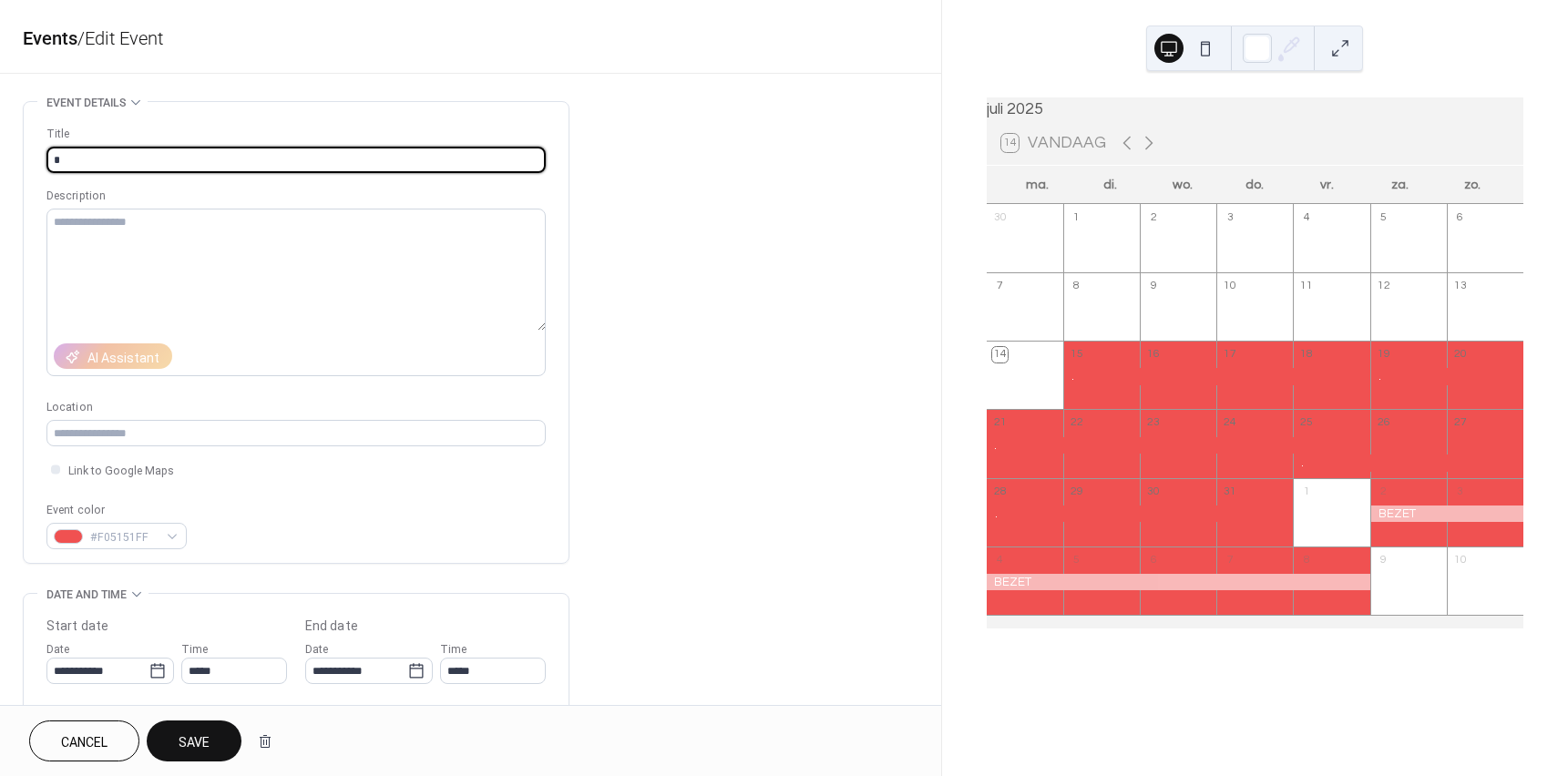 type on "*" 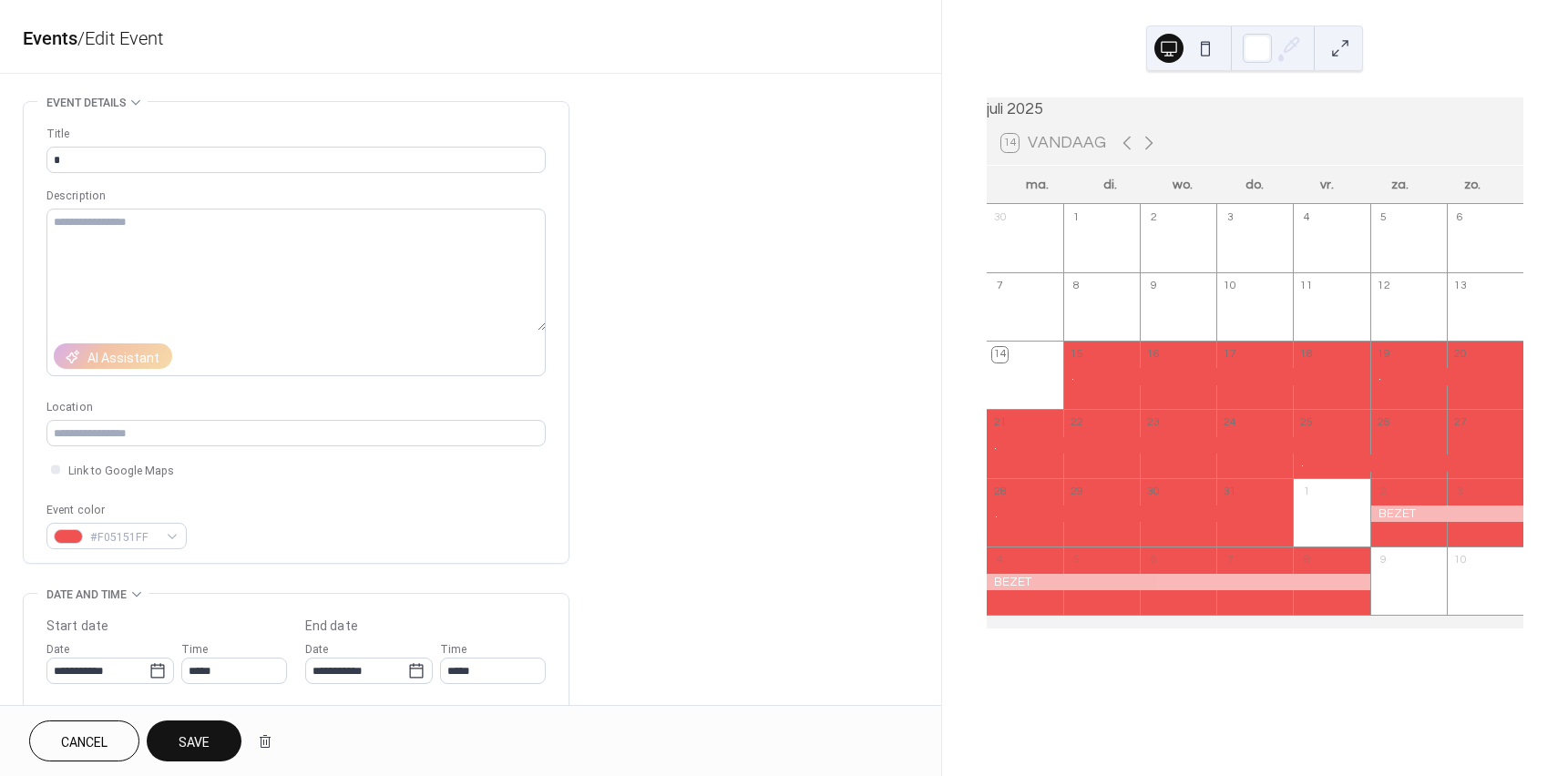 click on "Save" at bounding box center [194, 742] 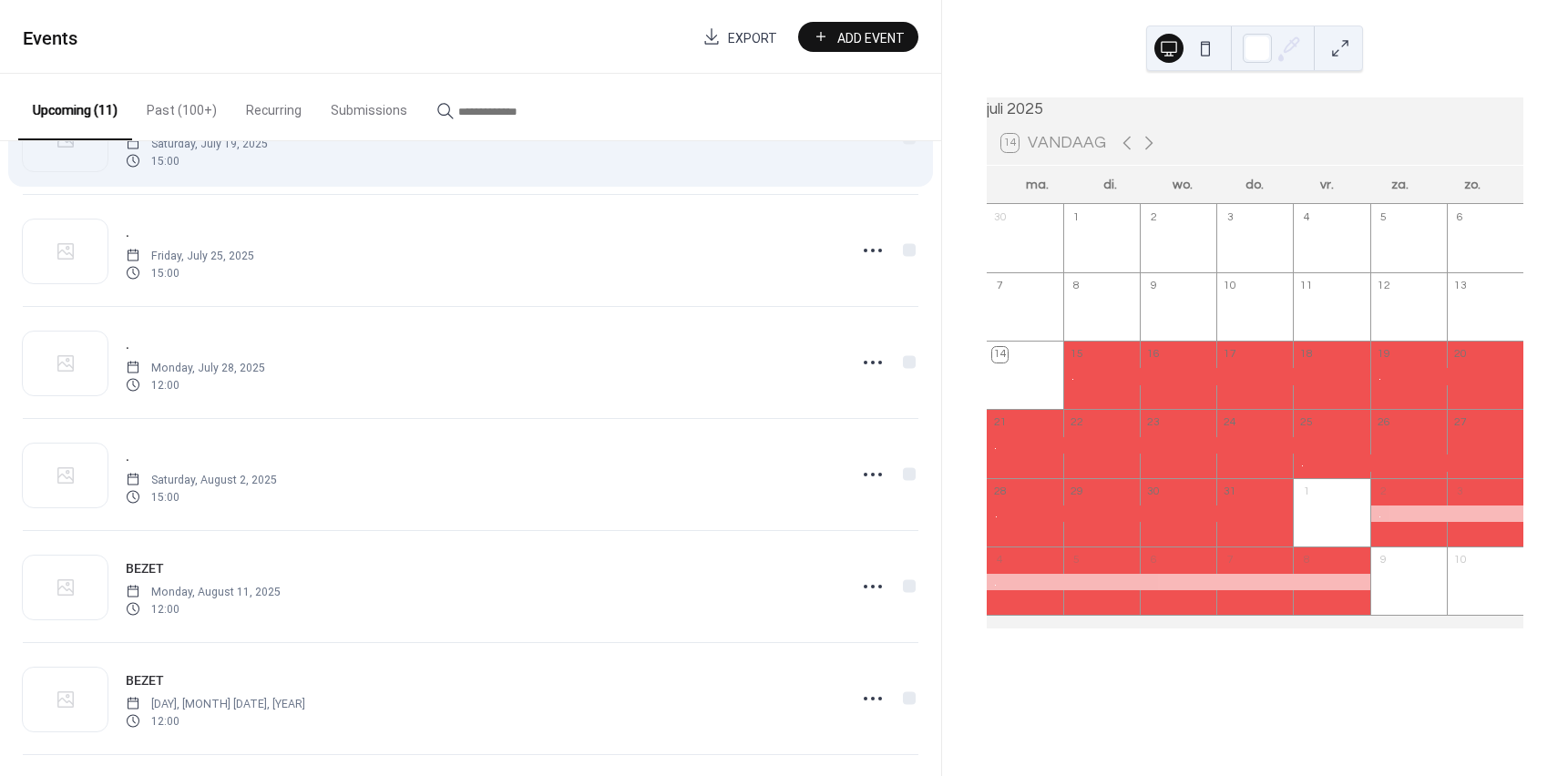 scroll, scrollTop: 273, scrollLeft: 0, axis: vertical 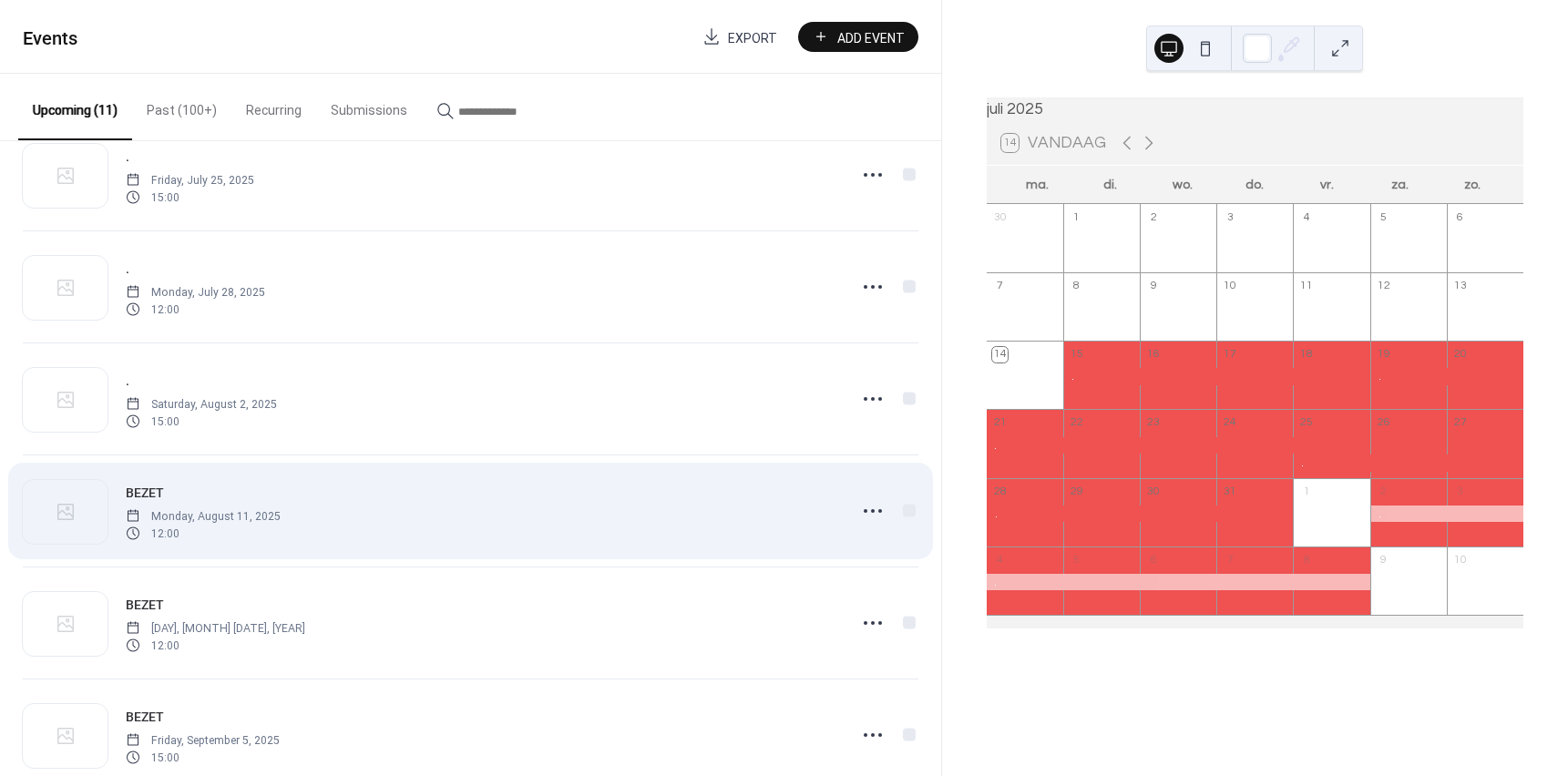 click on "BEZET" at bounding box center [145, 493] 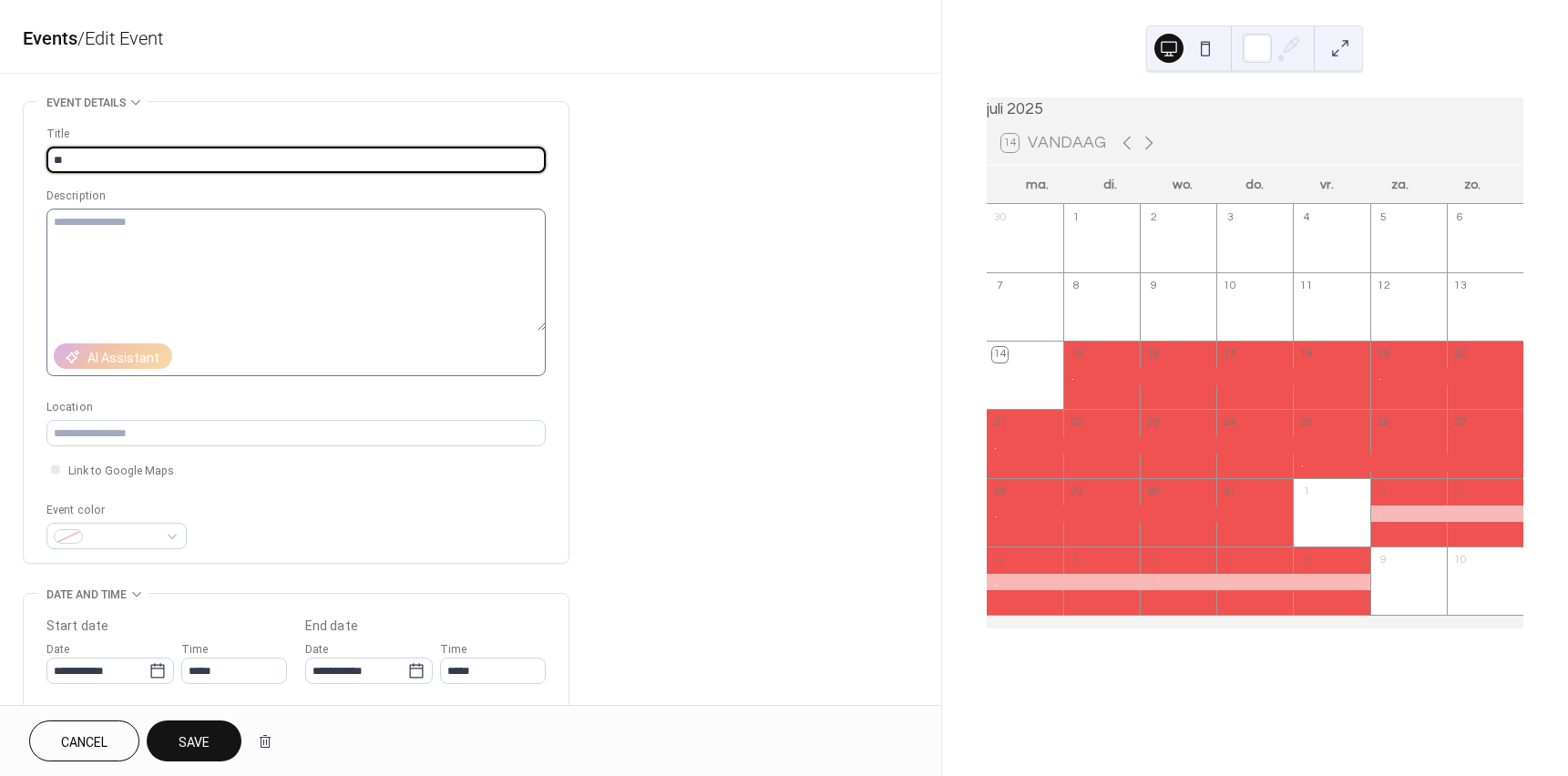 type on "*" 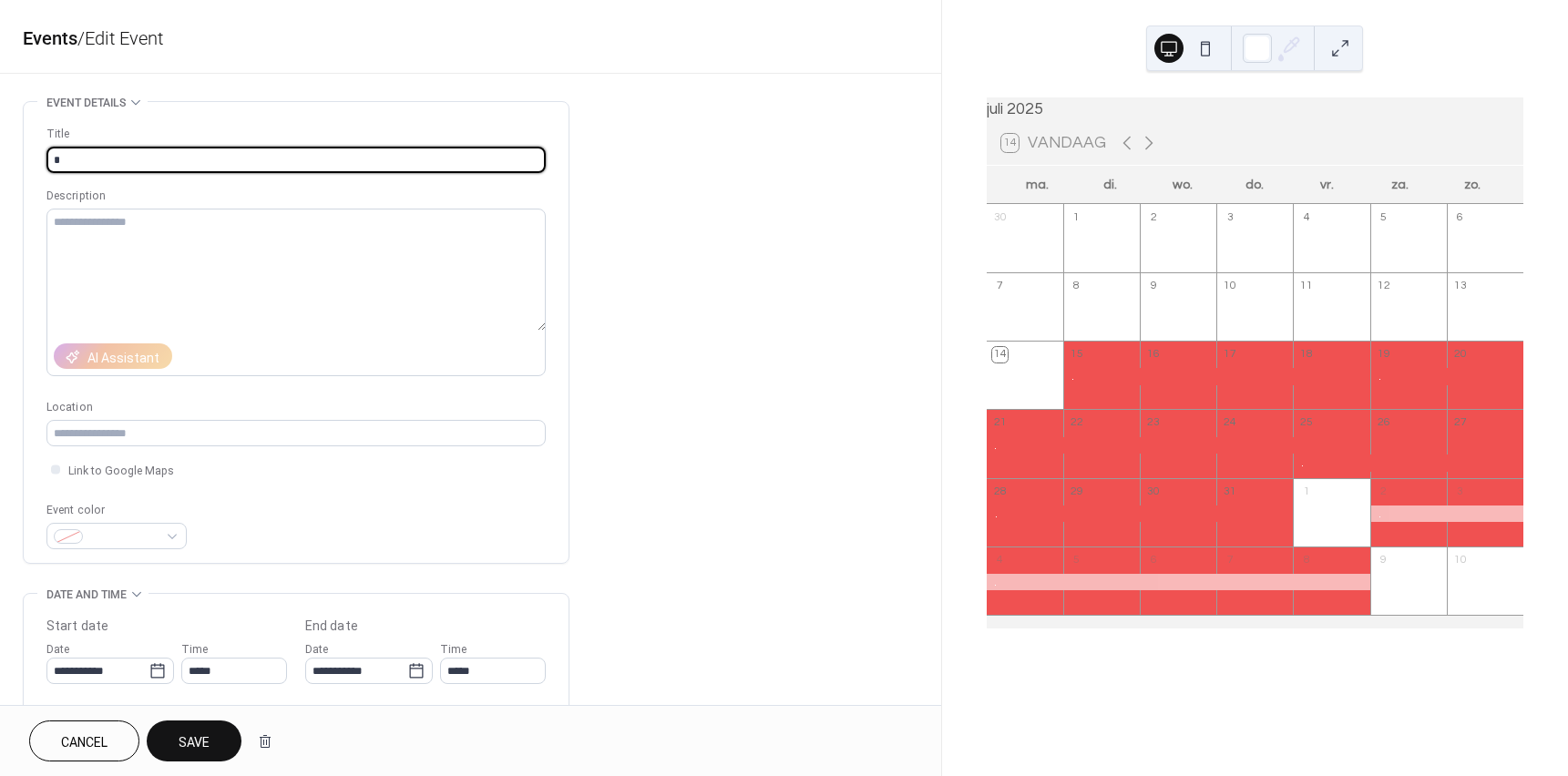type on "*" 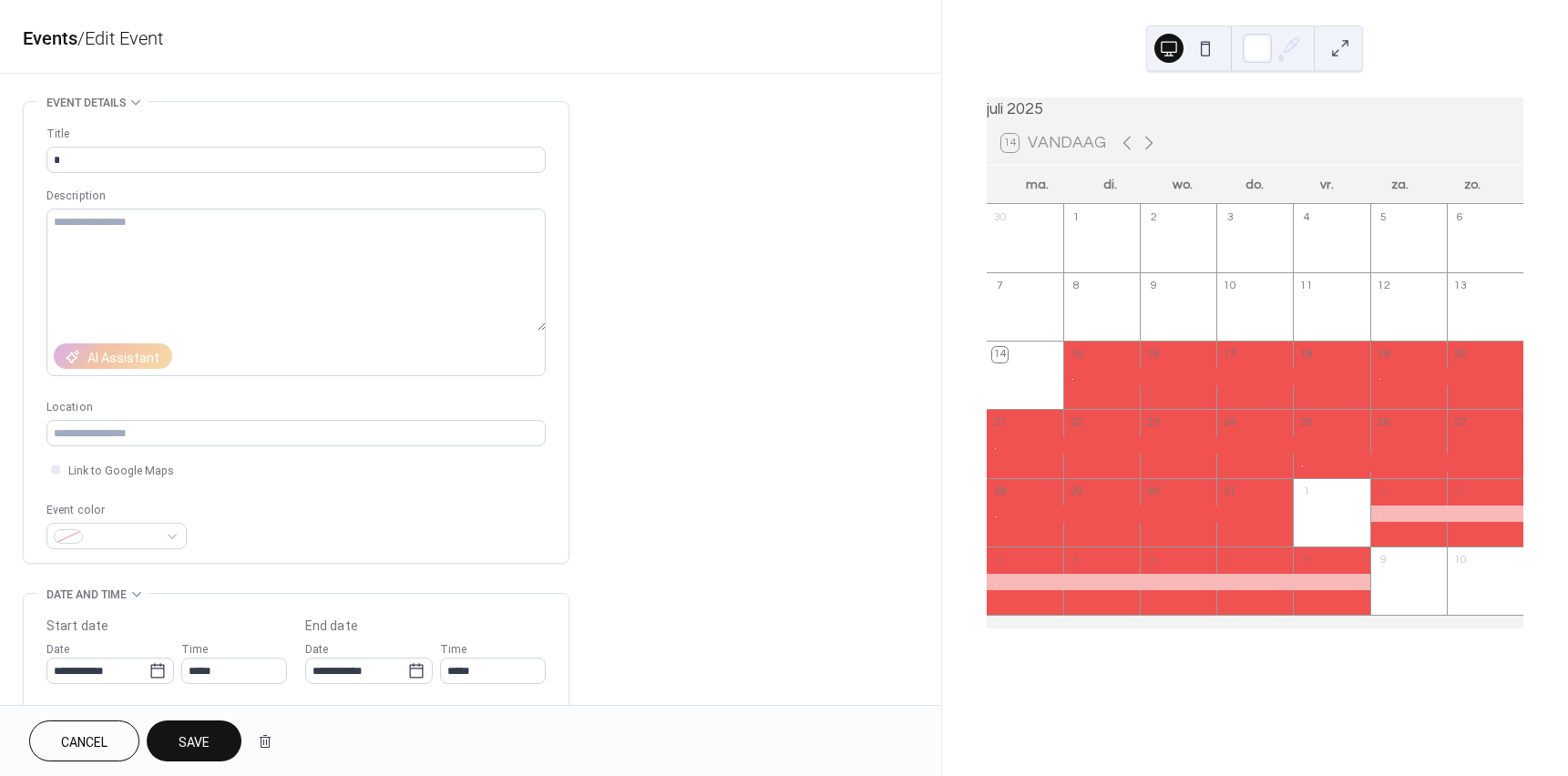 click on "Save" at bounding box center [194, 742] 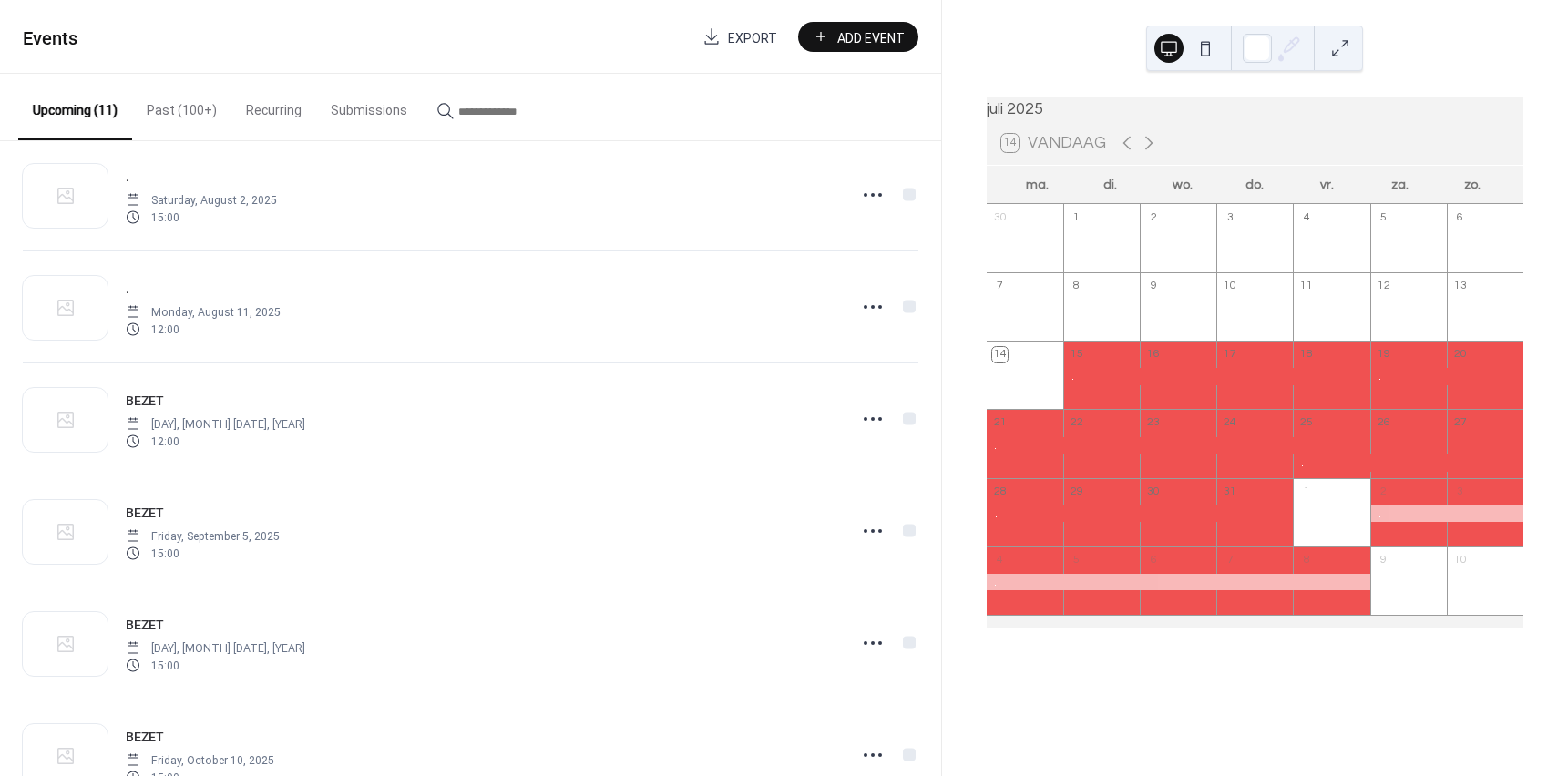 scroll, scrollTop: 485, scrollLeft: 0, axis: vertical 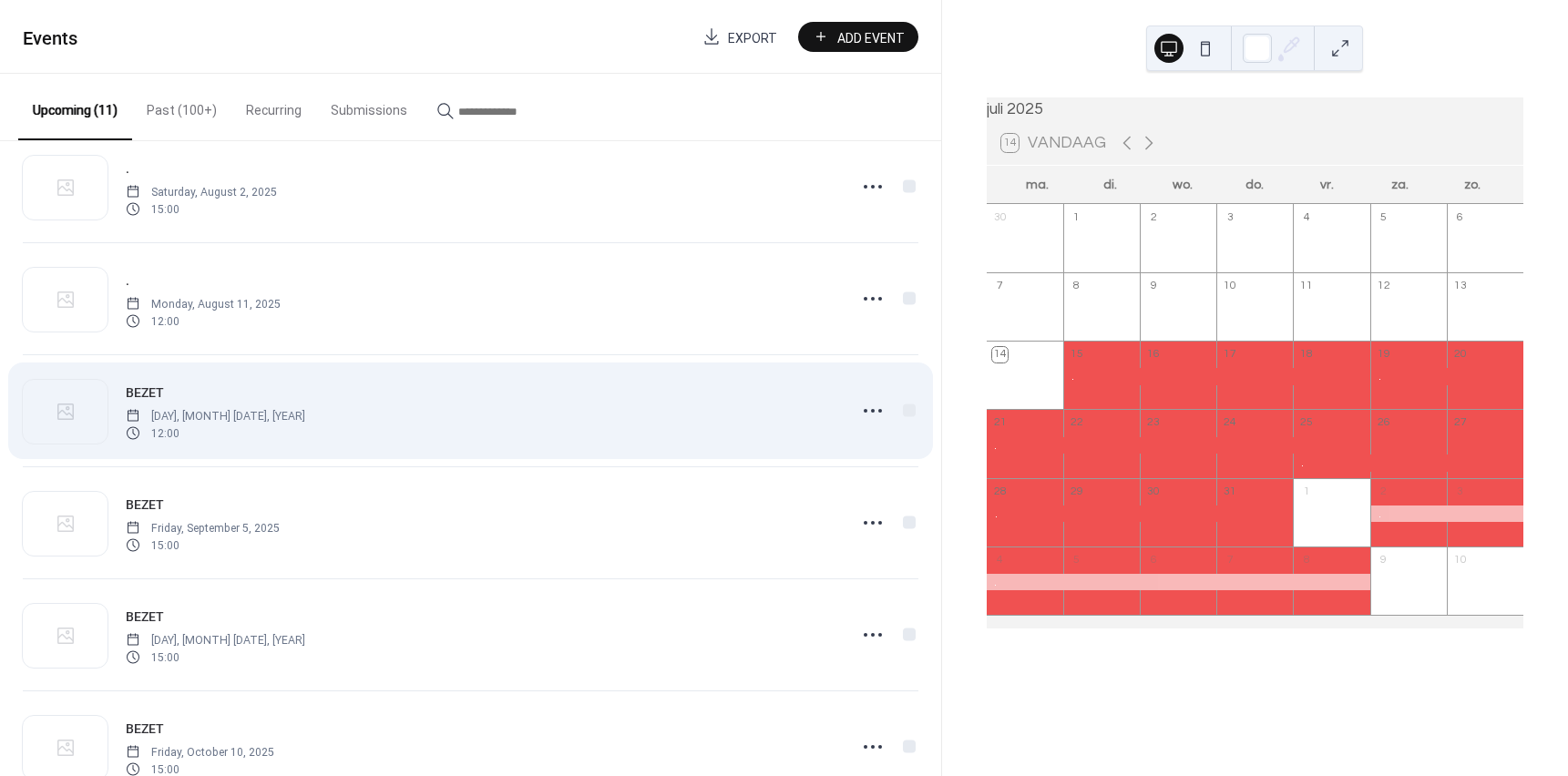 click on "BEZET" at bounding box center [145, 393] 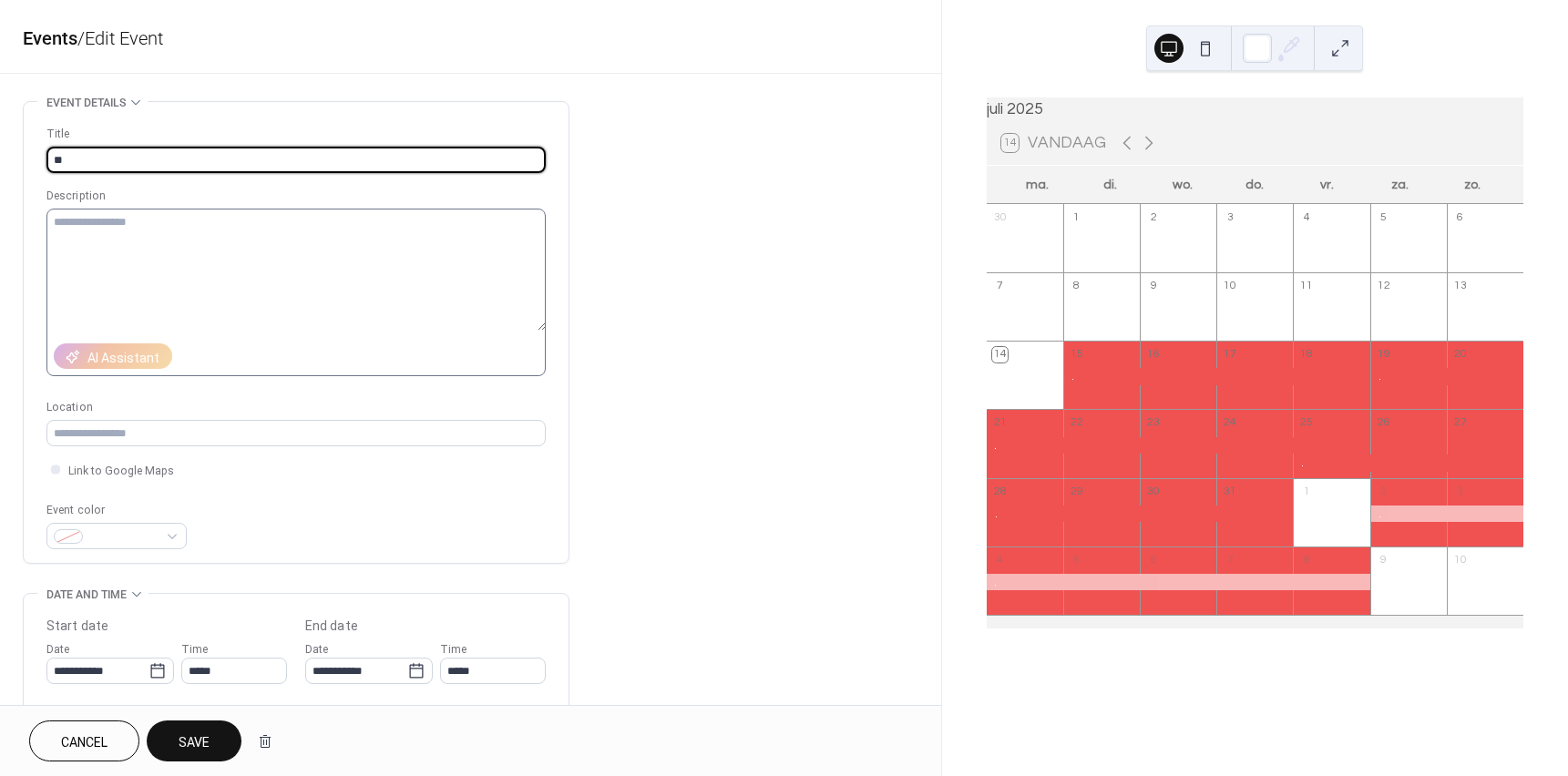 type on "*" 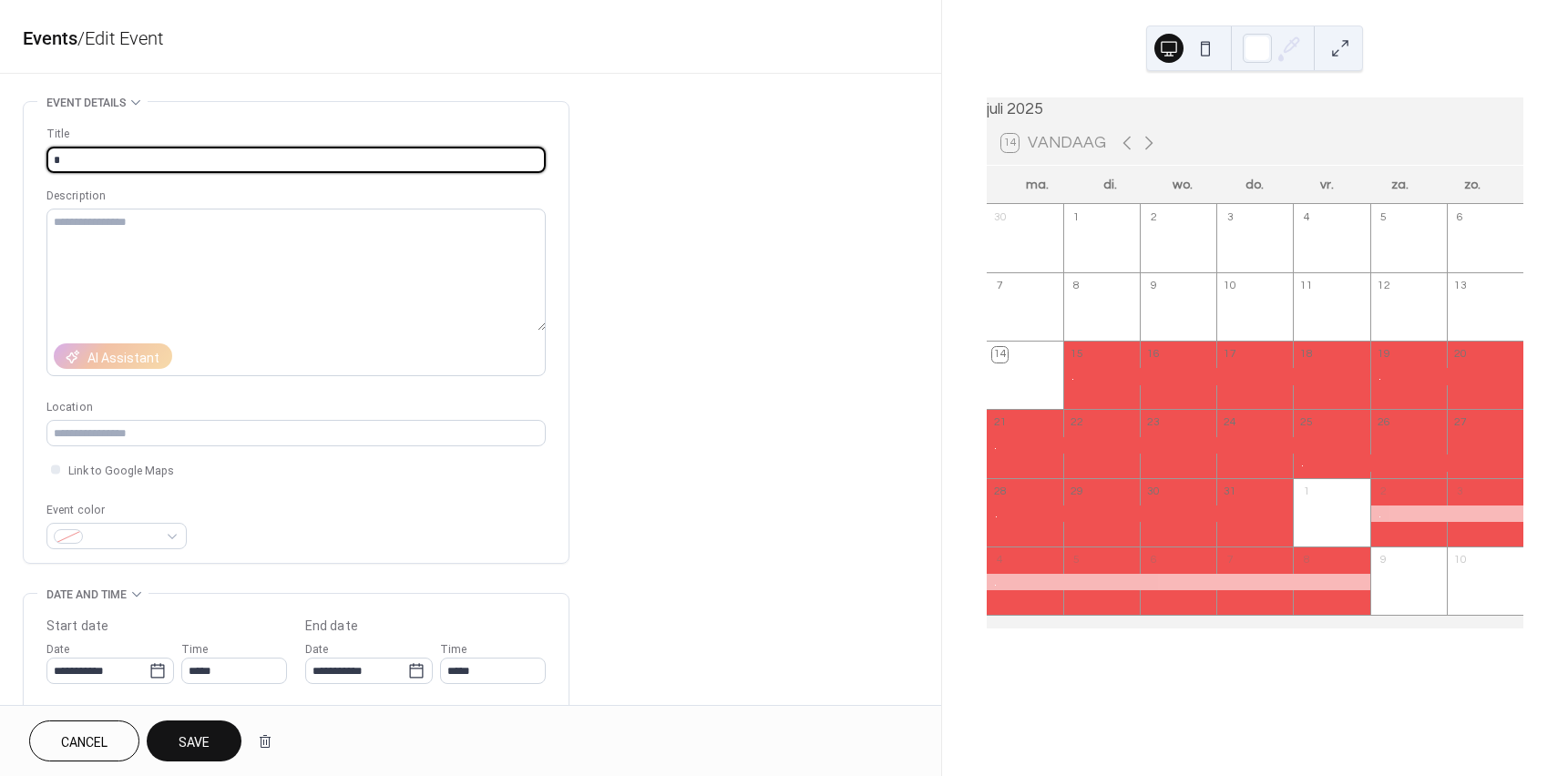 type on "*" 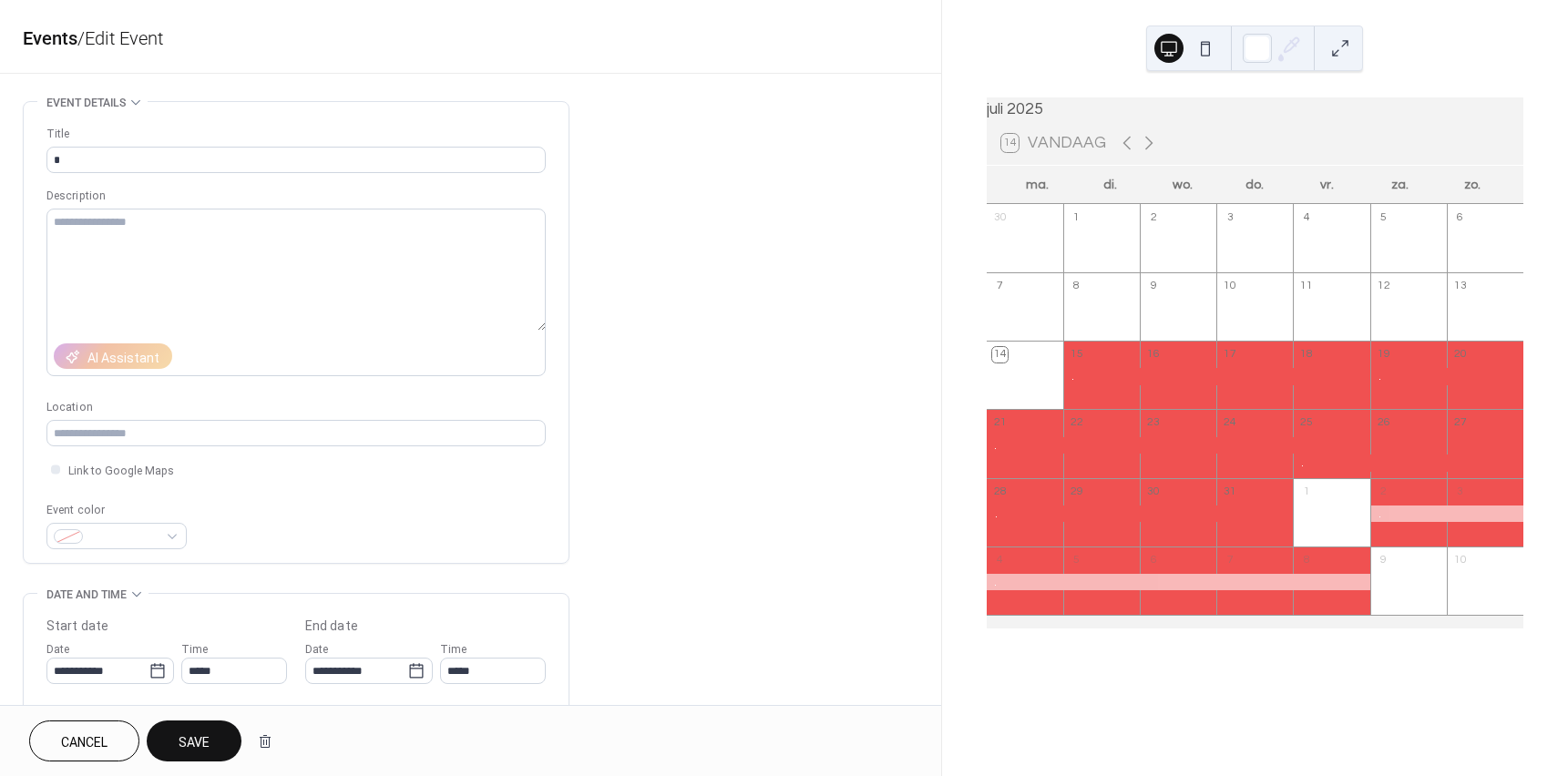 click on "Save" at bounding box center (194, 742) 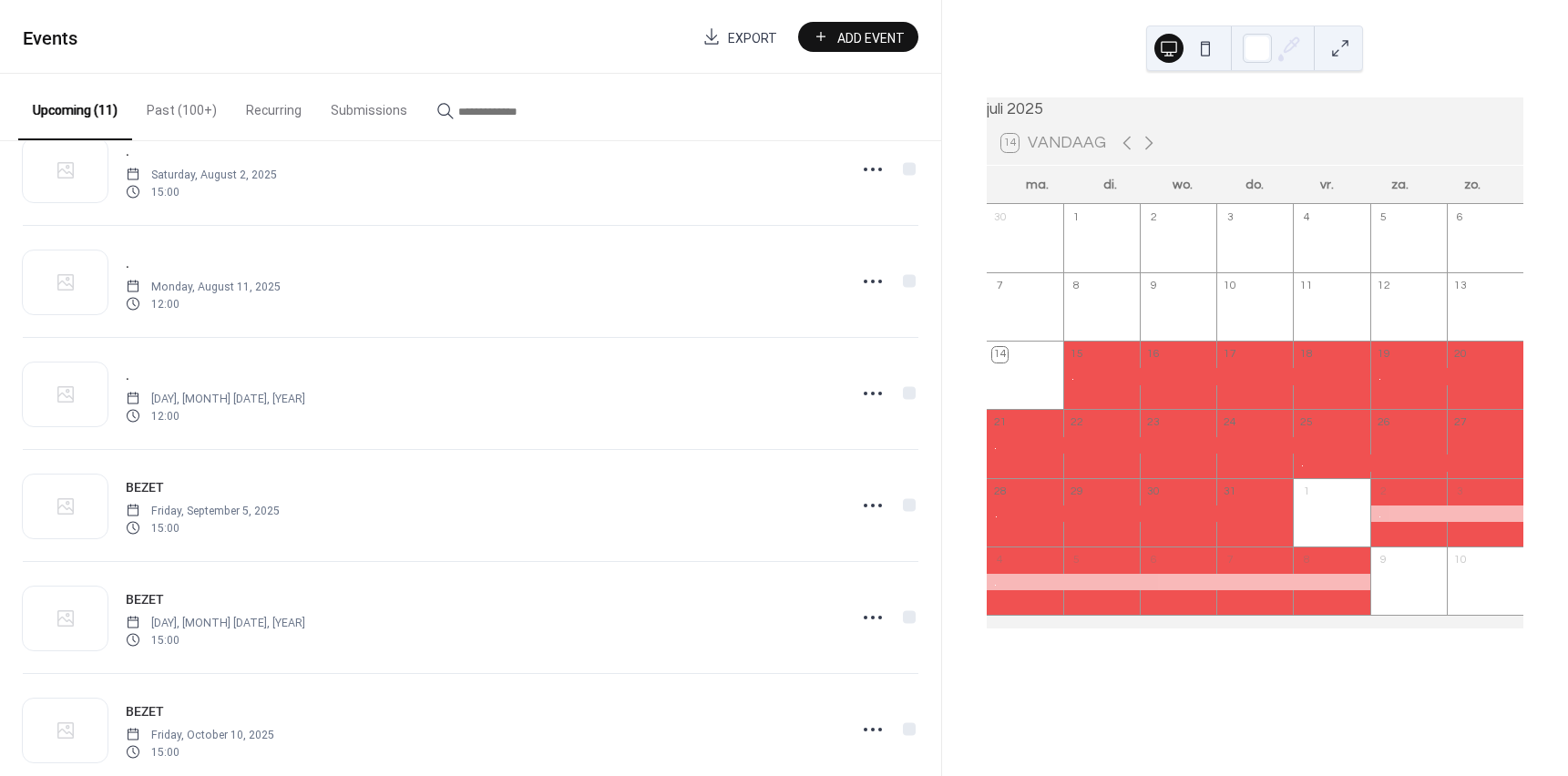 scroll, scrollTop: 577, scrollLeft: 0, axis: vertical 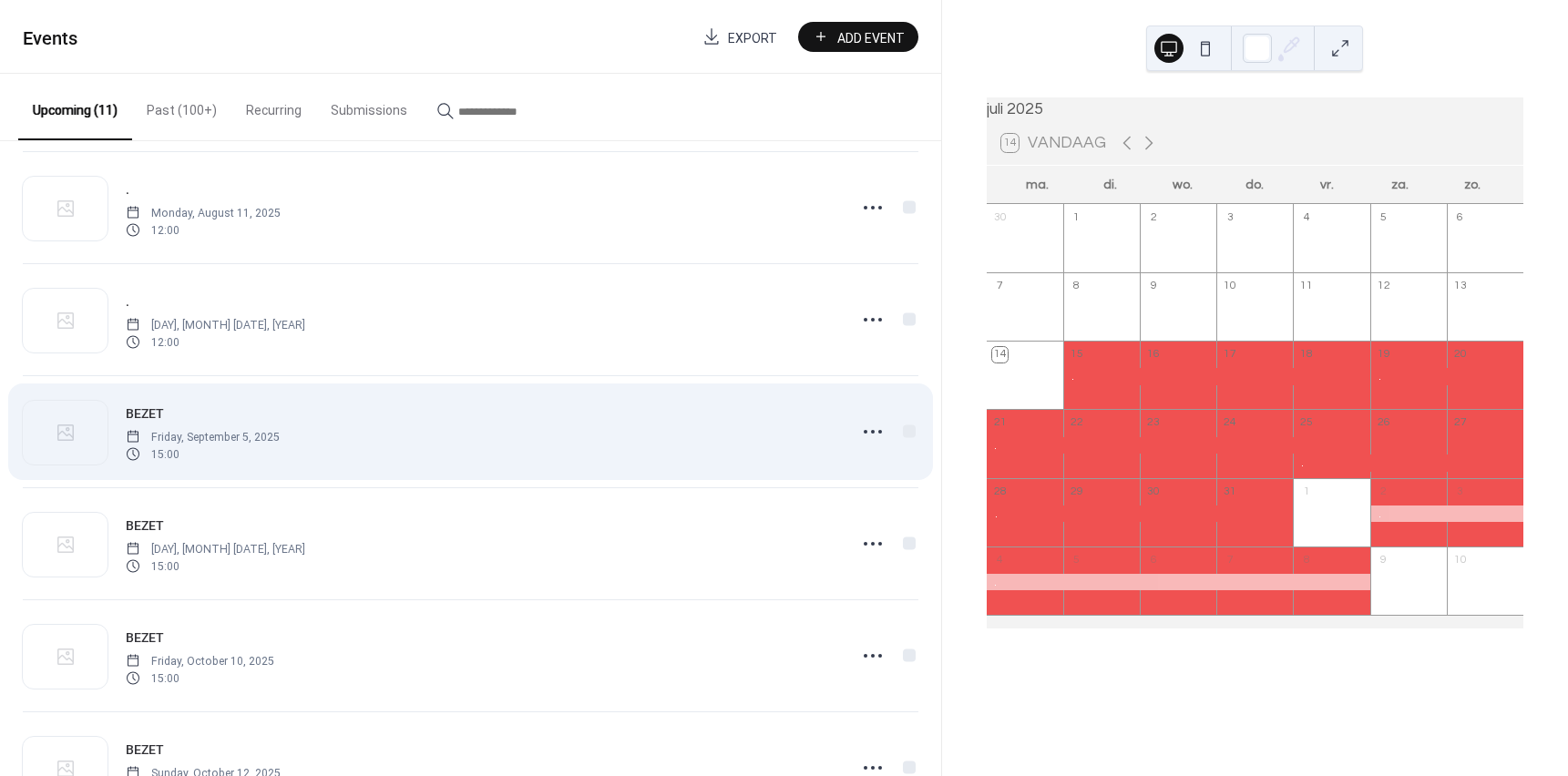 click on "BEZET" at bounding box center (145, 414) 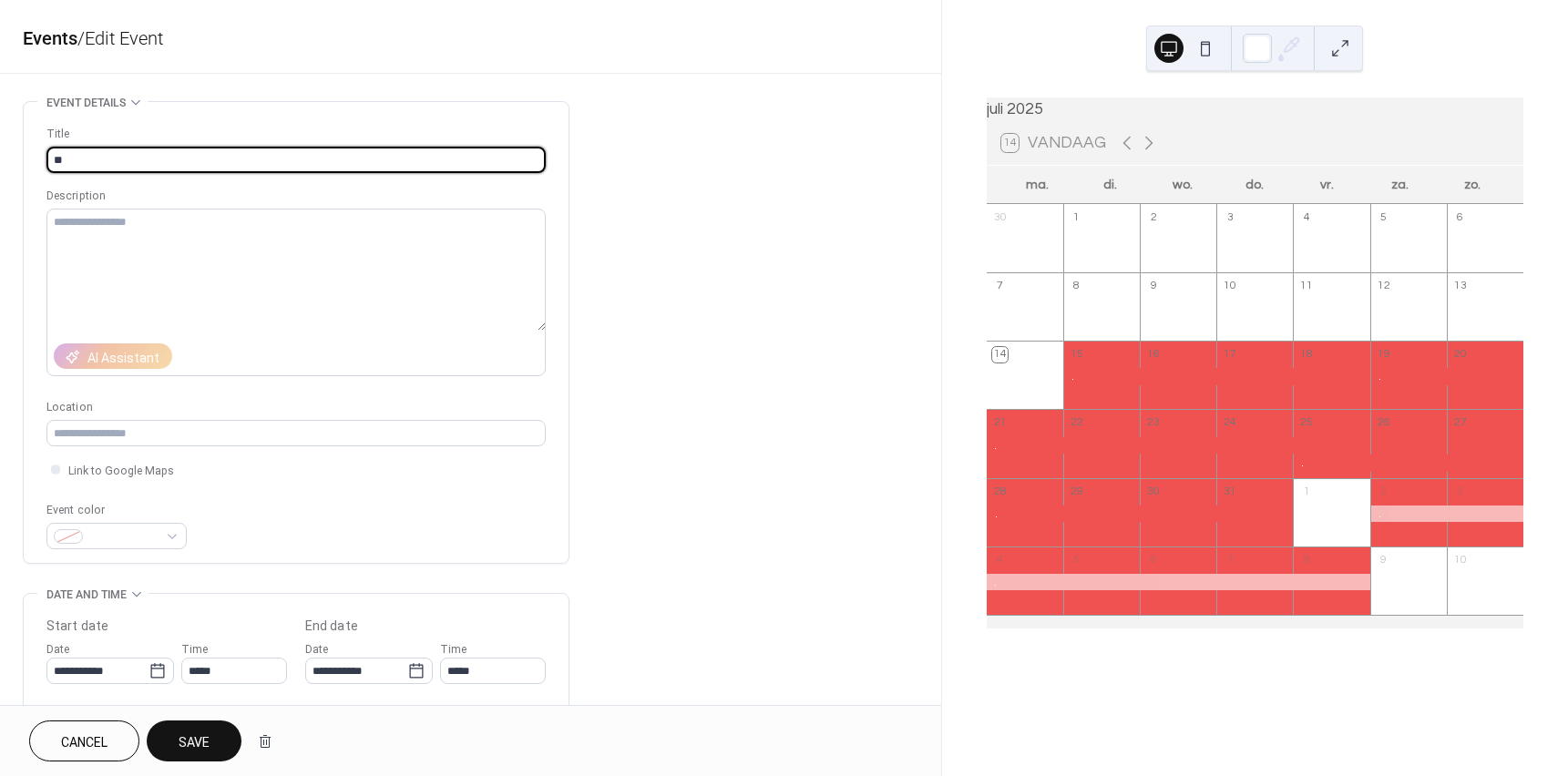 type on "*" 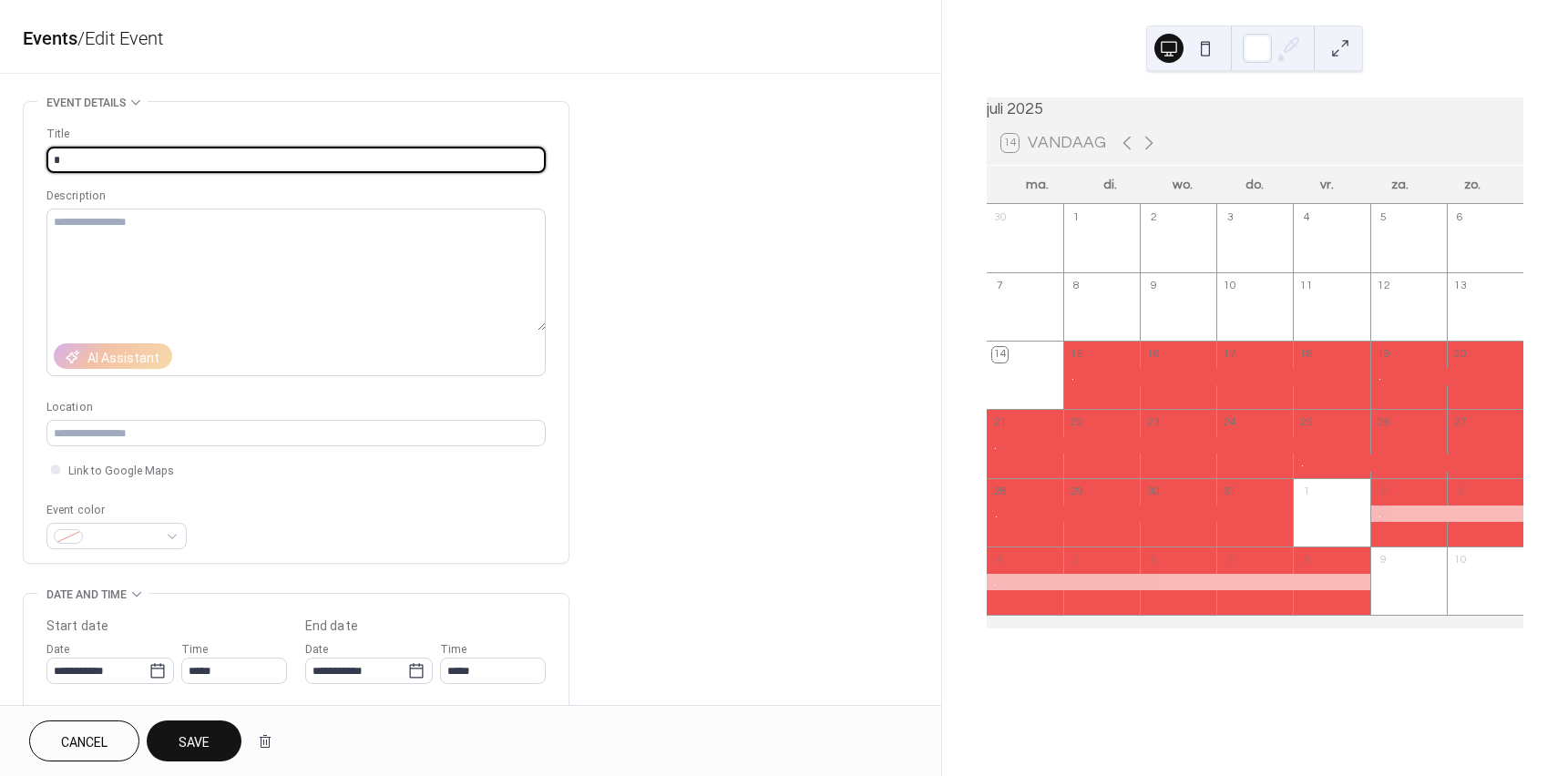 type on "*" 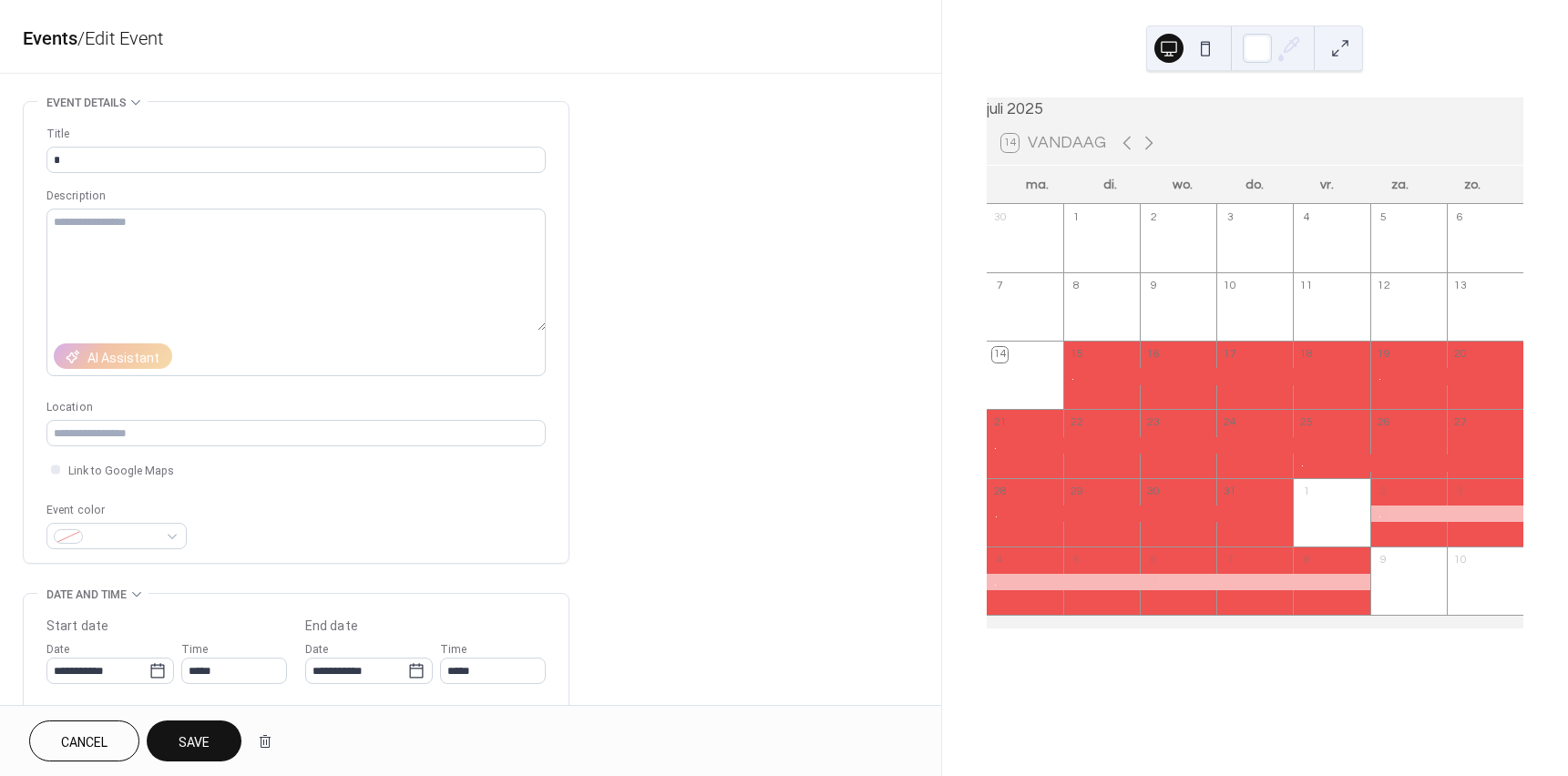 click on "Save" at bounding box center (194, 742) 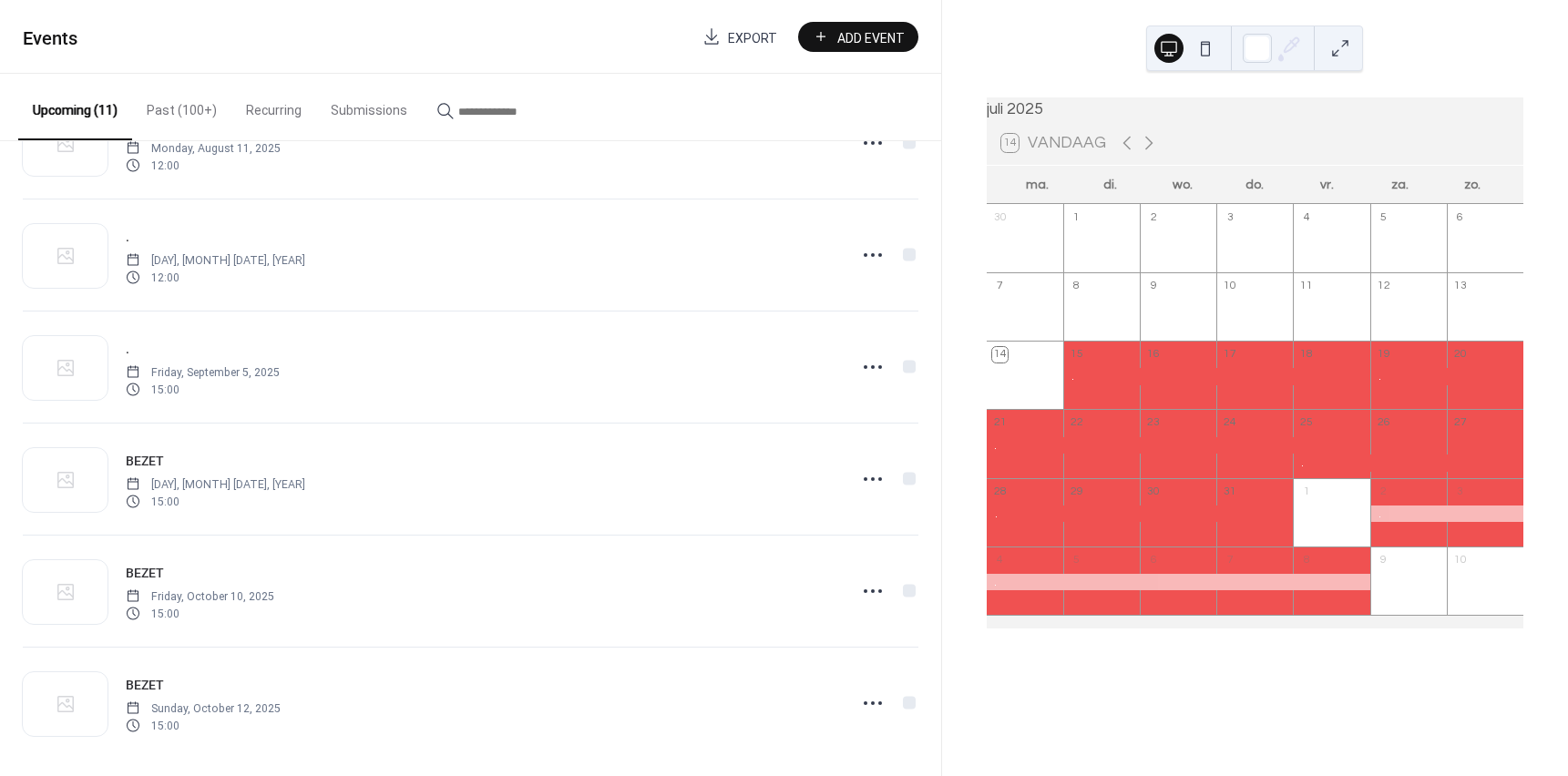 scroll, scrollTop: 651, scrollLeft: 0, axis: vertical 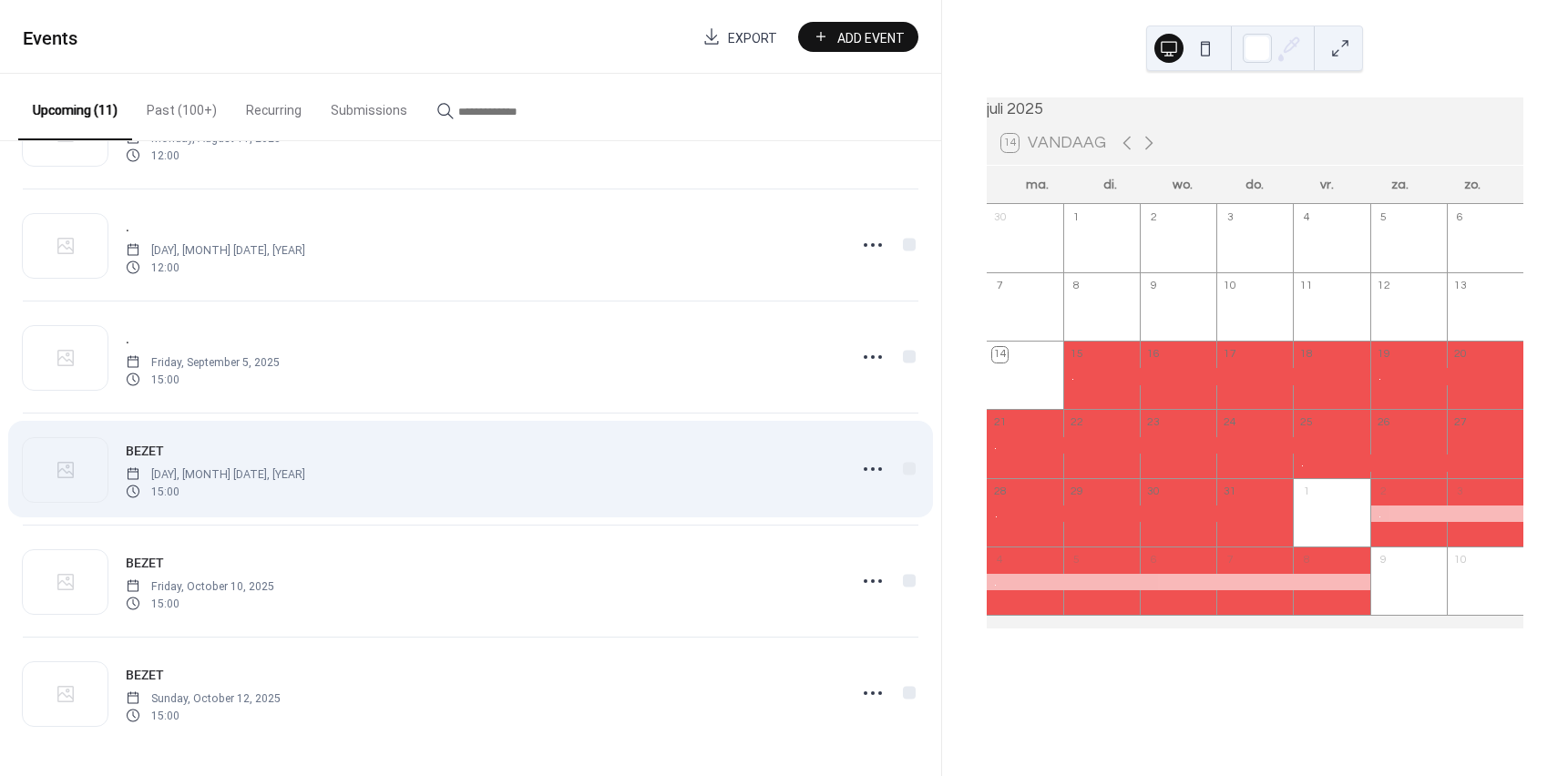 click on "BEZET" at bounding box center [145, 451] 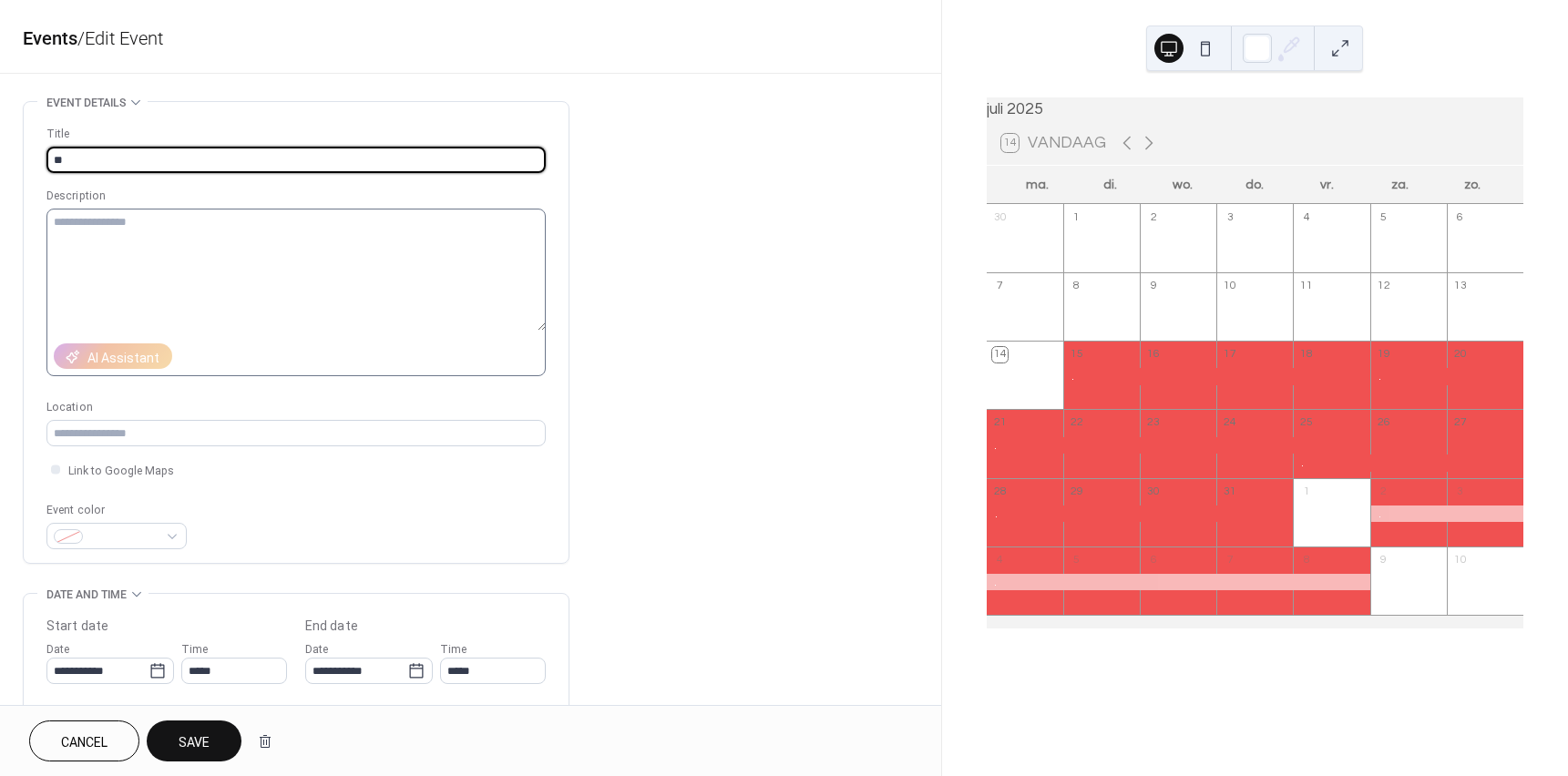 type on "*" 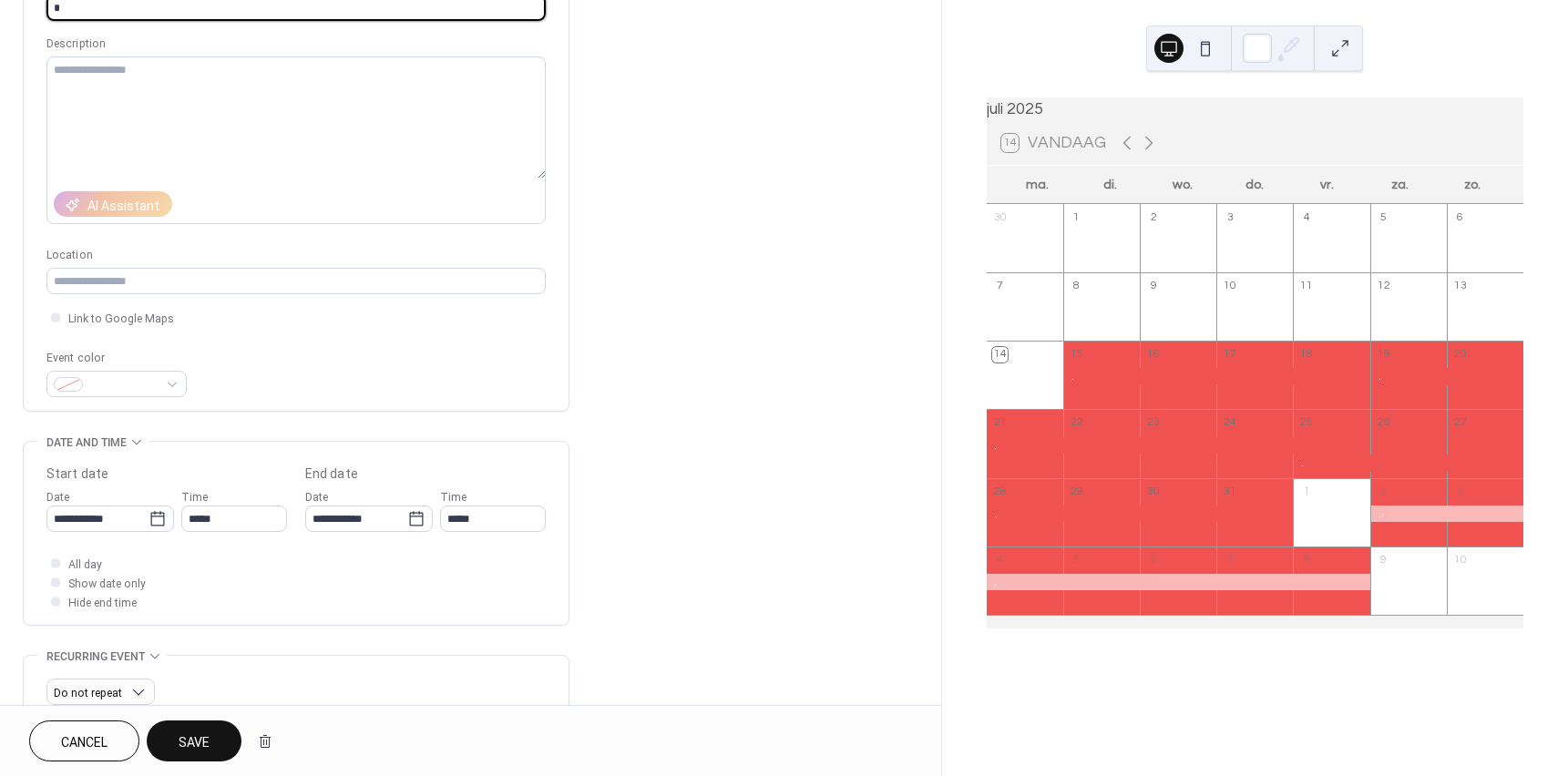 scroll, scrollTop: 212, scrollLeft: 0, axis: vertical 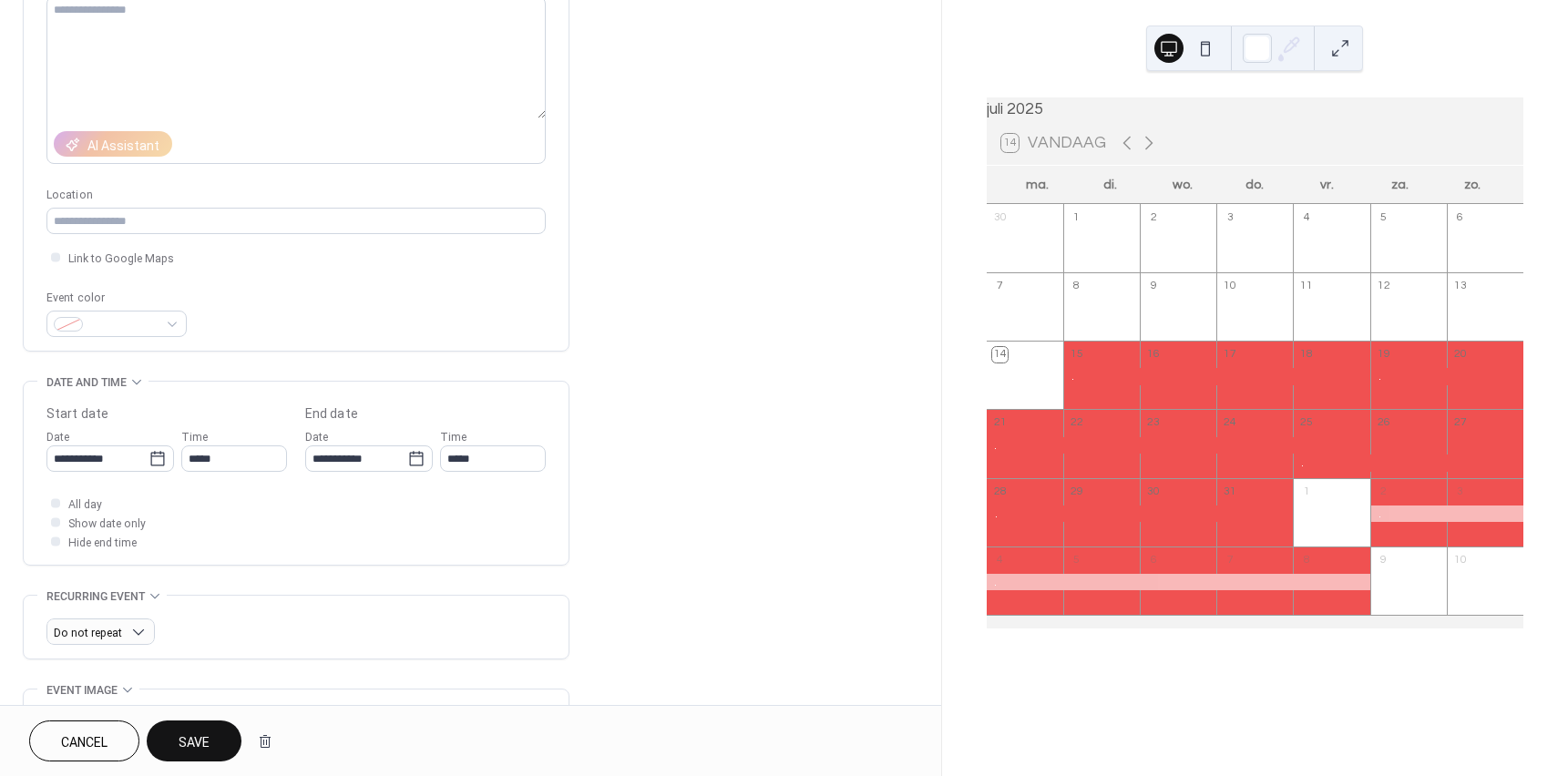 type on "*" 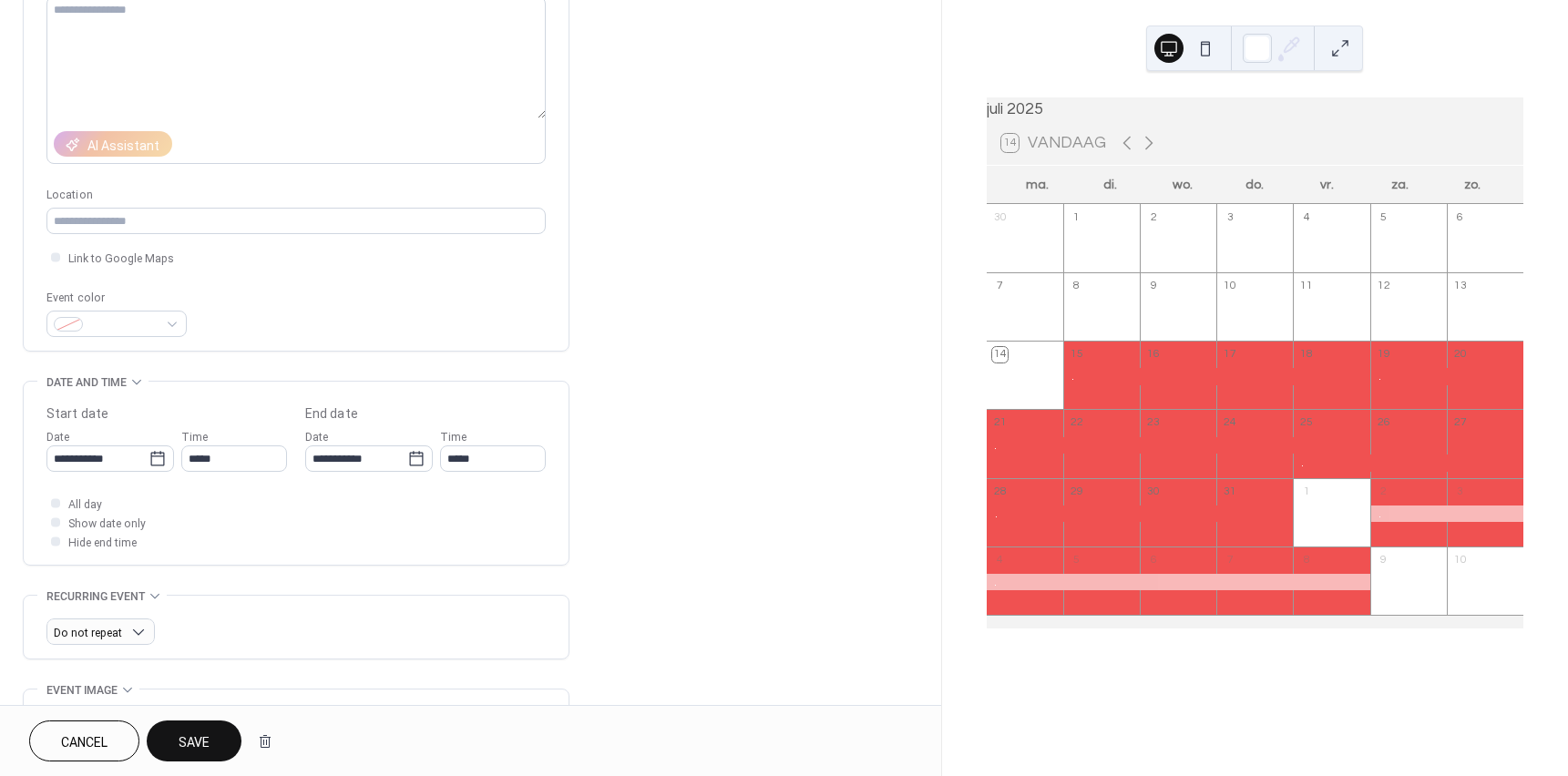 click on "Save" at bounding box center [194, 742] 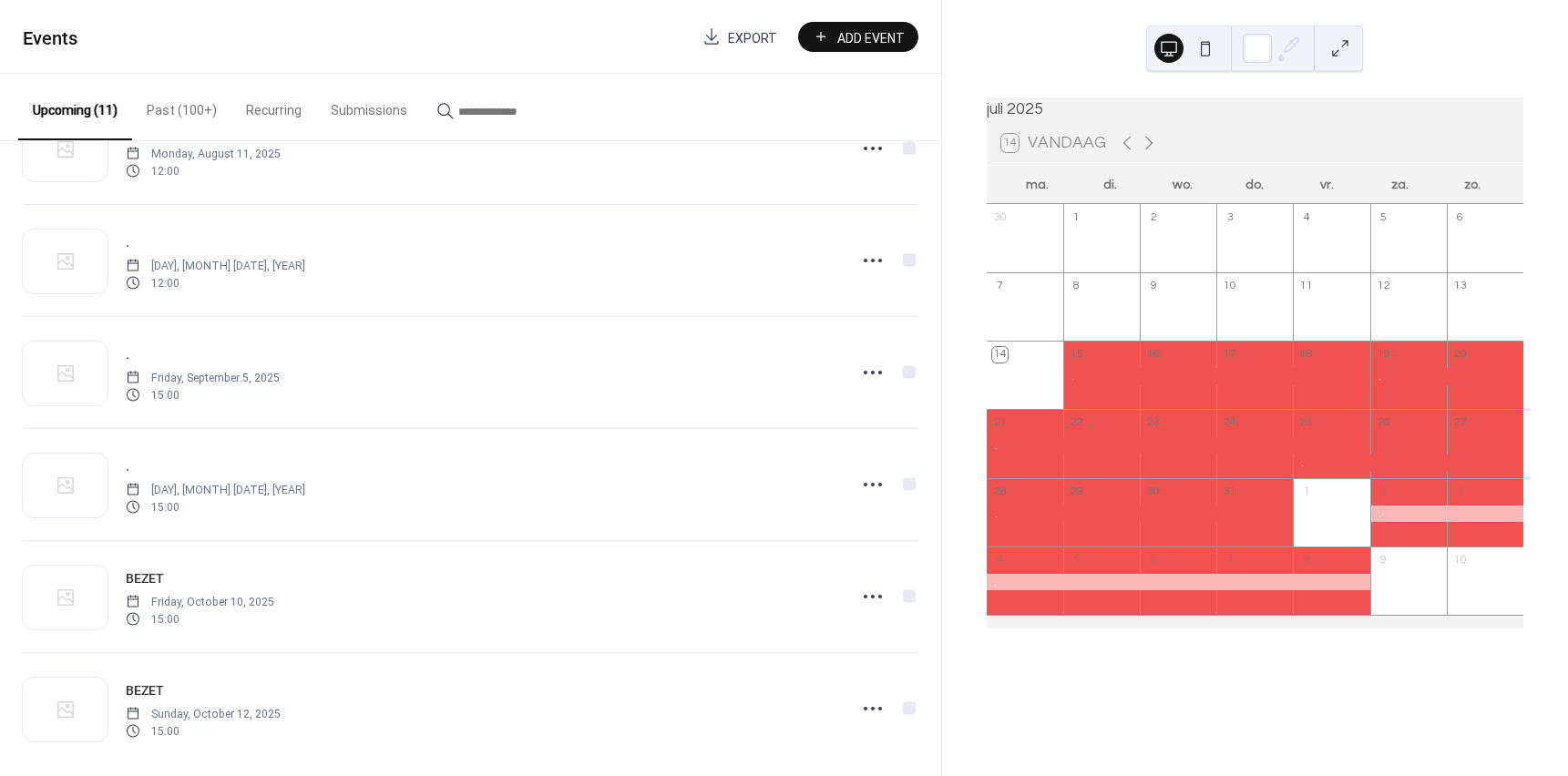 scroll, scrollTop: 651, scrollLeft: 0, axis: vertical 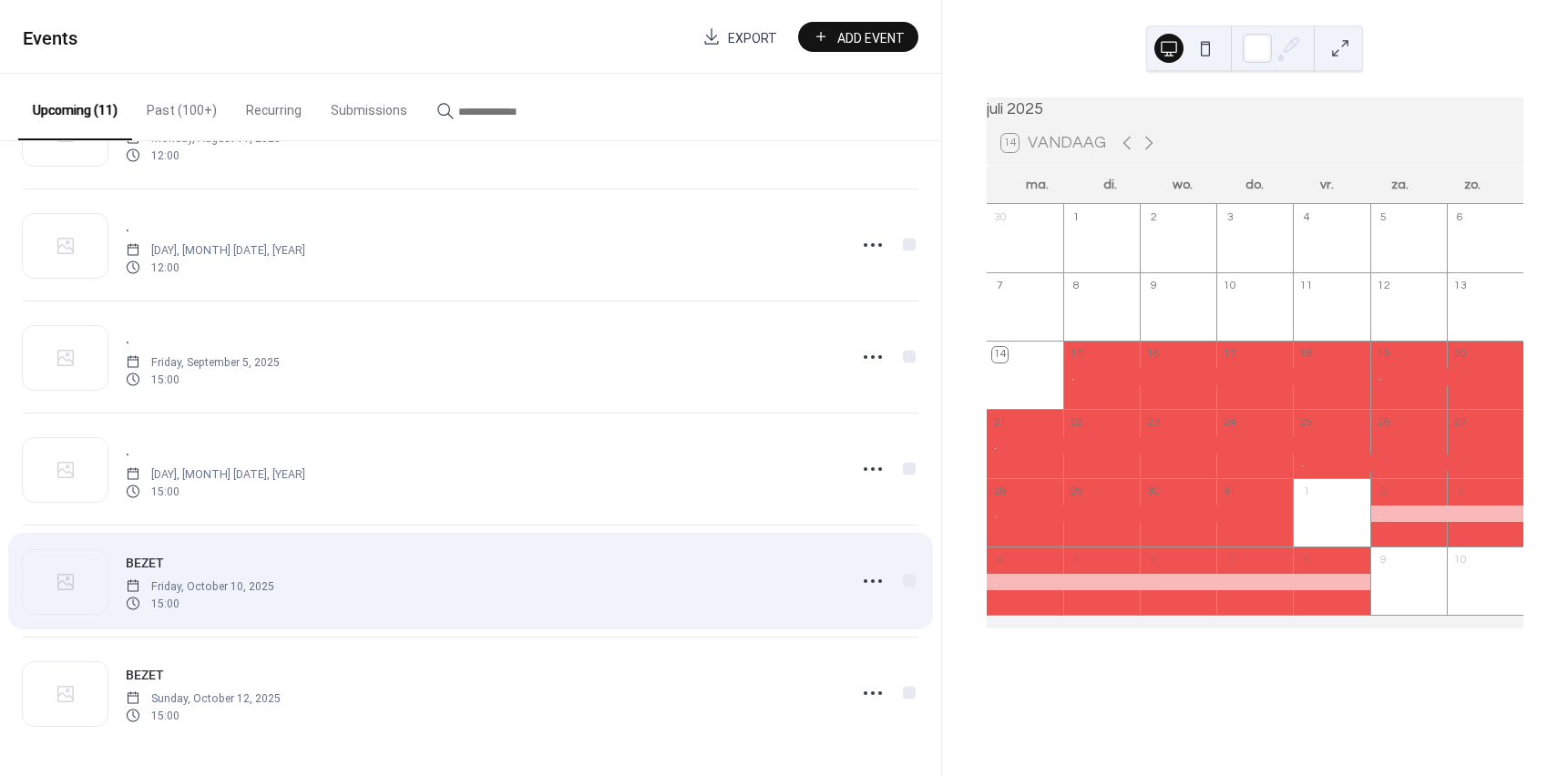 click on "BEZET" at bounding box center [145, 563] 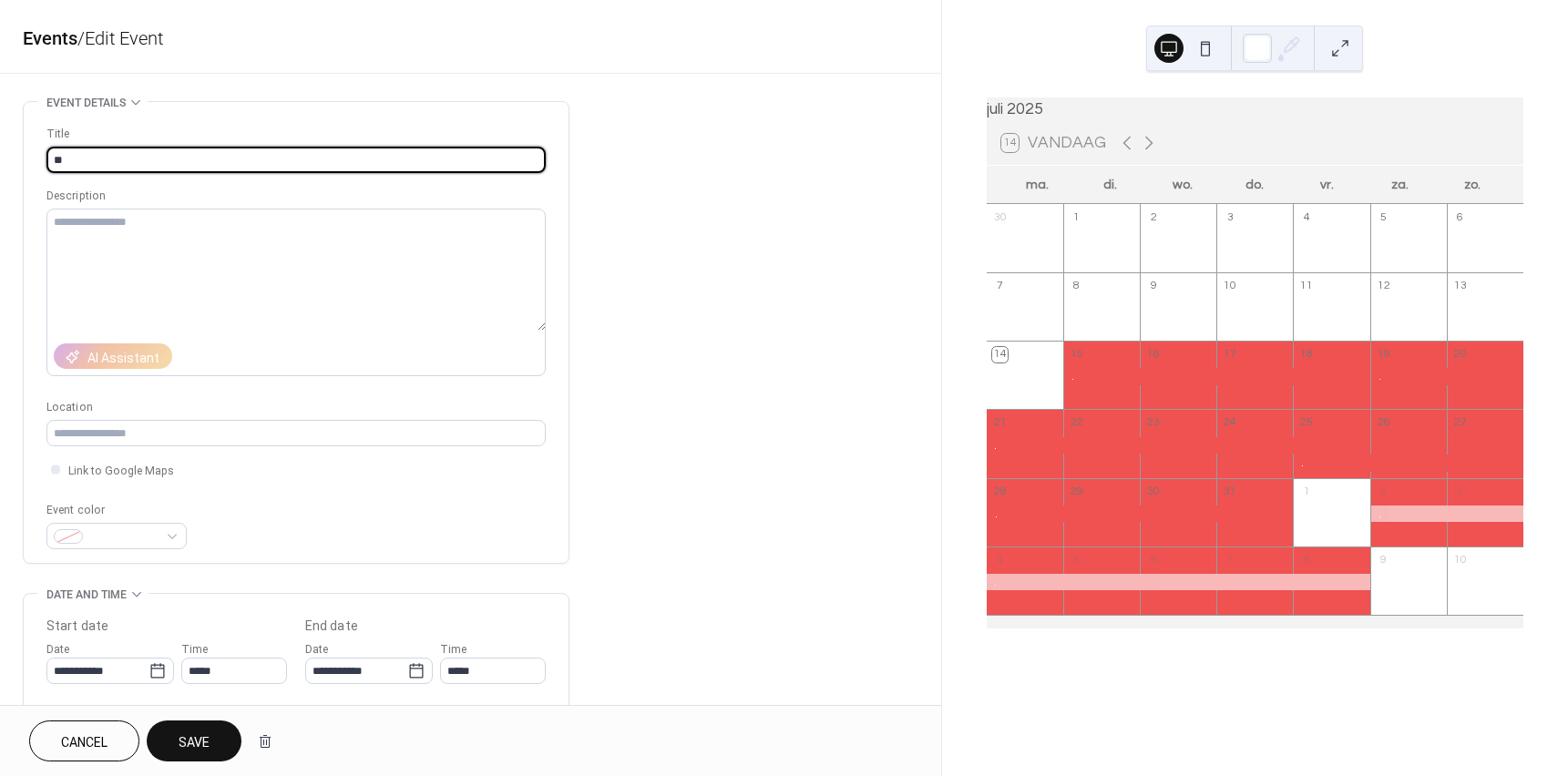 type on "*" 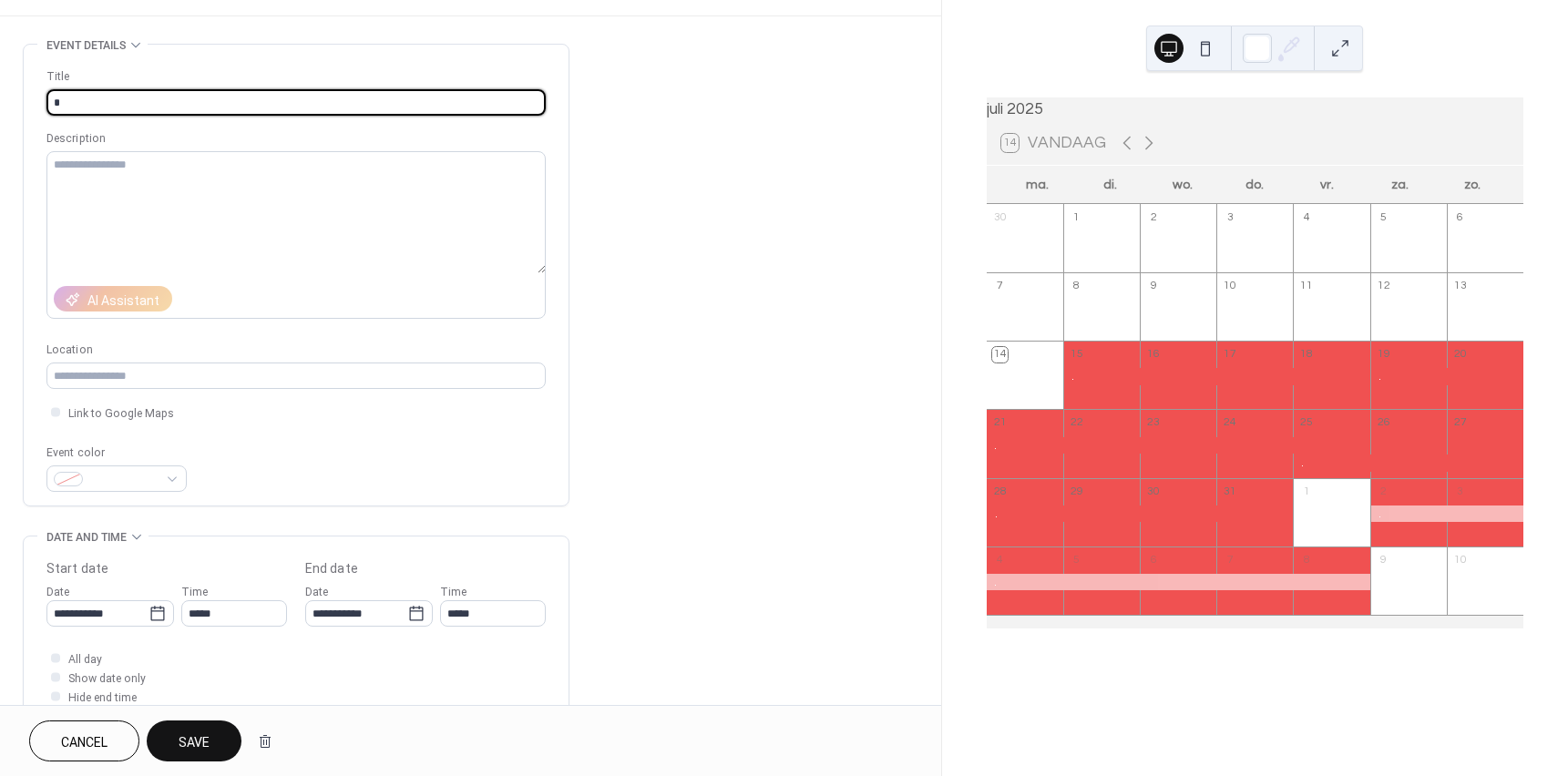 scroll, scrollTop: 243, scrollLeft: 0, axis: vertical 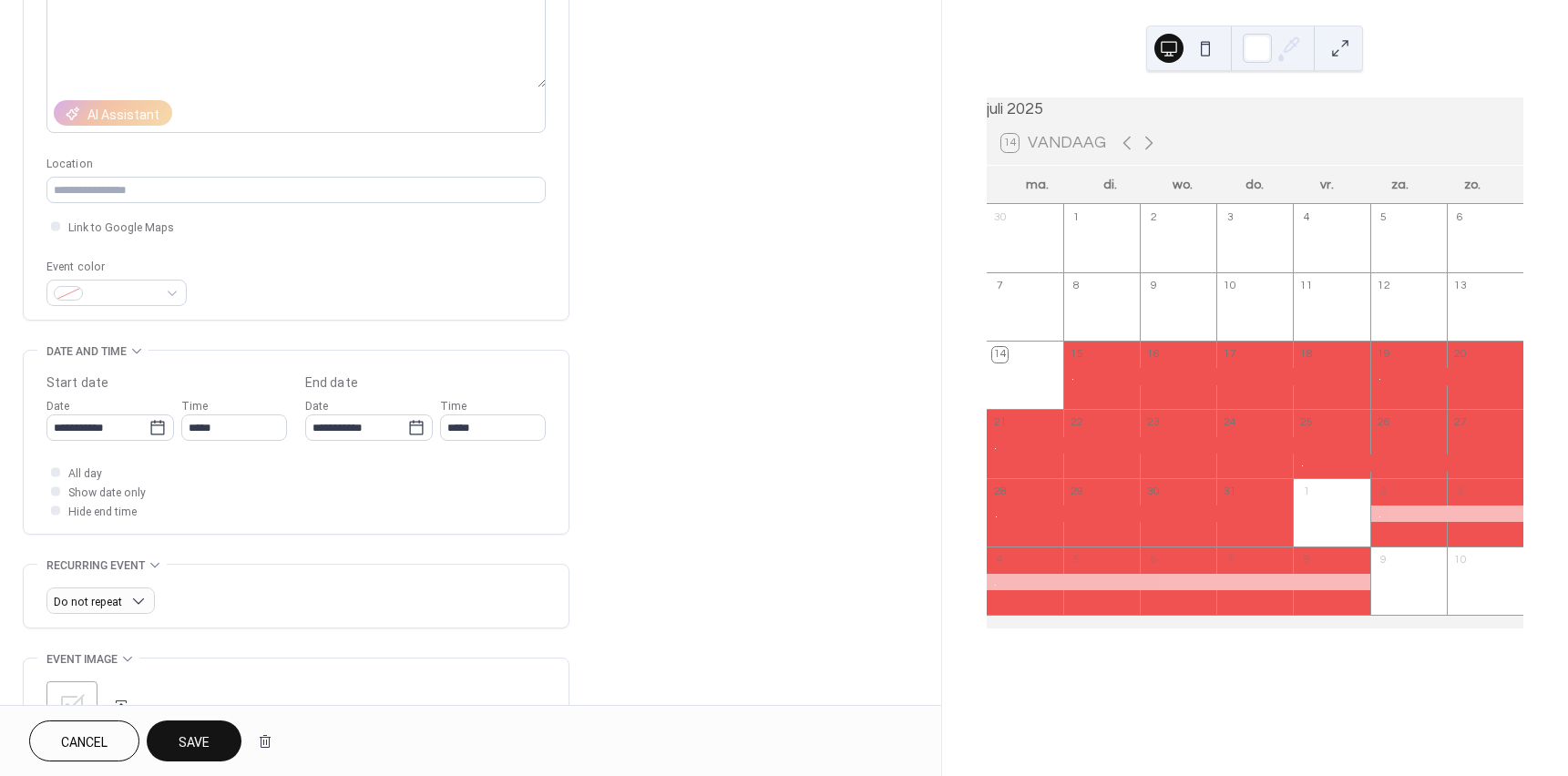 type on "*" 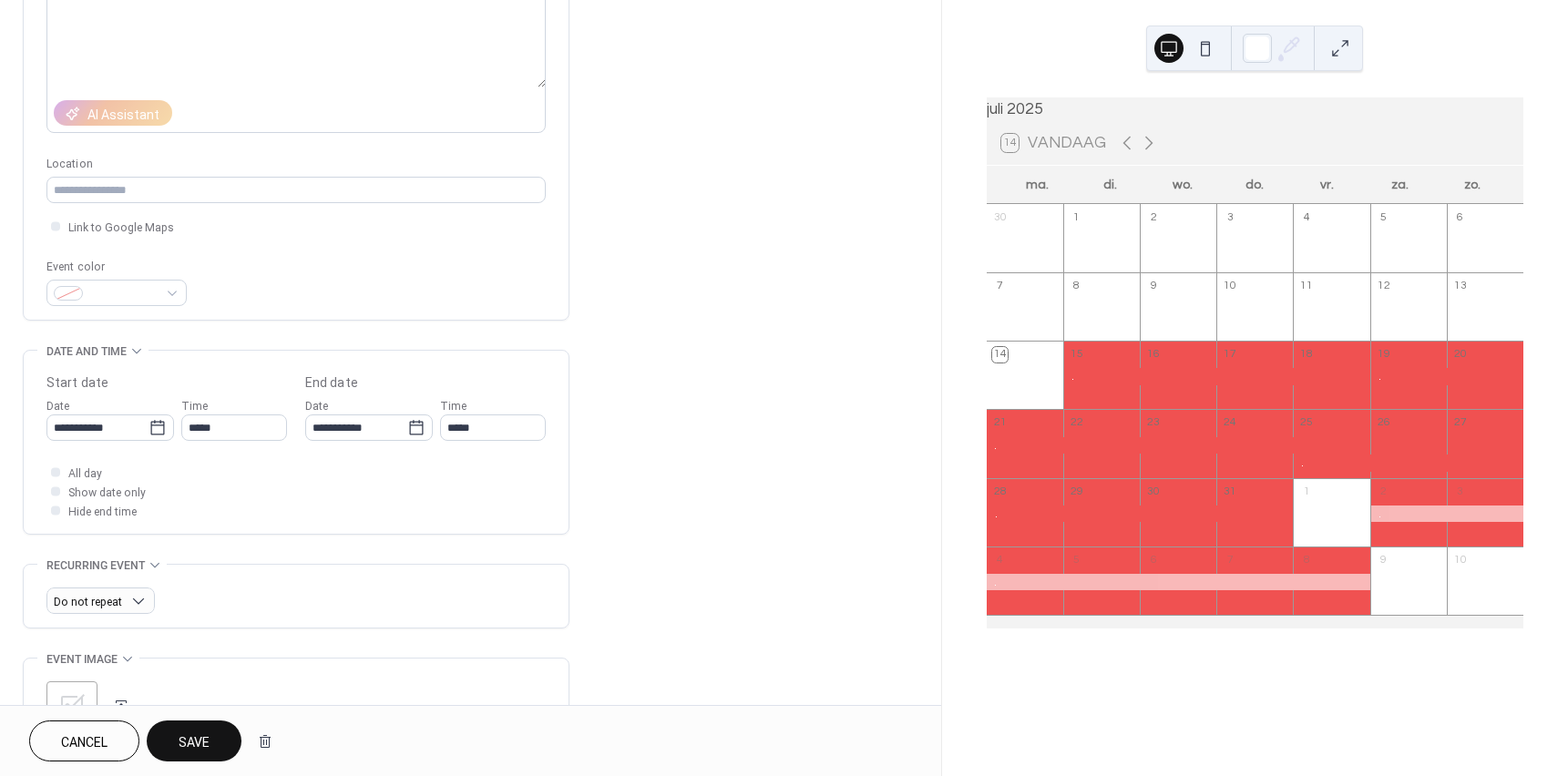 click on "Save" at bounding box center [194, 742] 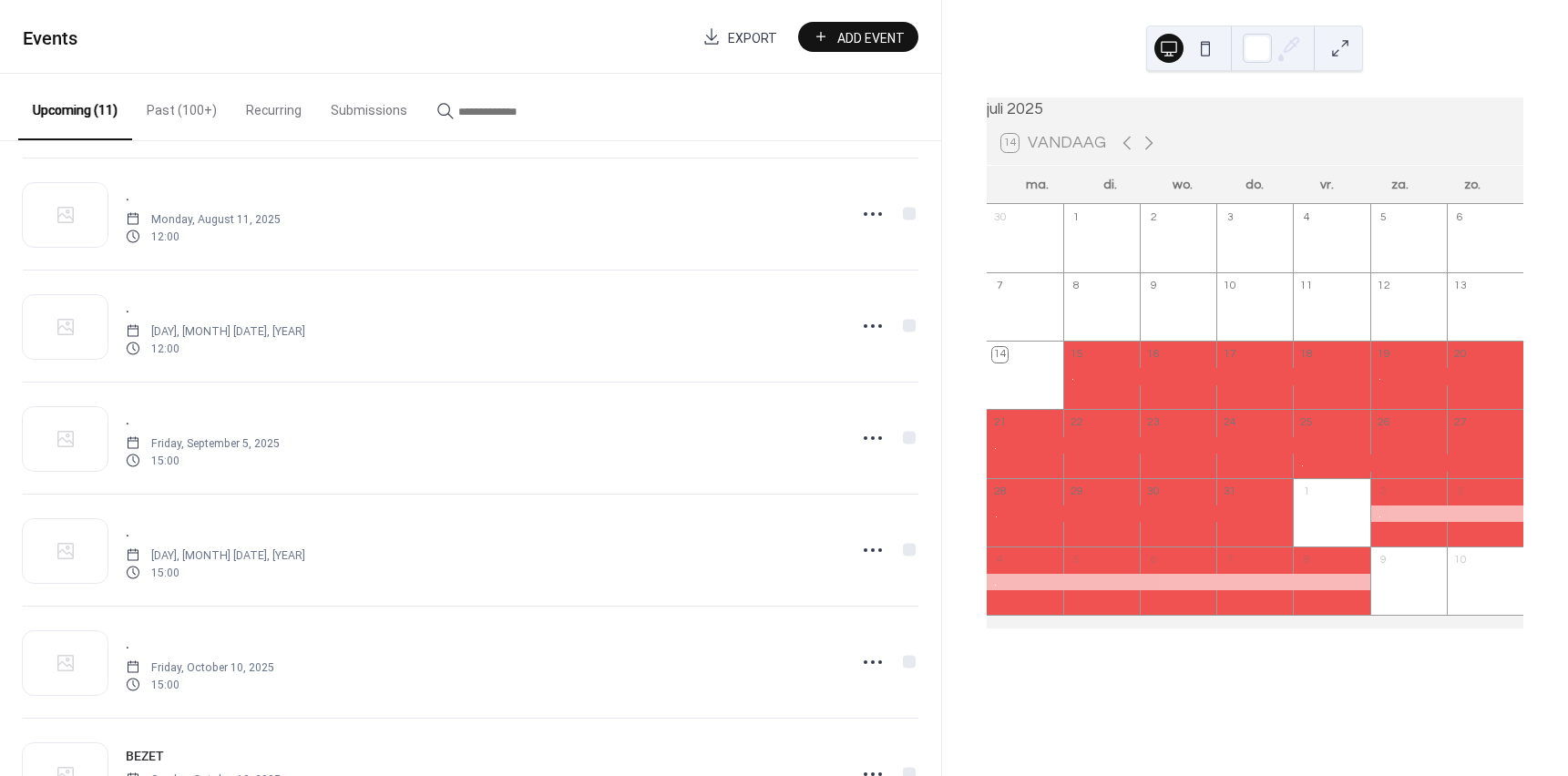 scroll, scrollTop: 651, scrollLeft: 0, axis: vertical 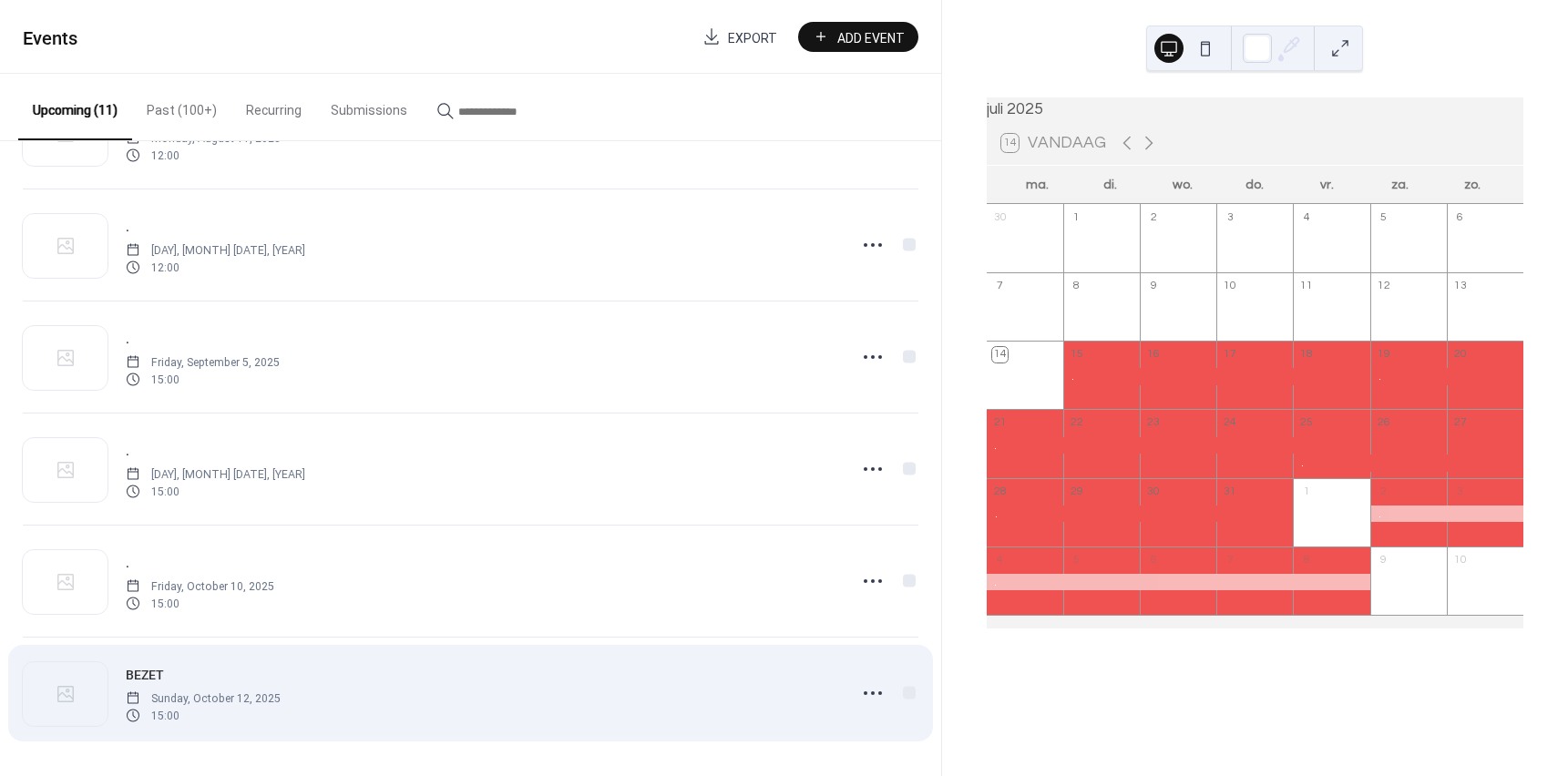 click on "BEZET" at bounding box center [145, 675] 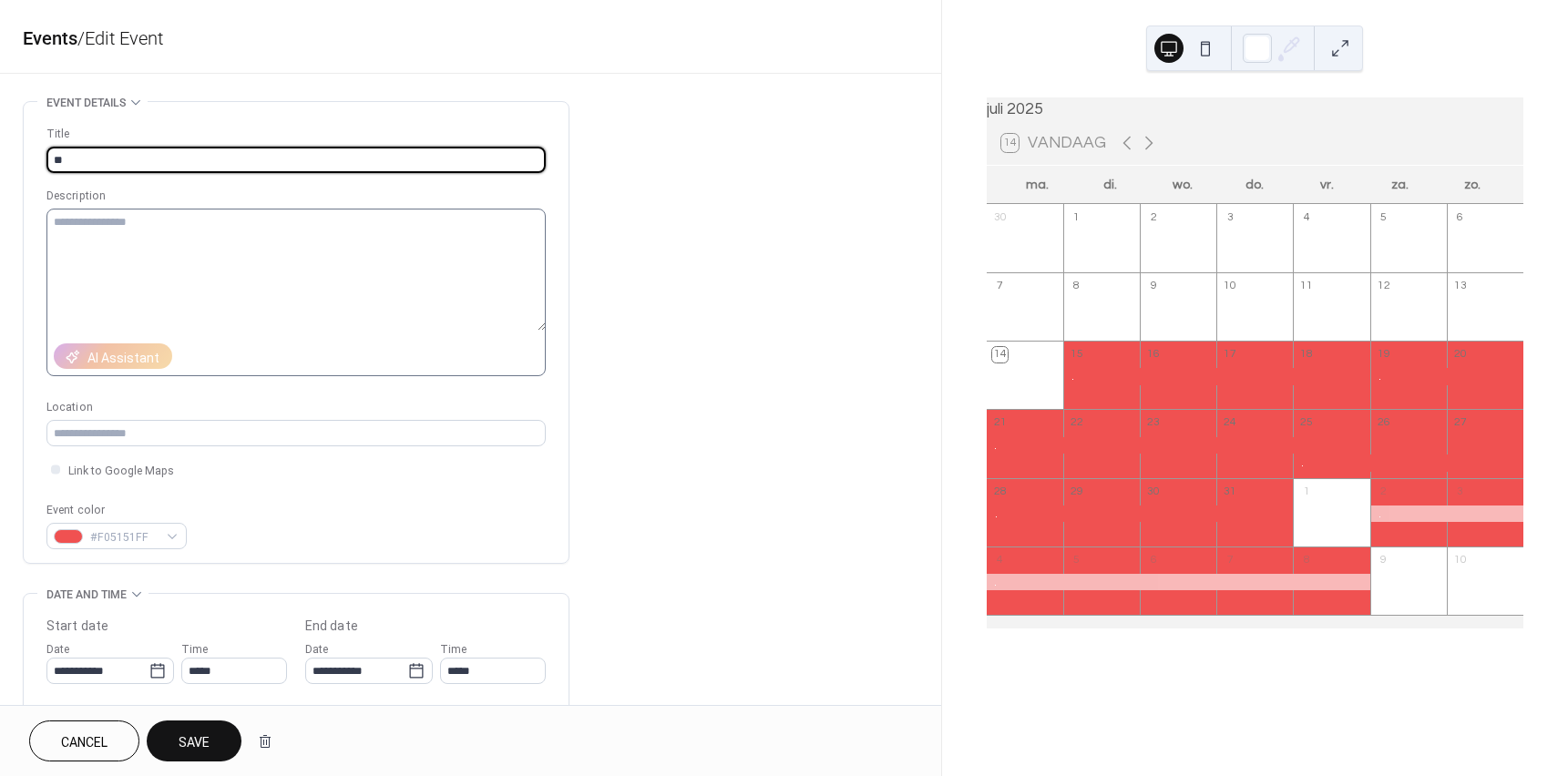type on "*" 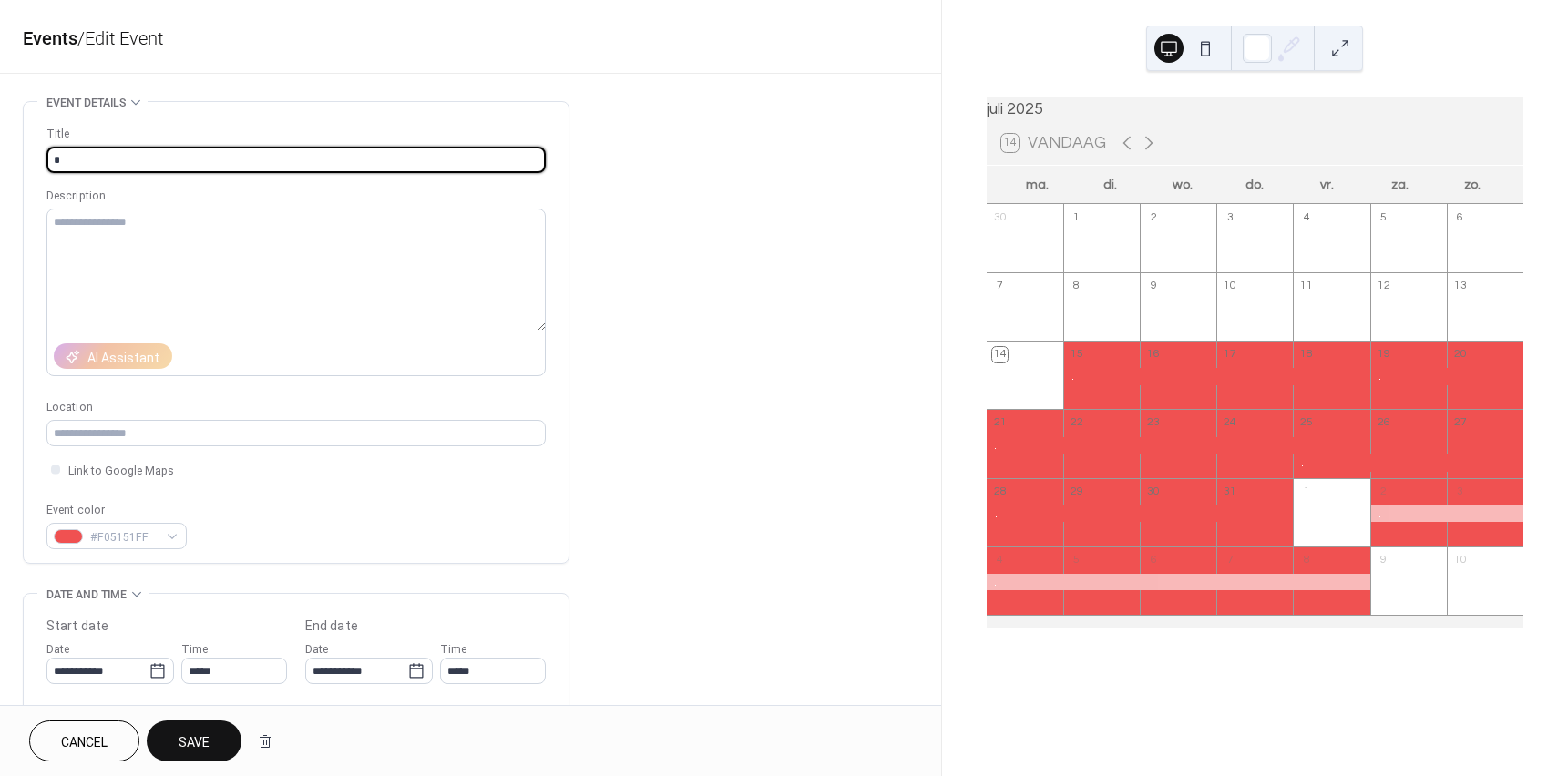 type on "*" 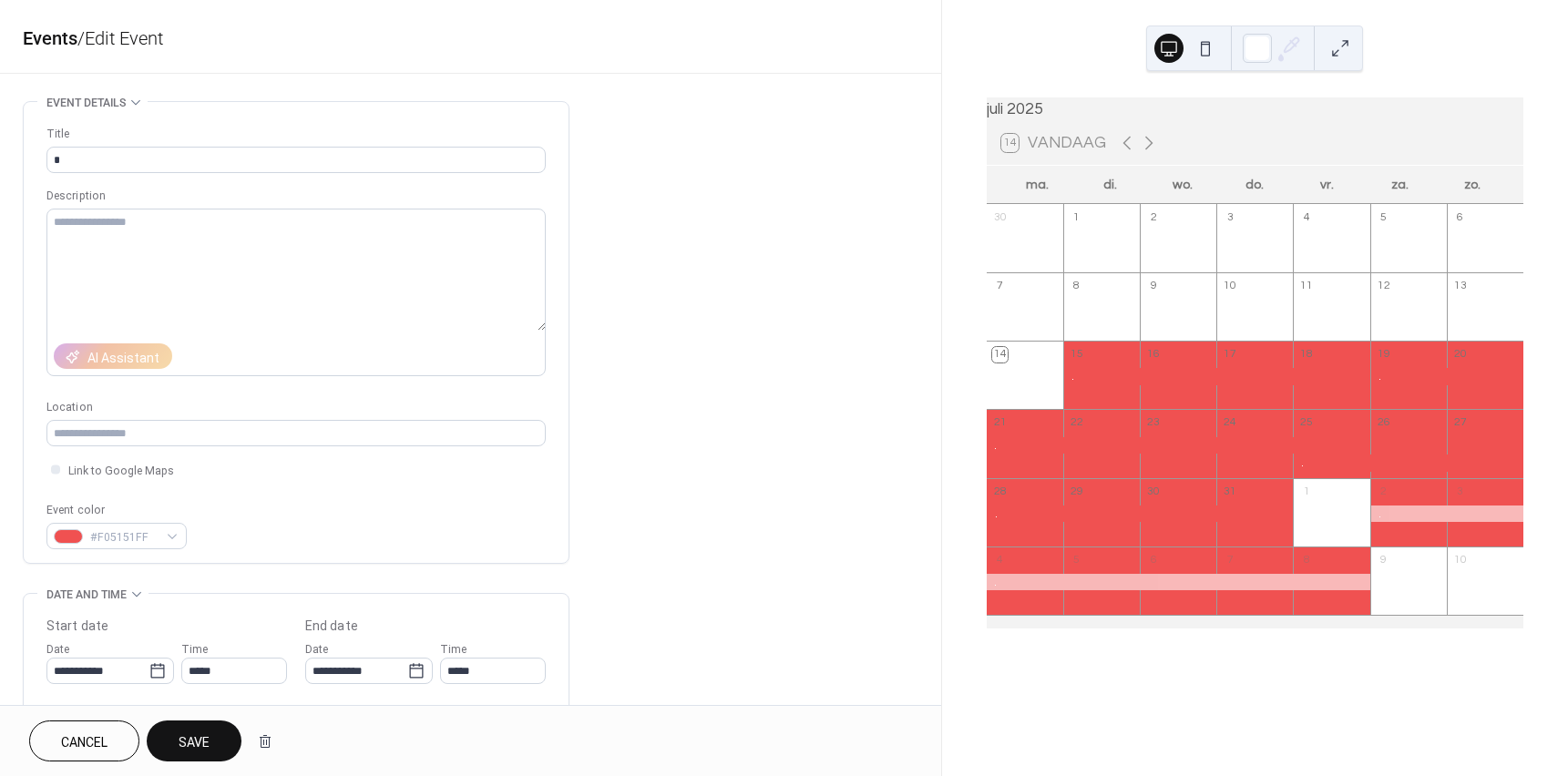 click on "Save" at bounding box center [194, 742] 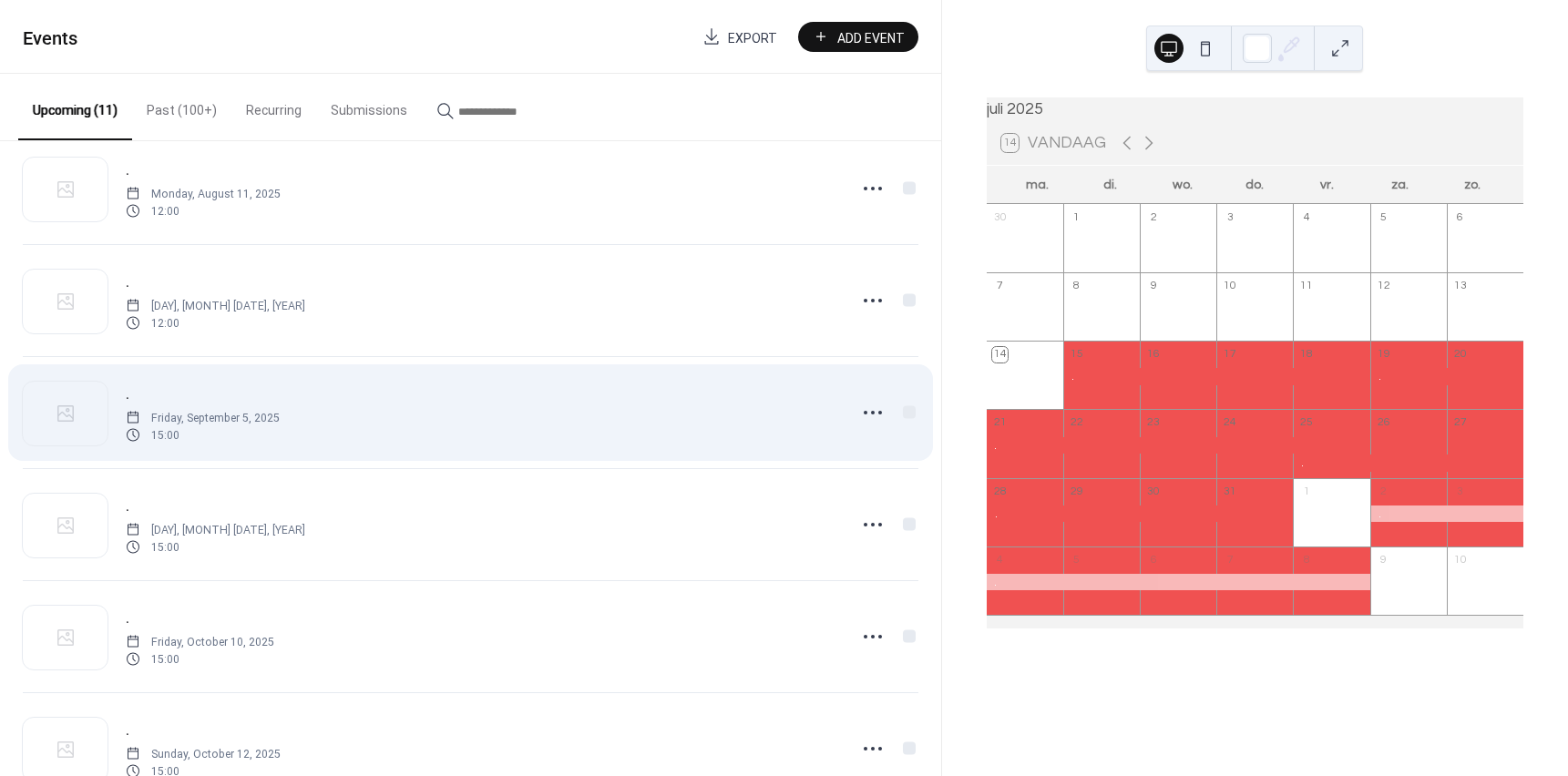 scroll, scrollTop: 651, scrollLeft: 0, axis: vertical 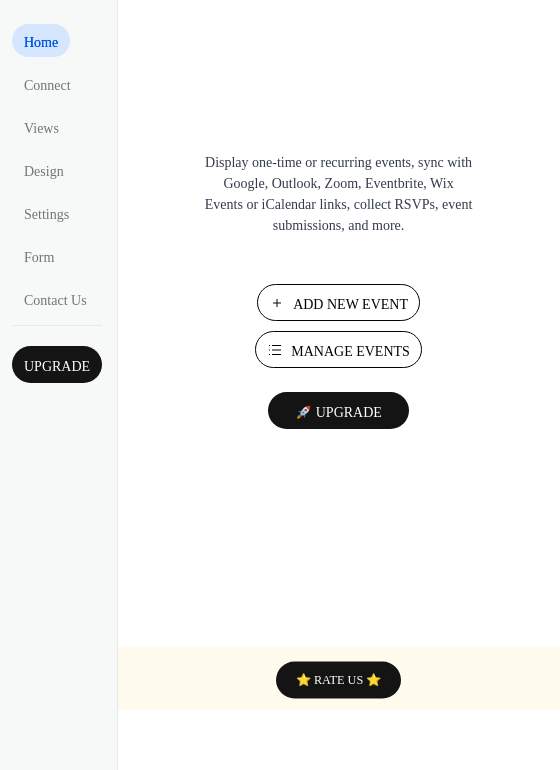 click on "Add New Event" at bounding box center (350, 304) 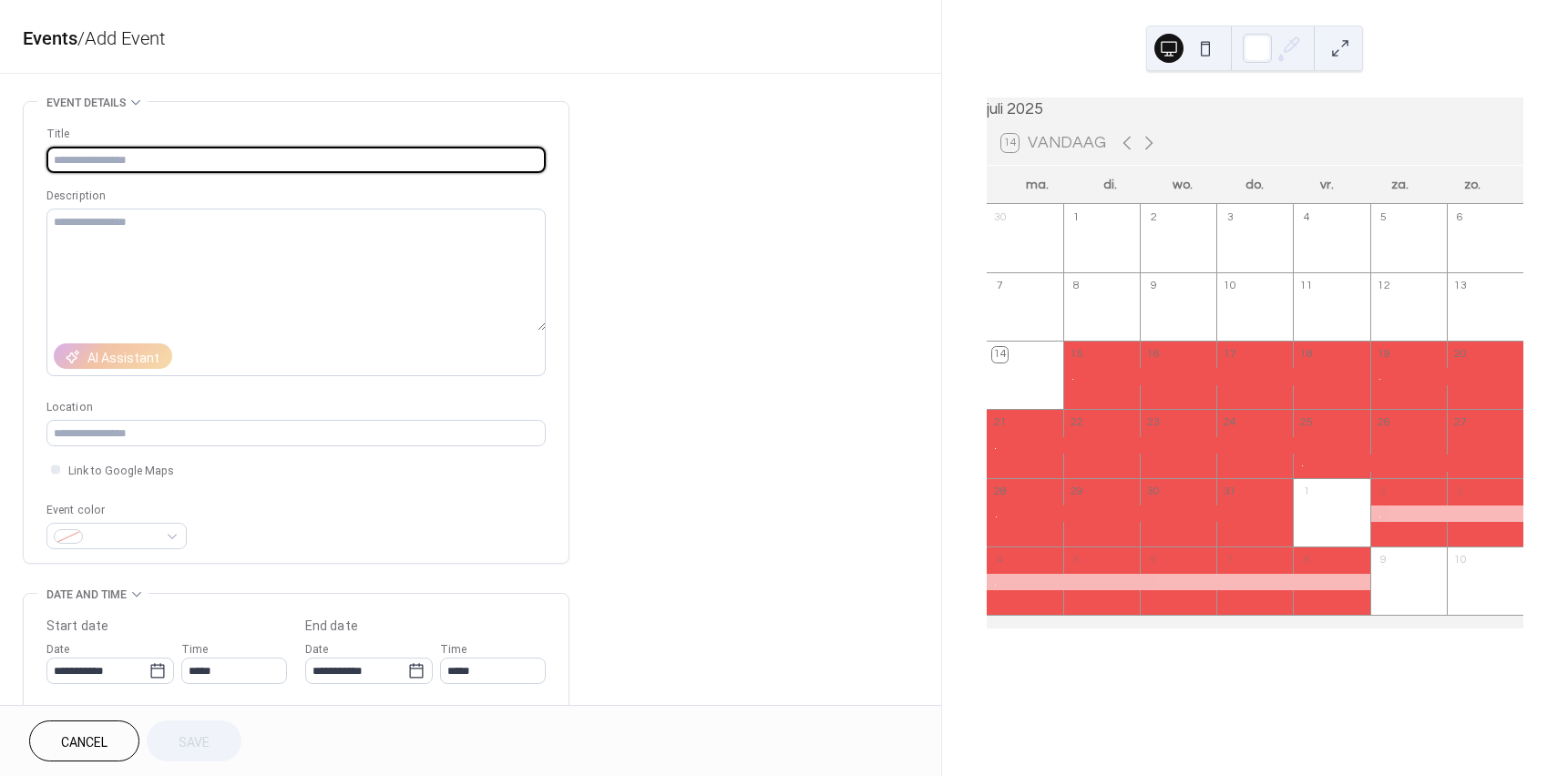 scroll, scrollTop: 0, scrollLeft: 0, axis: both 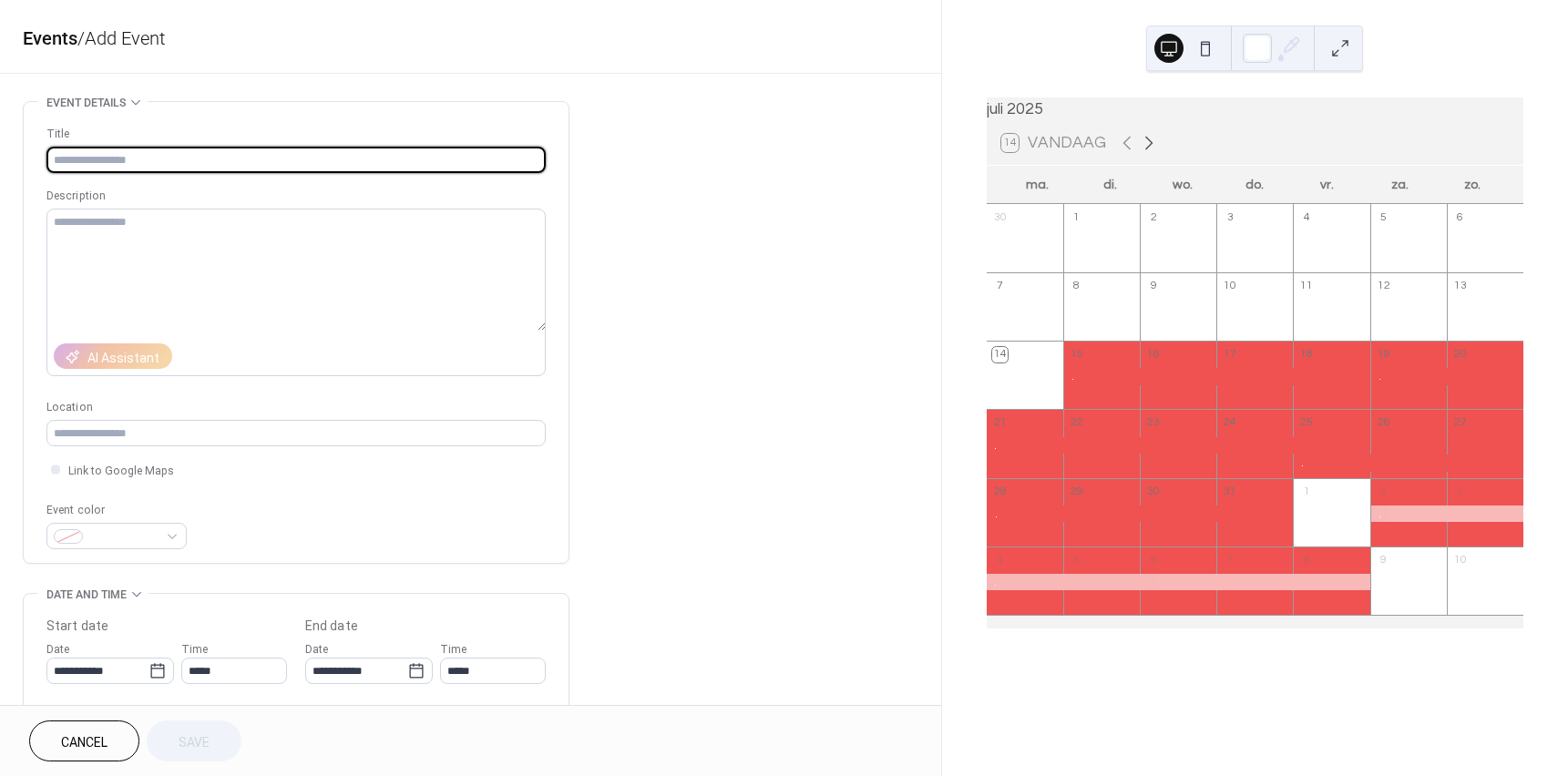 click 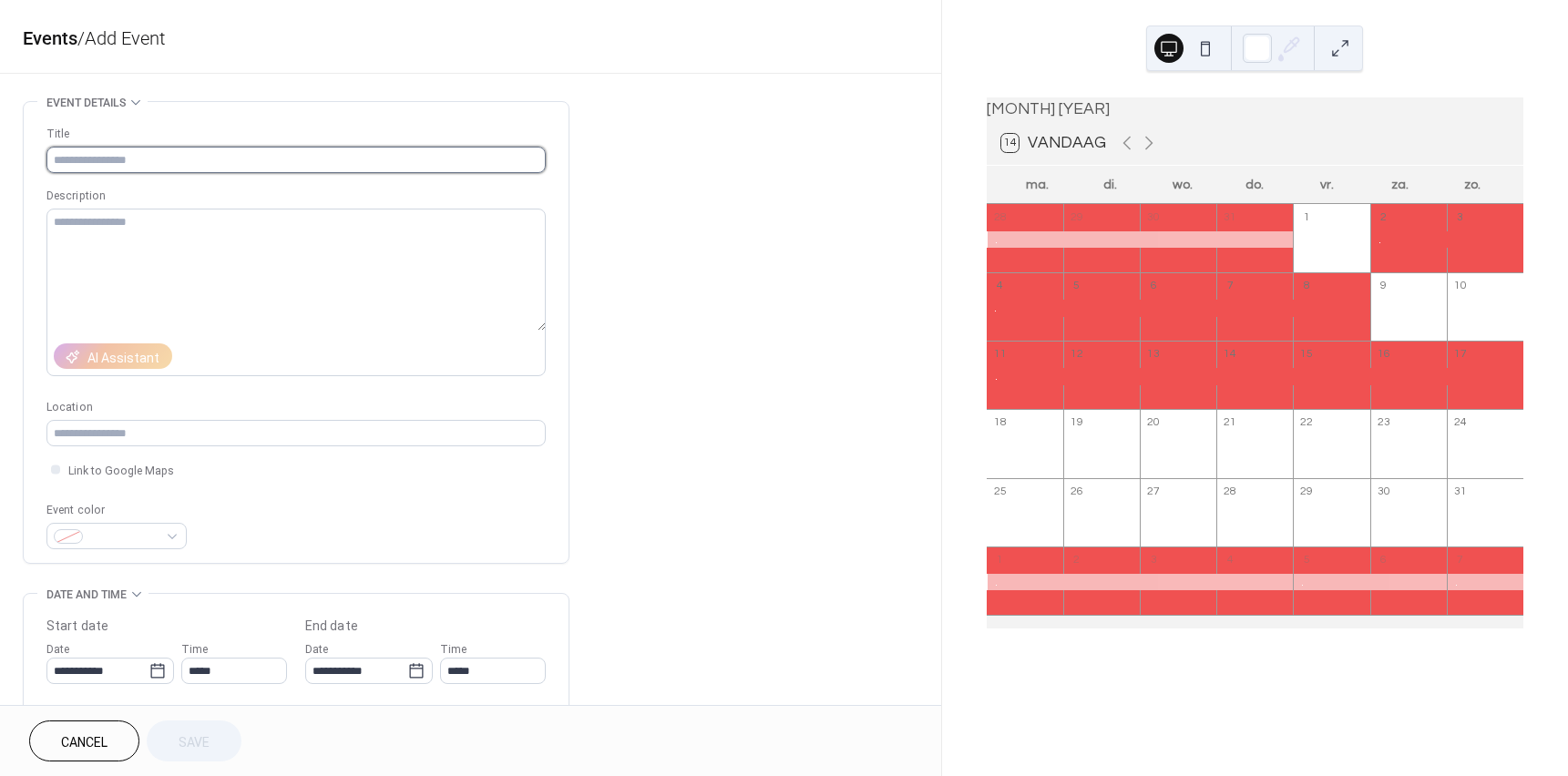 click at bounding box center [296, 159] 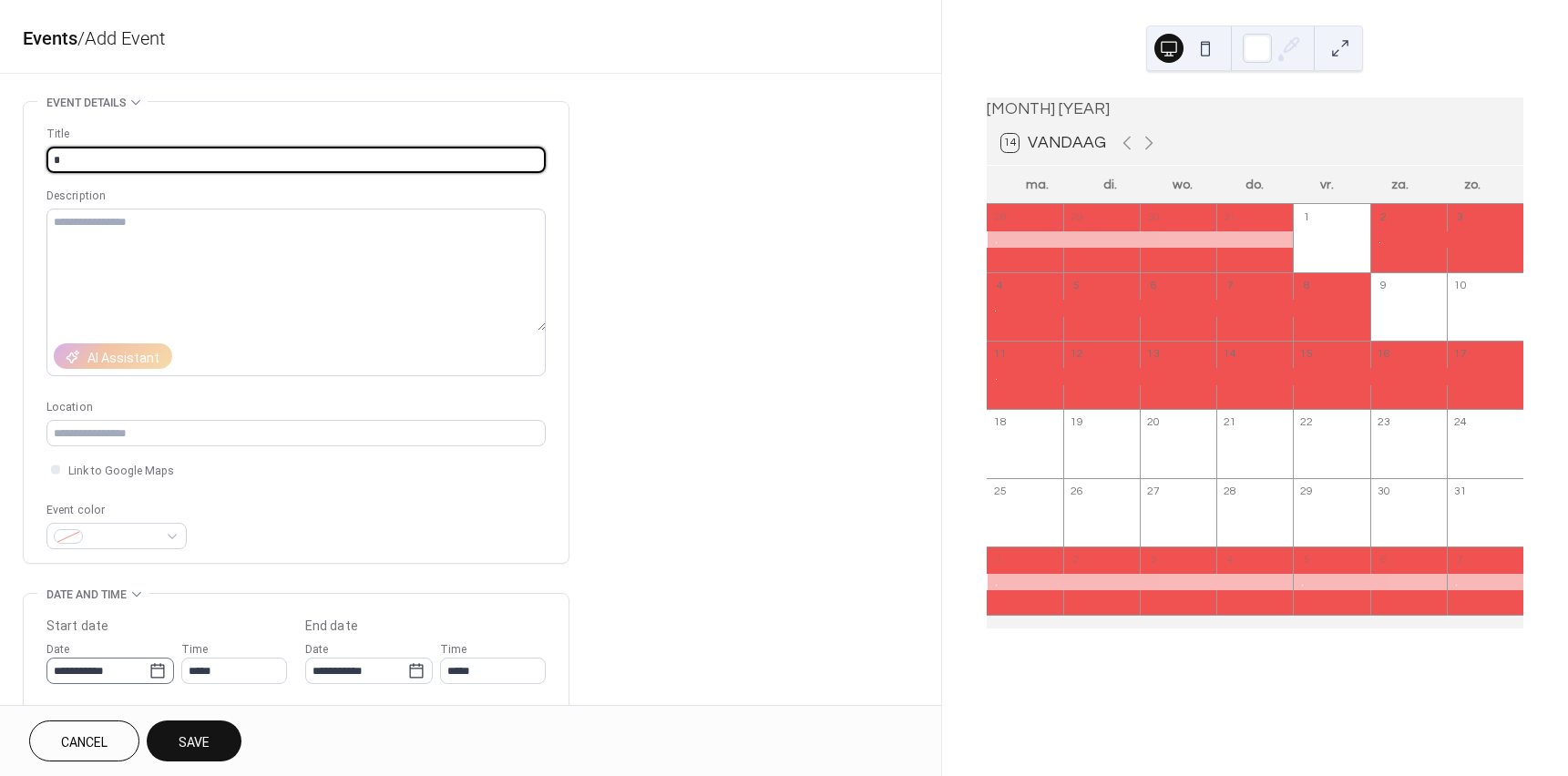 type on "*" 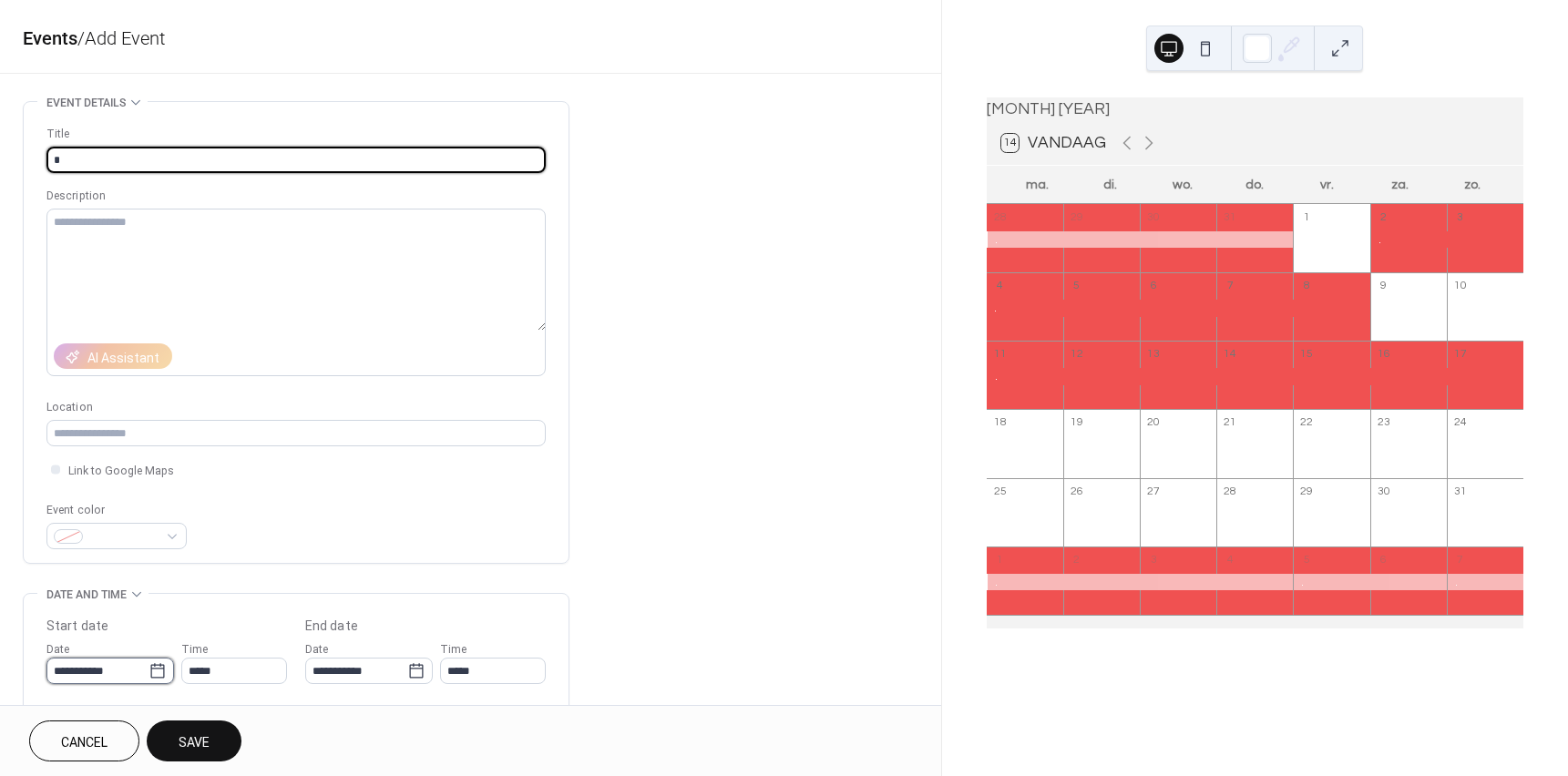 click on "**********" at bounding box center [97, 670] 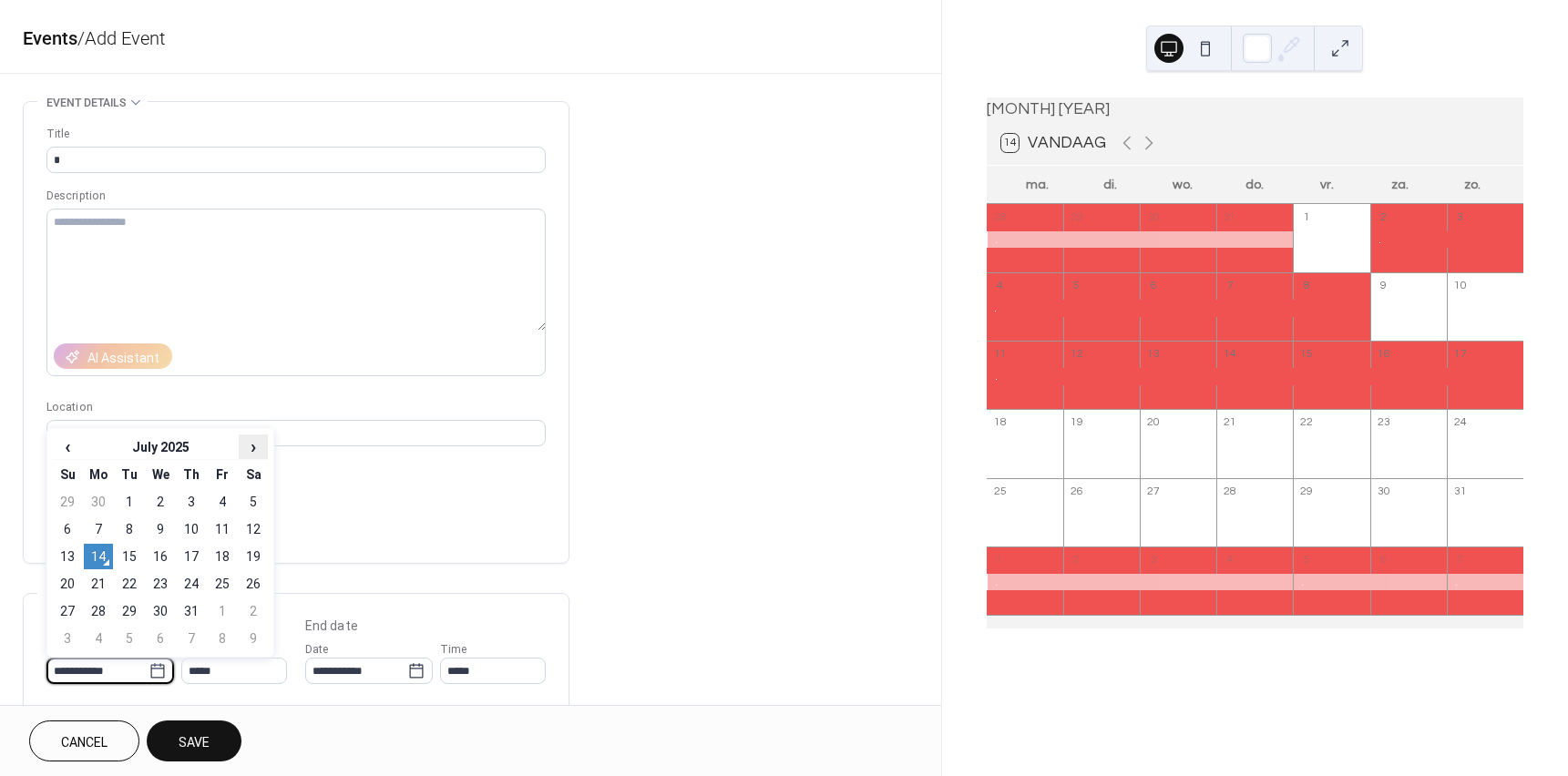 click on "›" at bounding box center [253, 446] 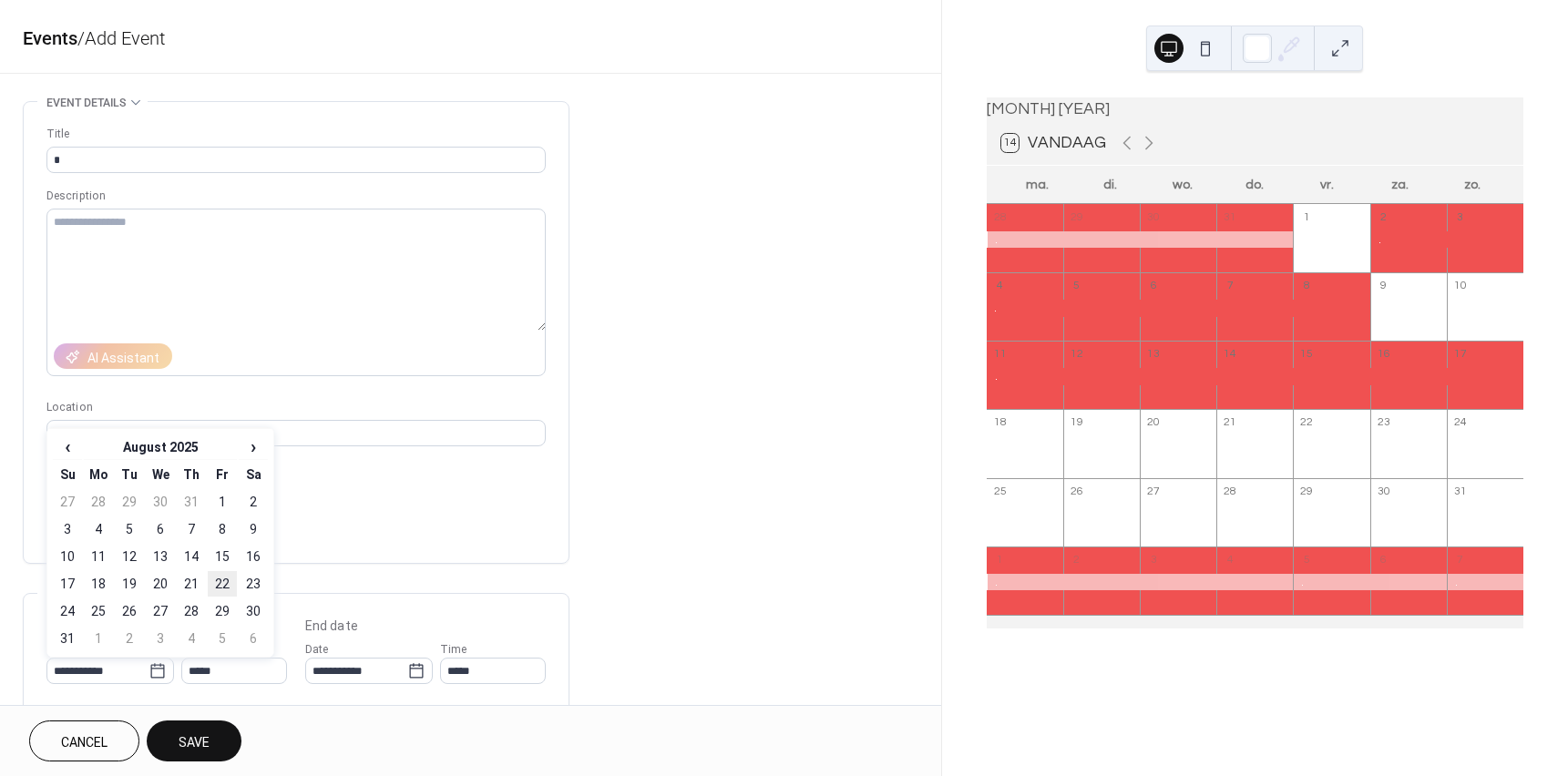 click on "22" at bounding box center (222, 584) 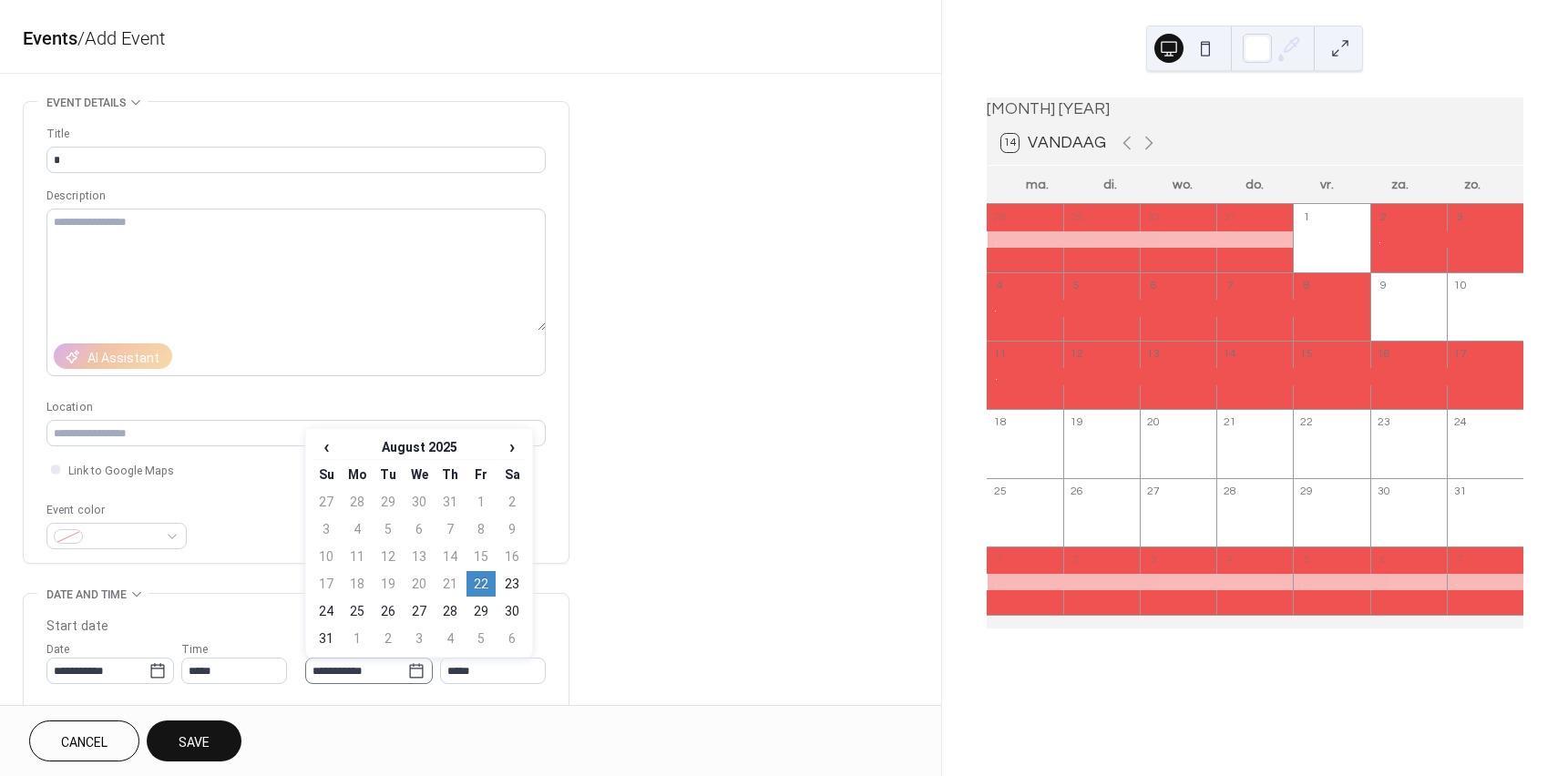 click 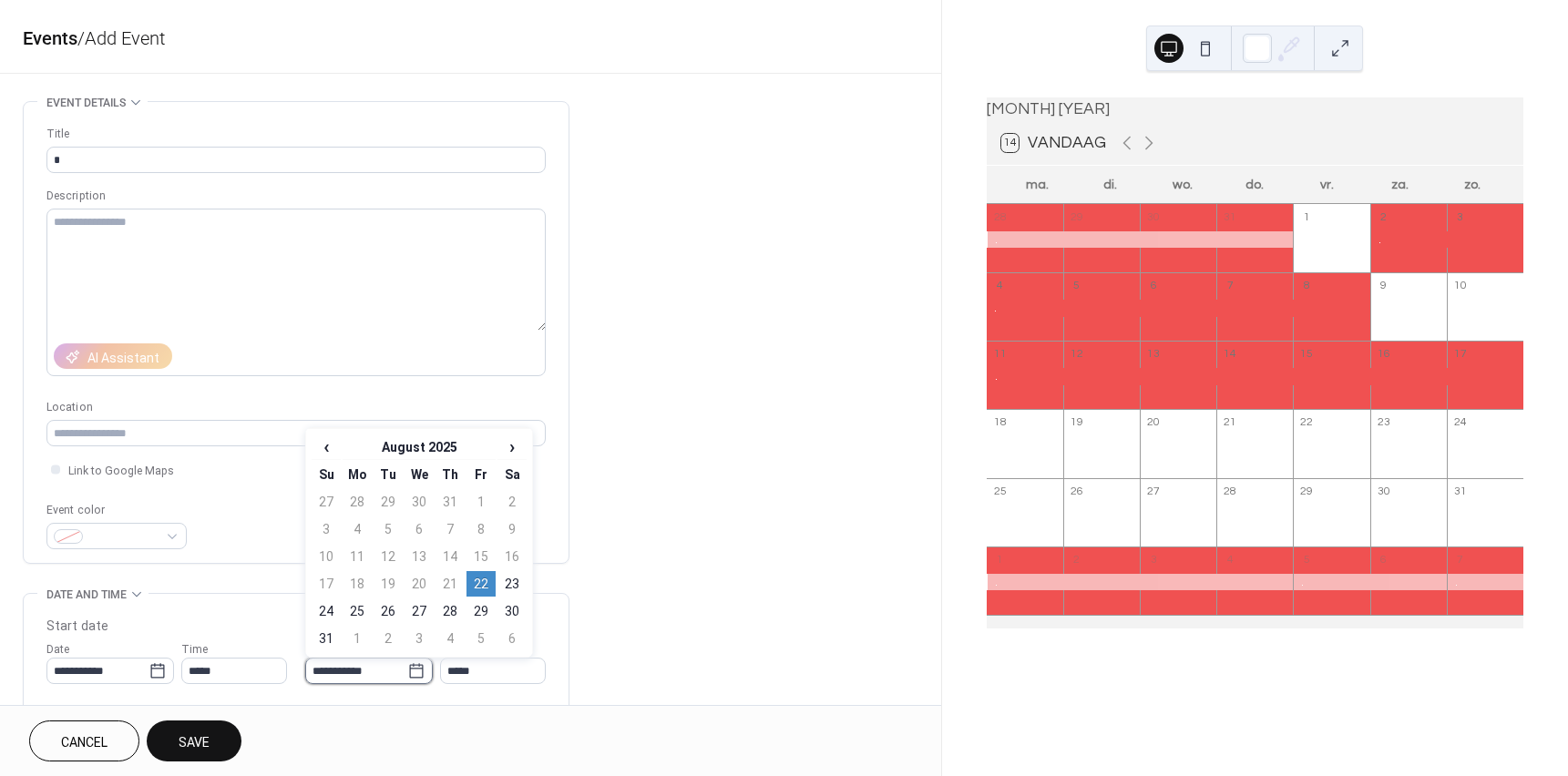 click on "**********" at bounding box center (356, 670) 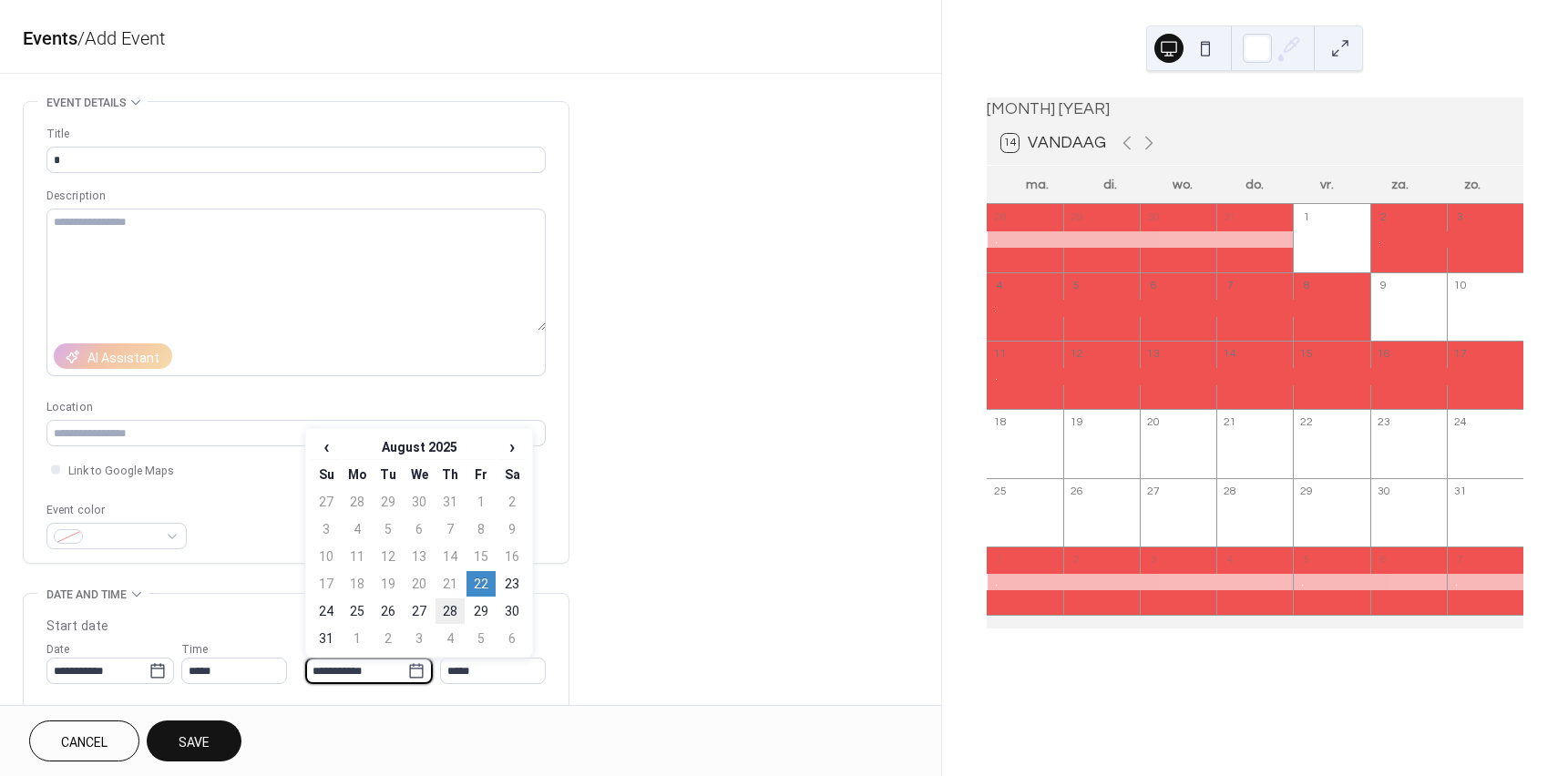 click on "28" at bounding box center [450, 611] 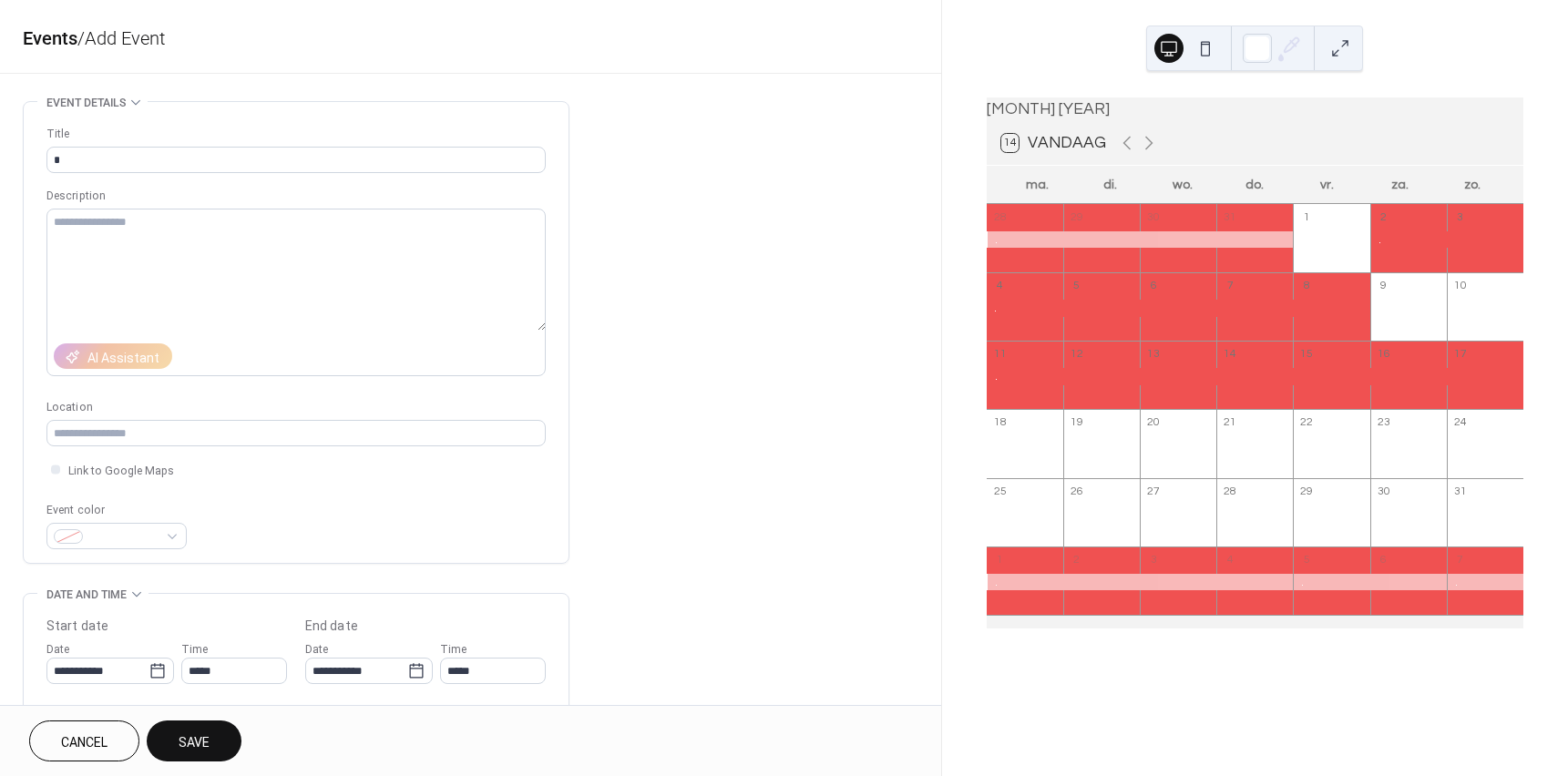 click on "Save" at bounding box center (194, 742) 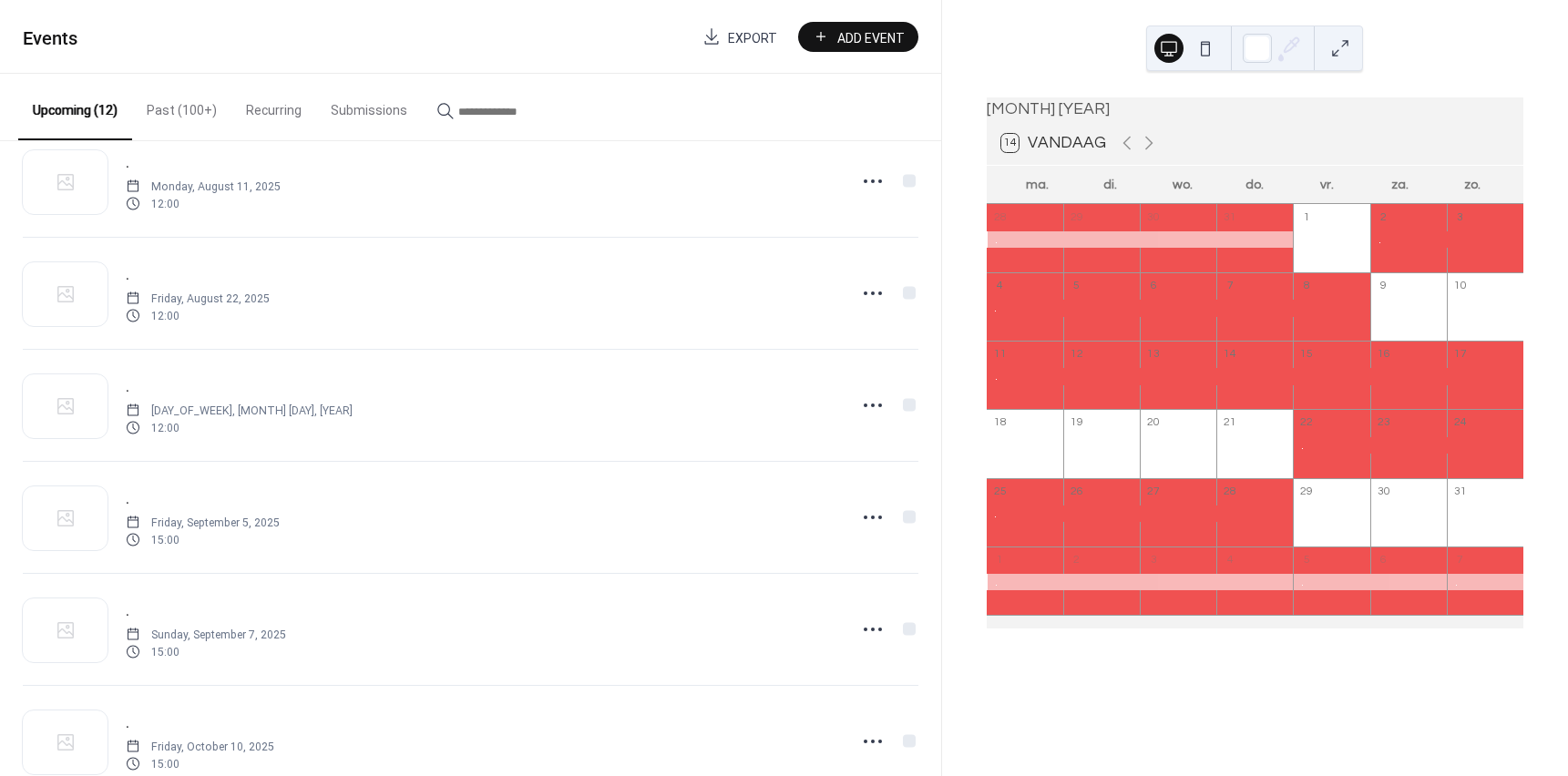 scroll, scrollTop: 577, scrollLeft: 0, axis: vertical 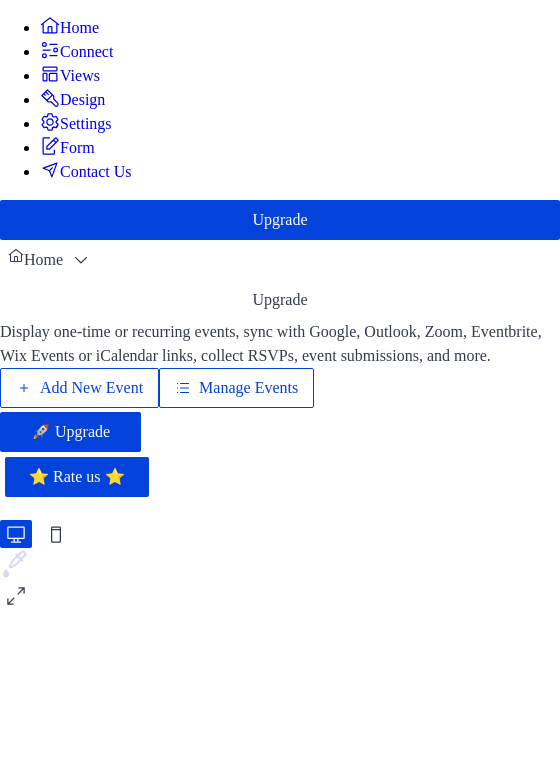 click on "Add New Event" at bounding box center [91, 388] 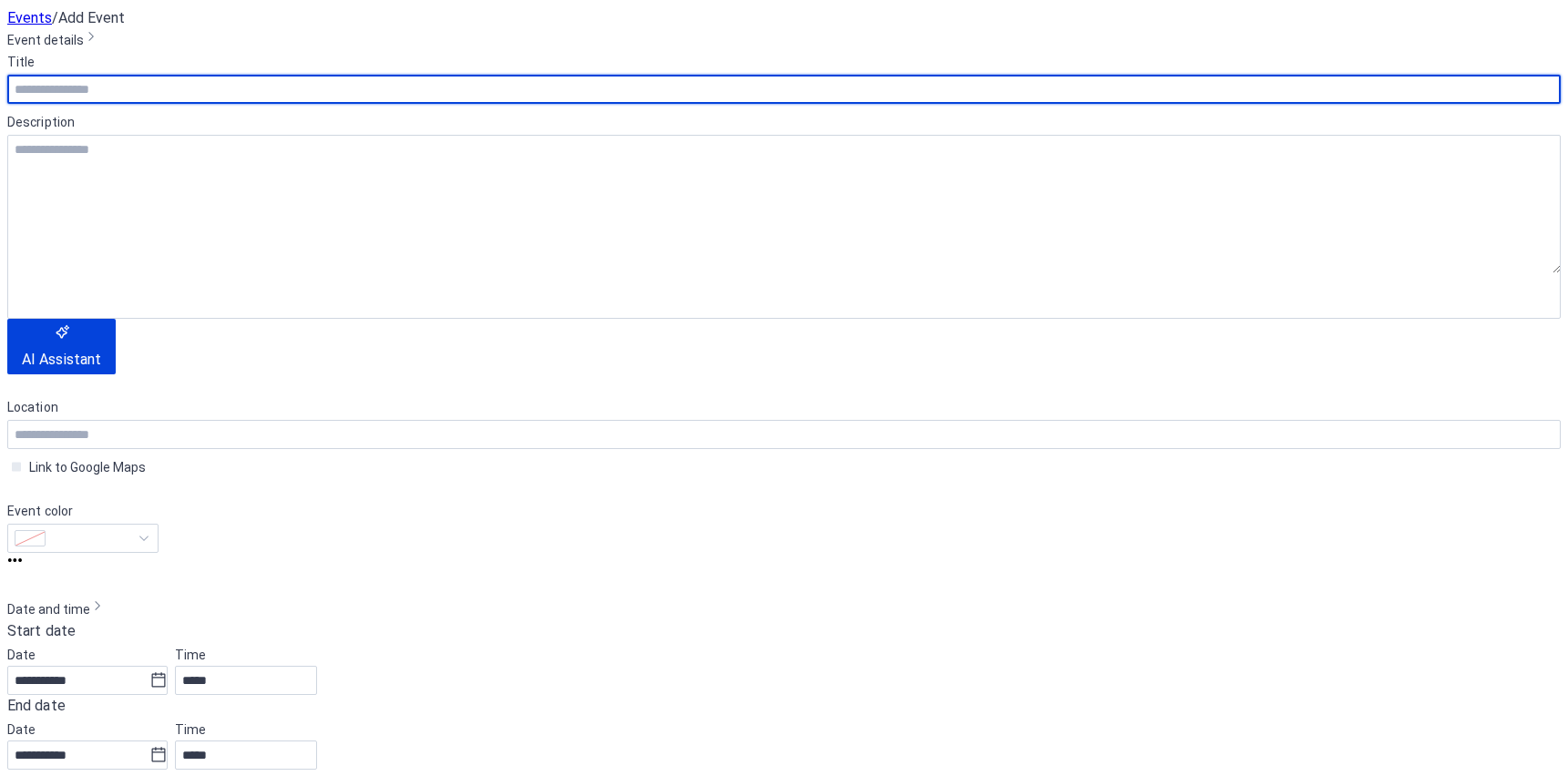 scroll, scrollTop: 0, scrollLeft: 0, axis: both 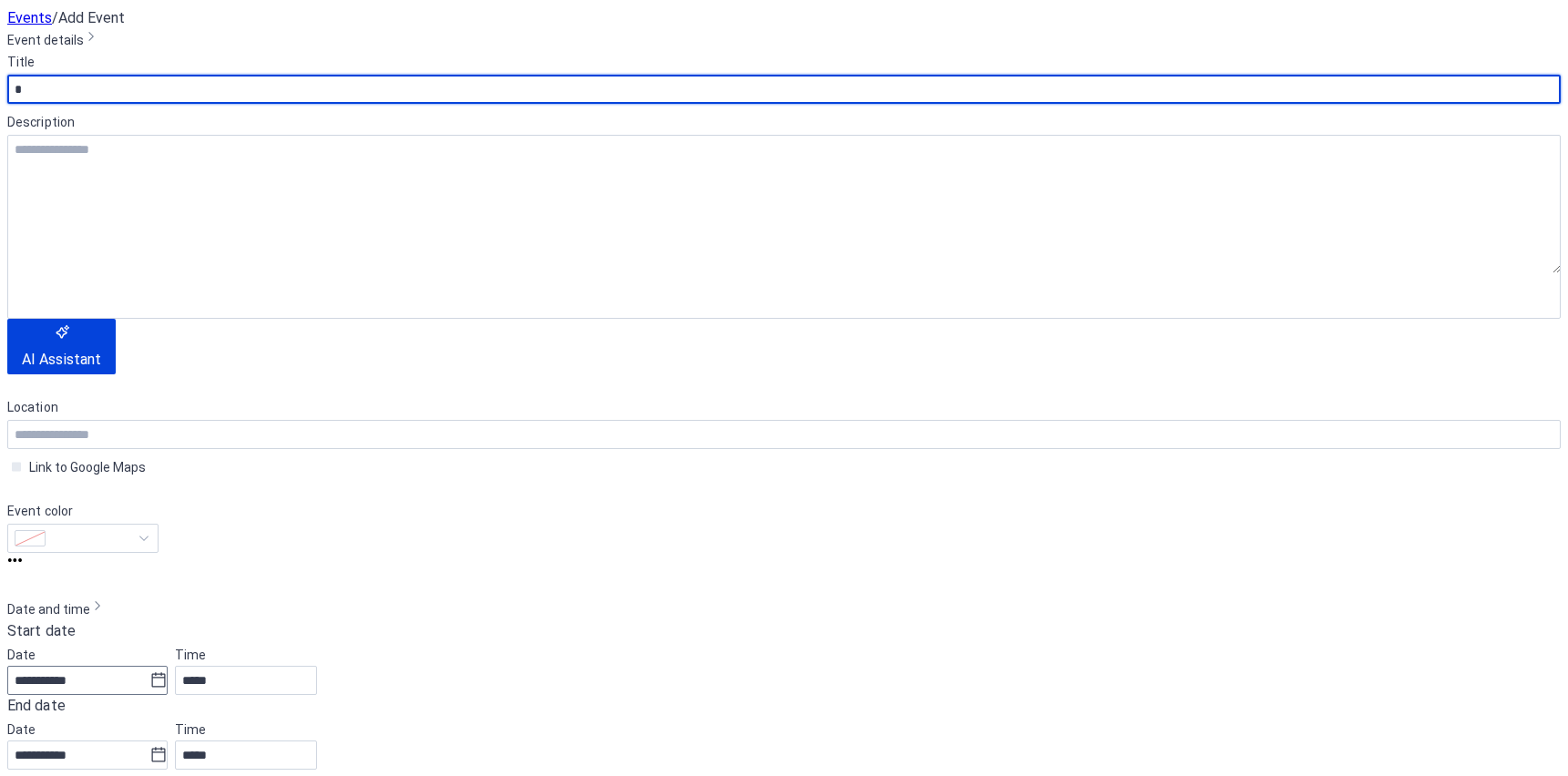type on "*" 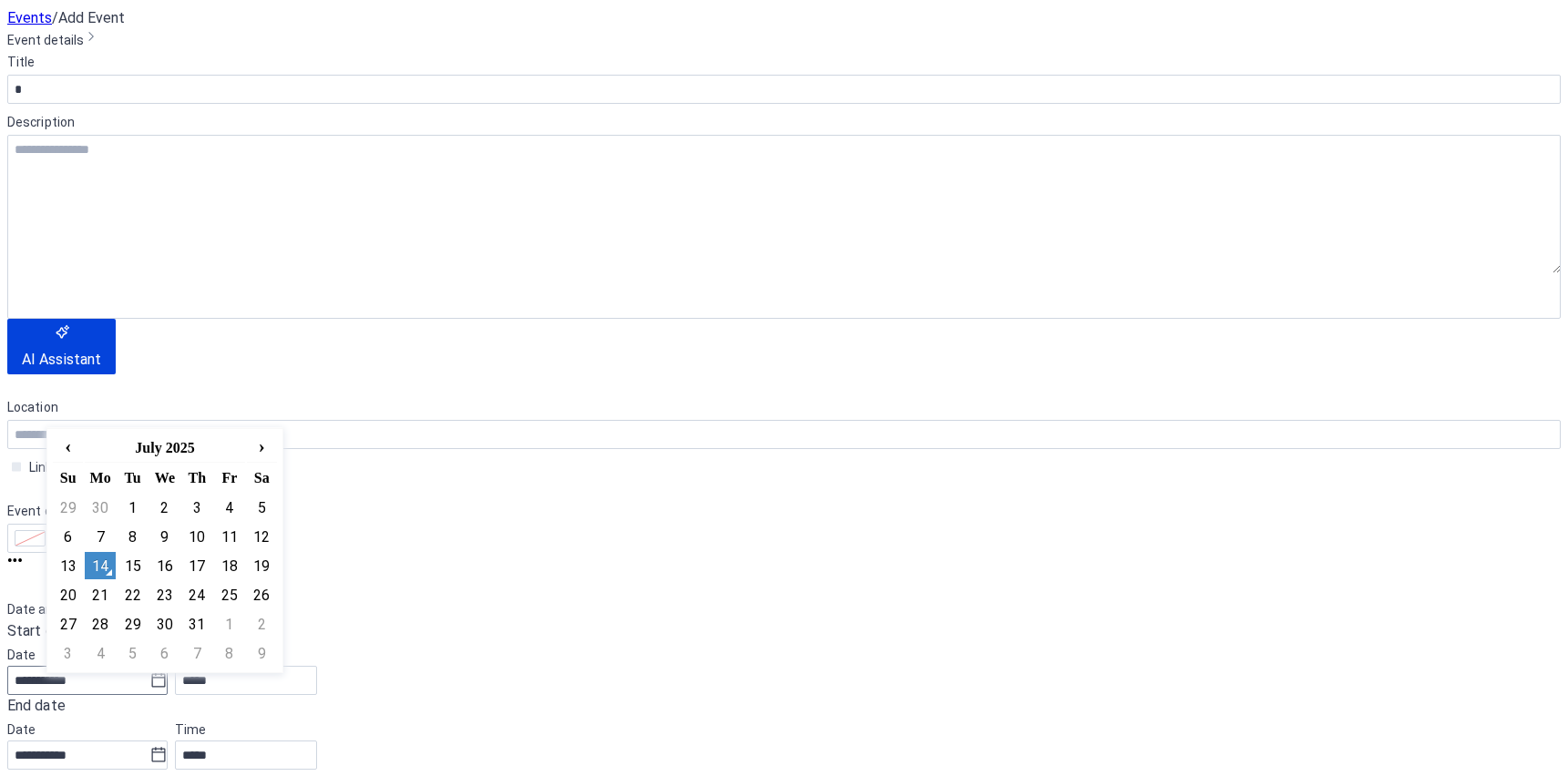 click 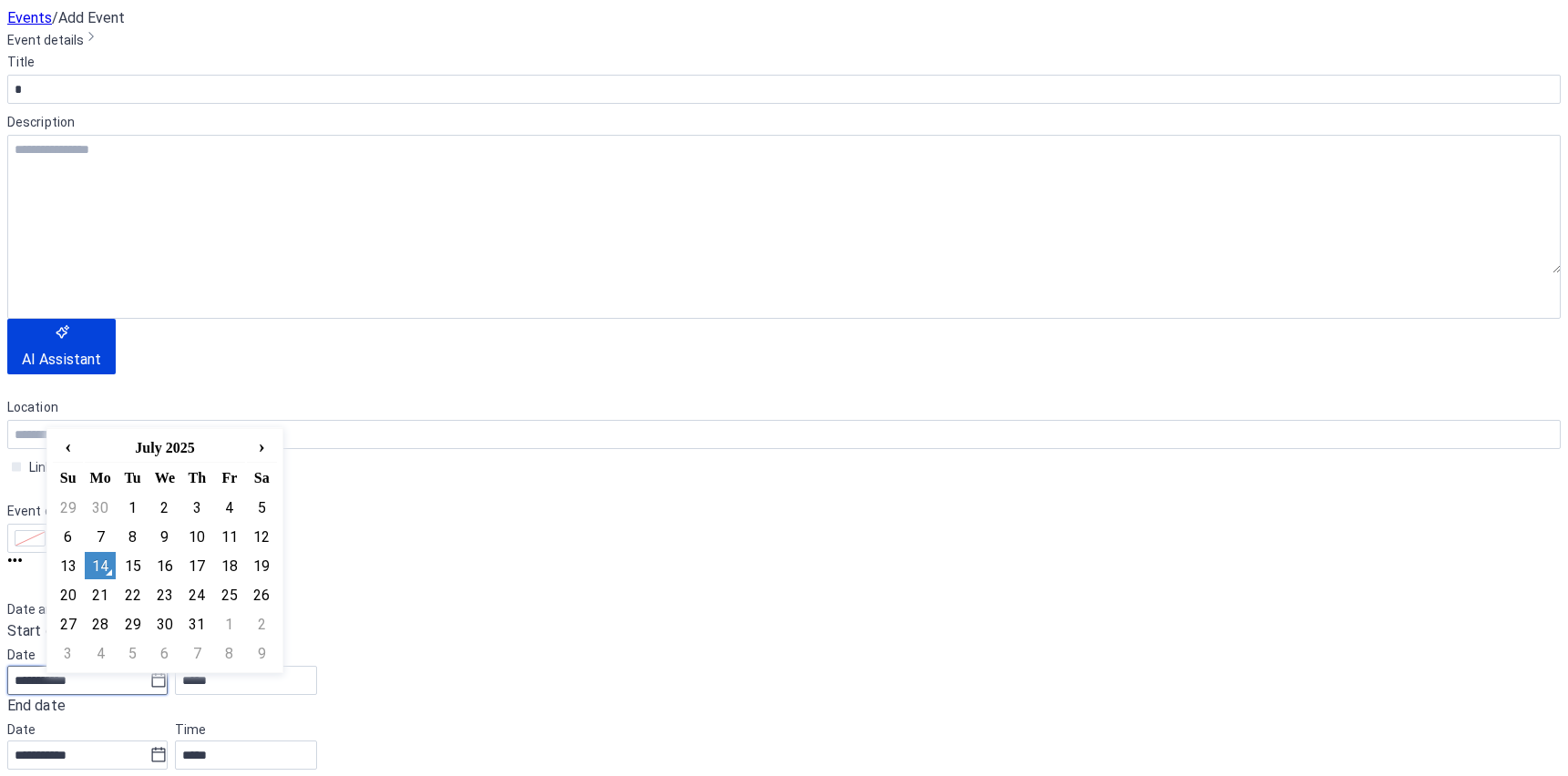 click on "**********" at bounding box center [78, 680] 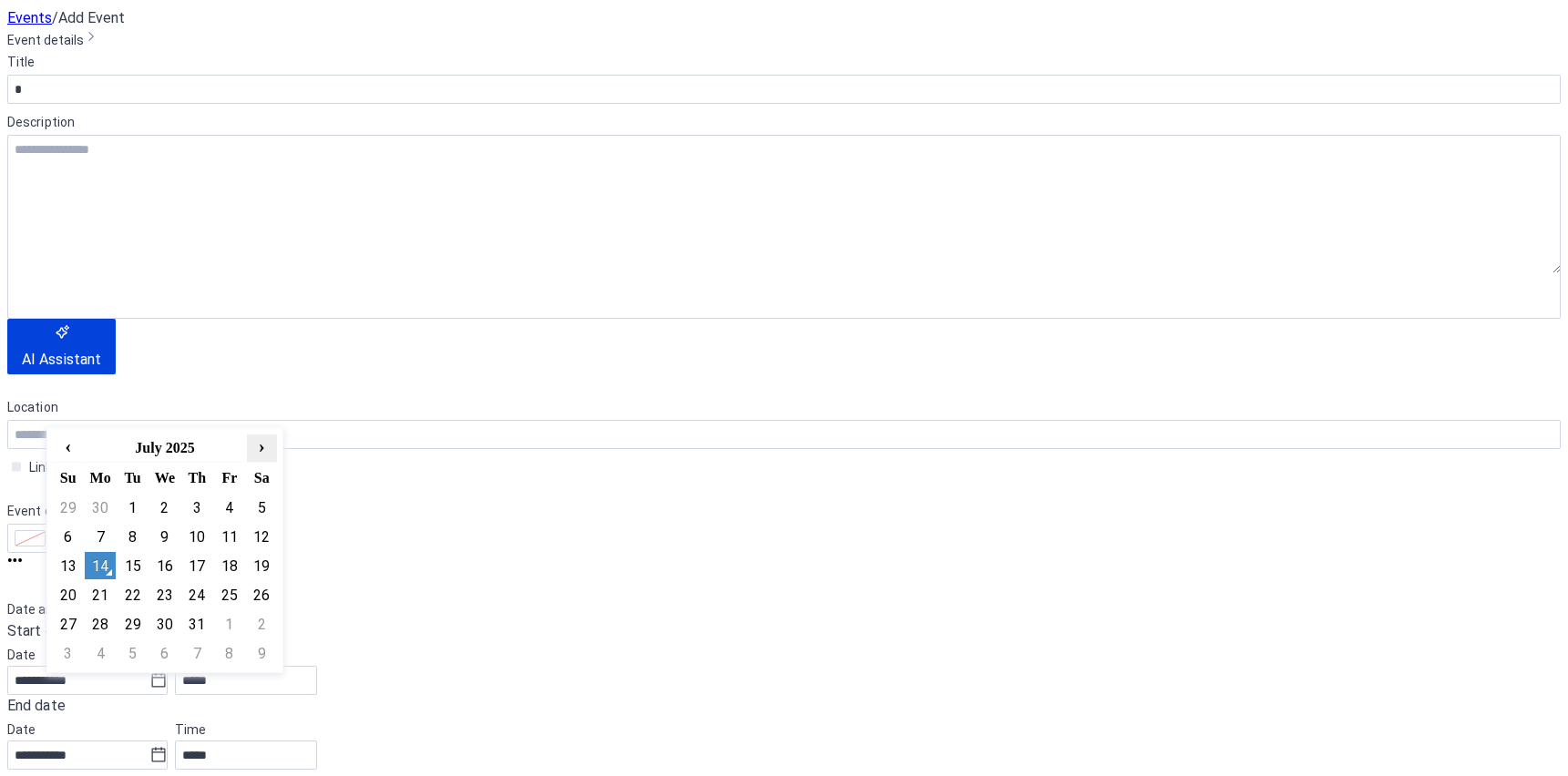 click on "›" at bounding box center (261, 446) 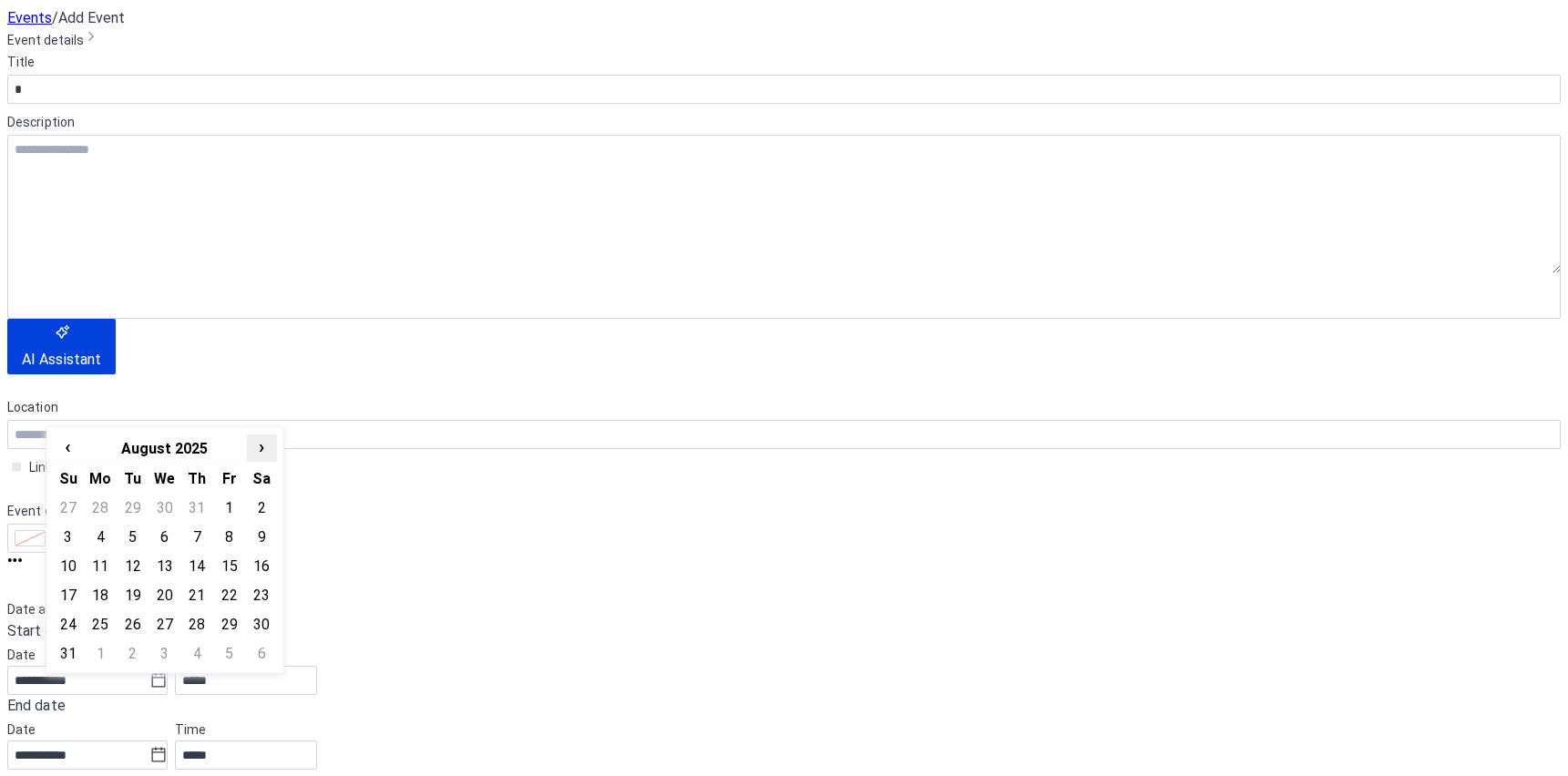 click on "›" at bounding box center (261, 446) 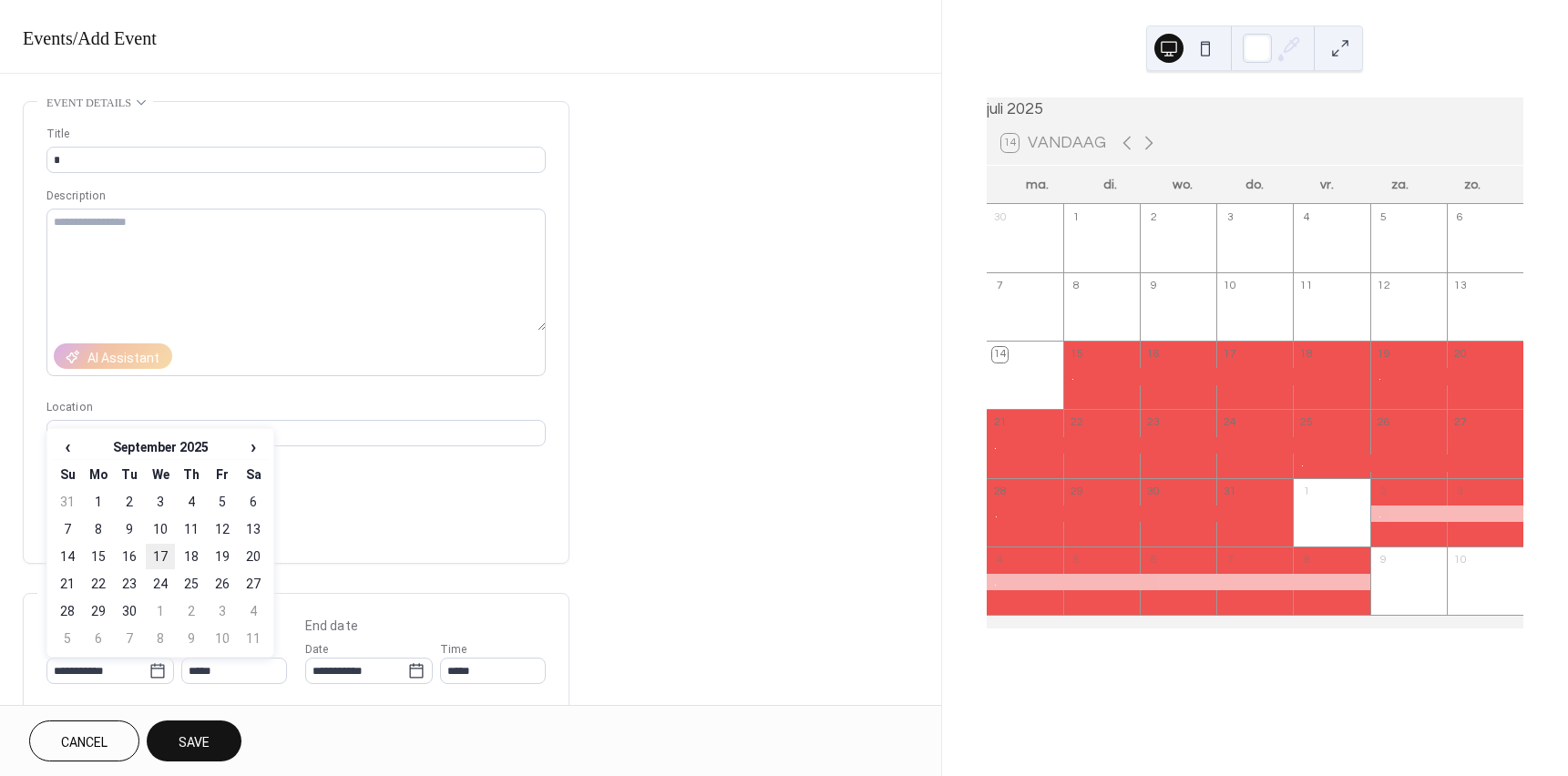 click on "17" at bounding box center [160, 556] 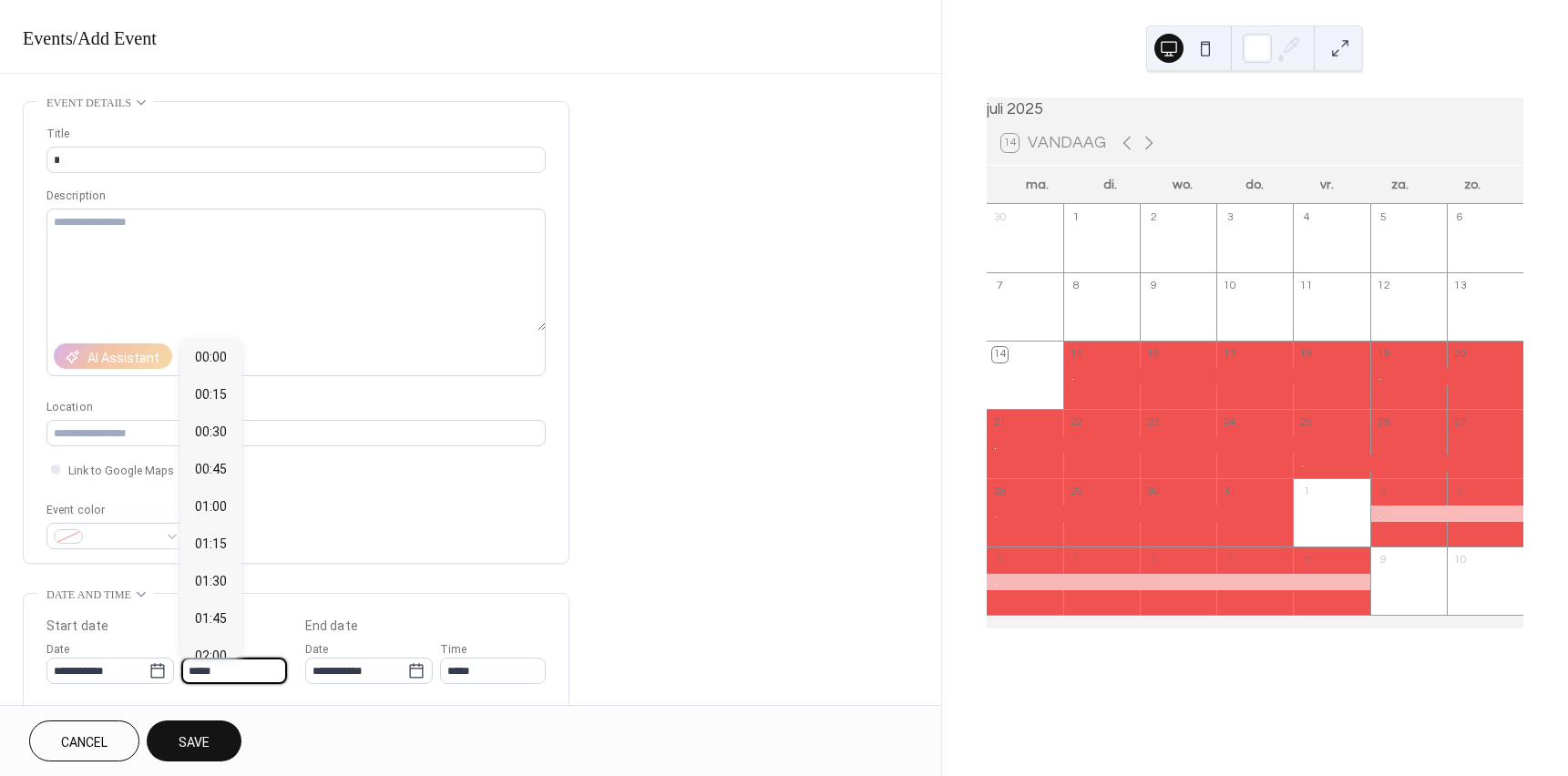 click on "*****" at bounding box center (234, 670) 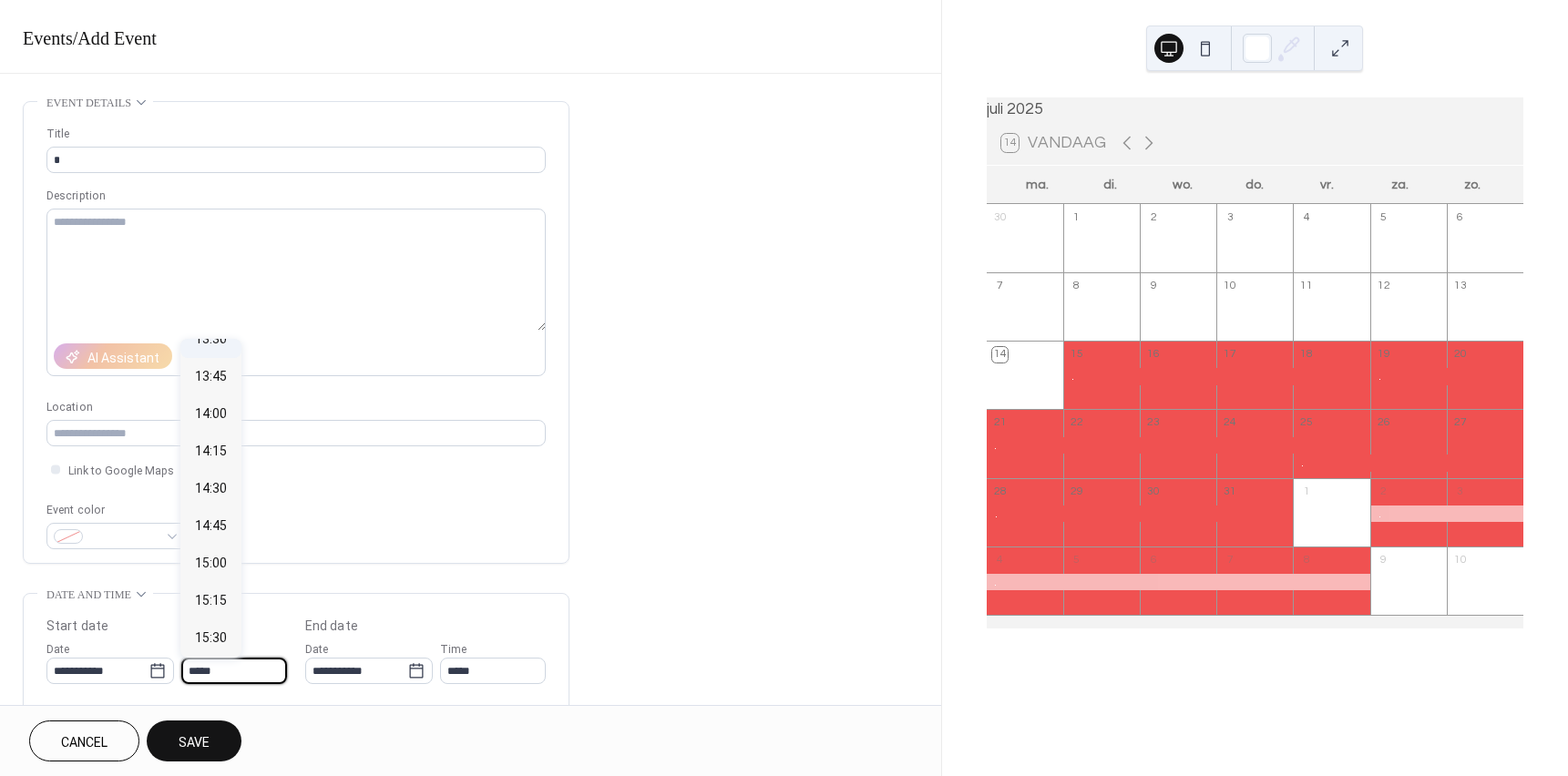 scroll, scrollTop: 2036, scrollLeft: 0, axis: vertical 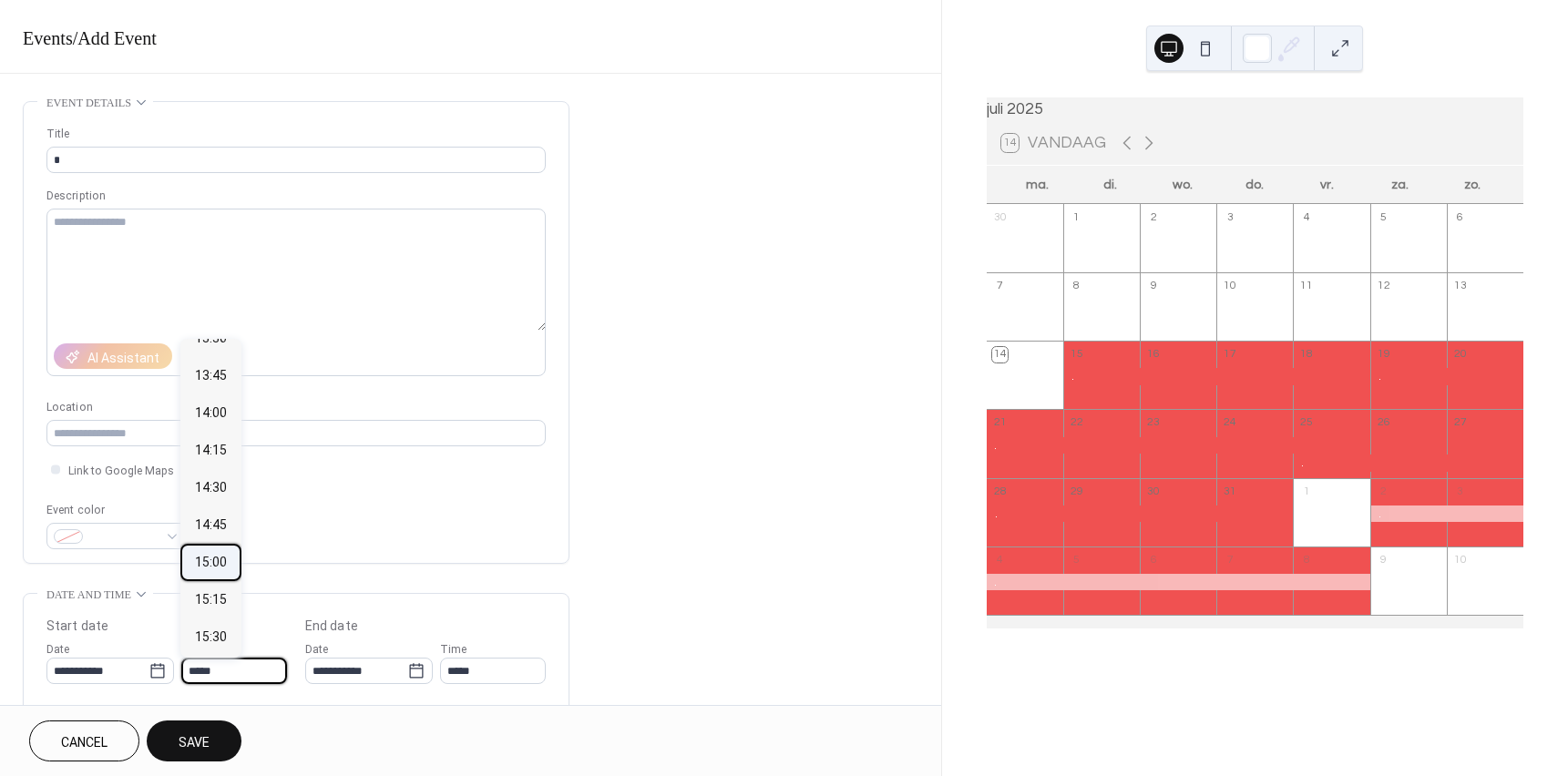 click on "15:00" at bounding box center (210, 562) 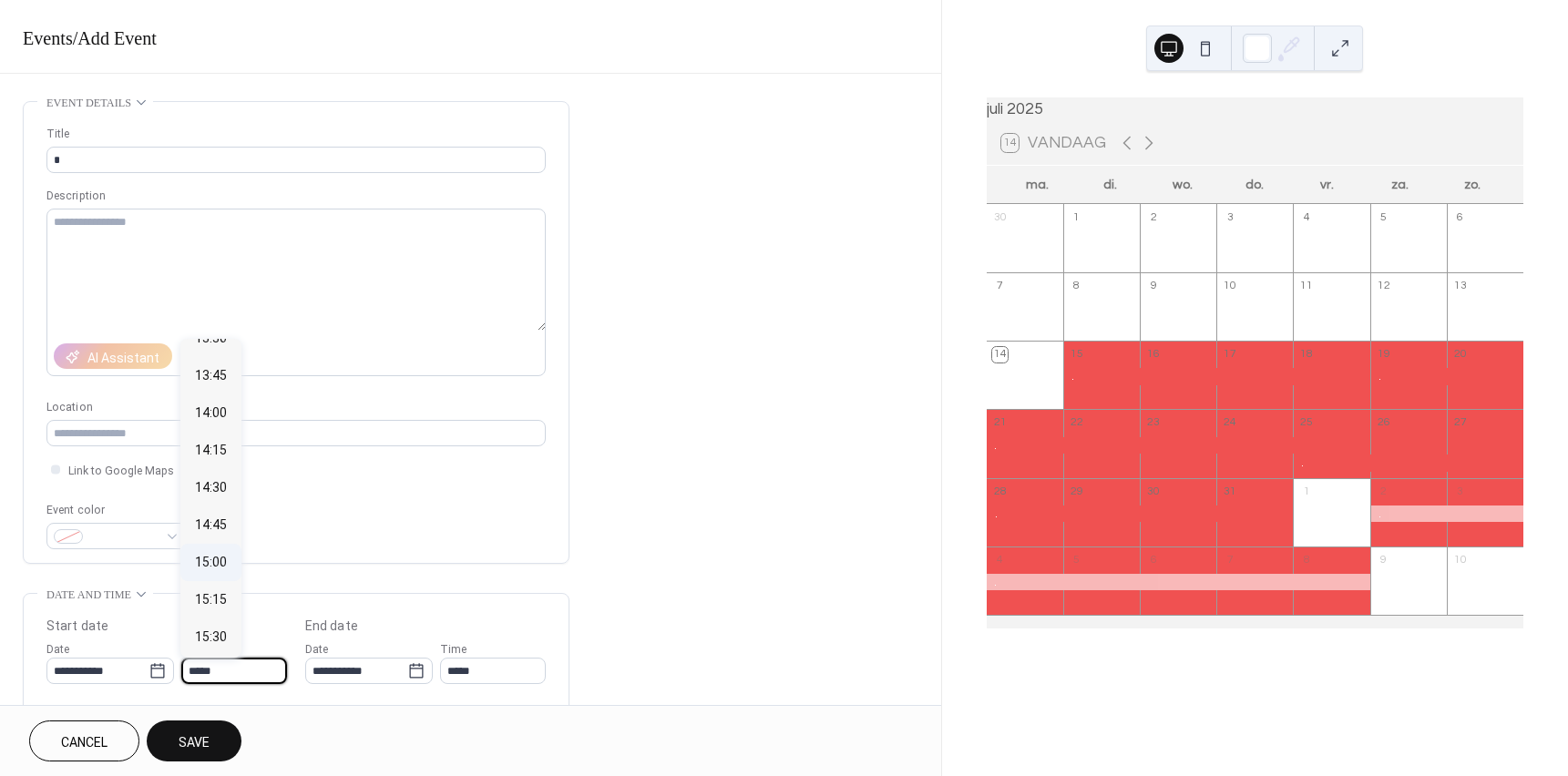 type on "*****" 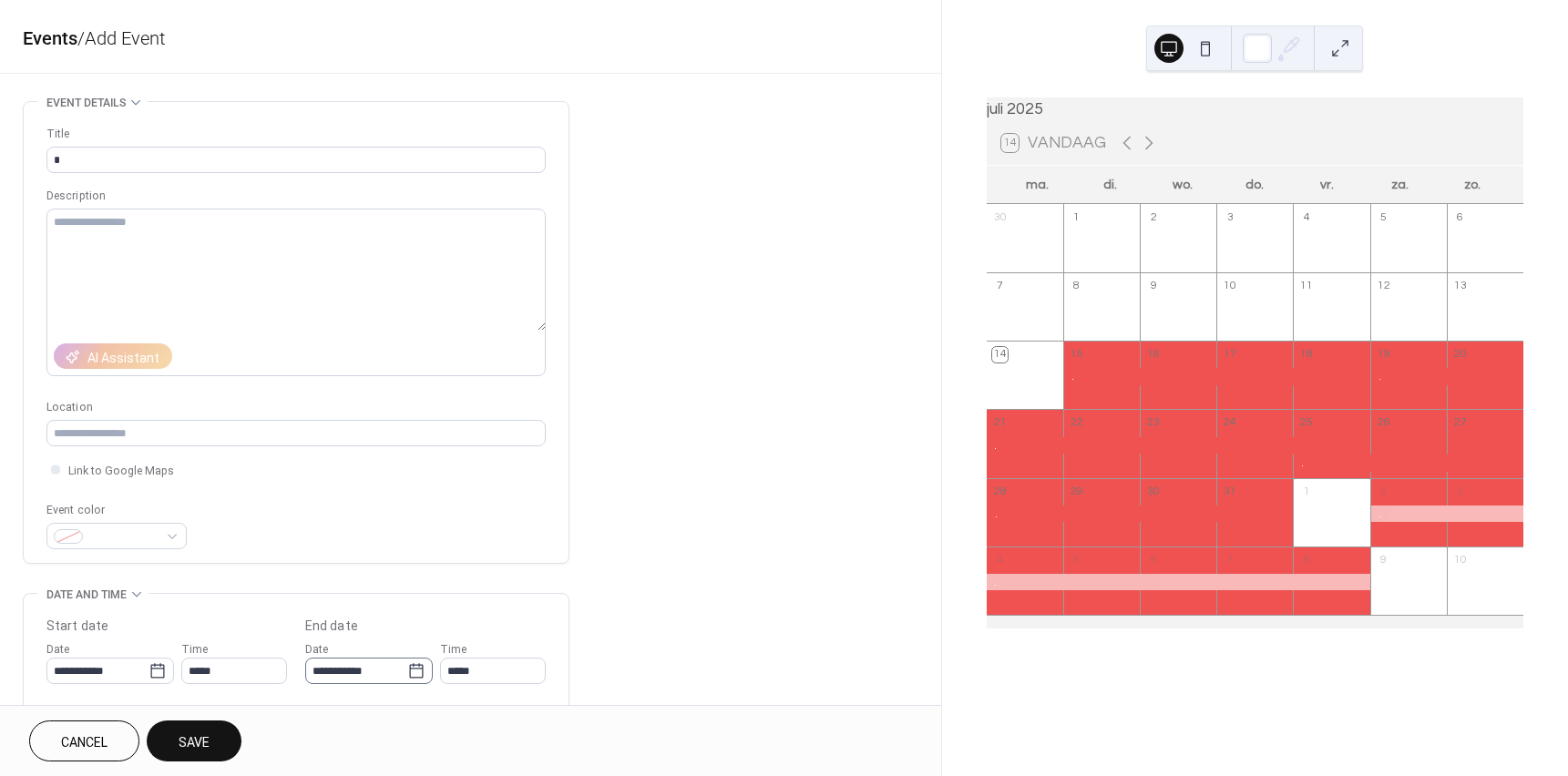 click 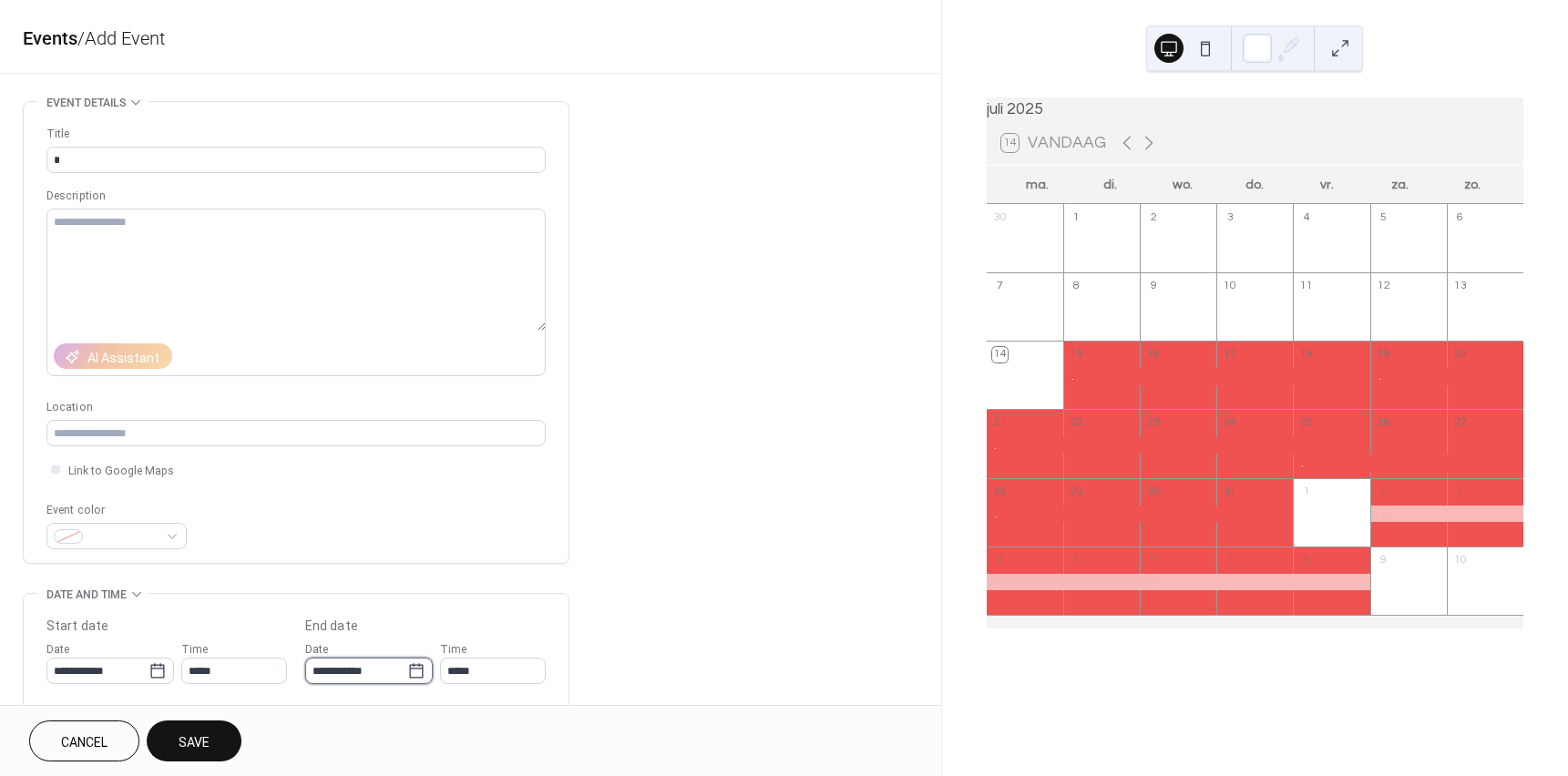 click on "**********" at bounding box center (356, 670) 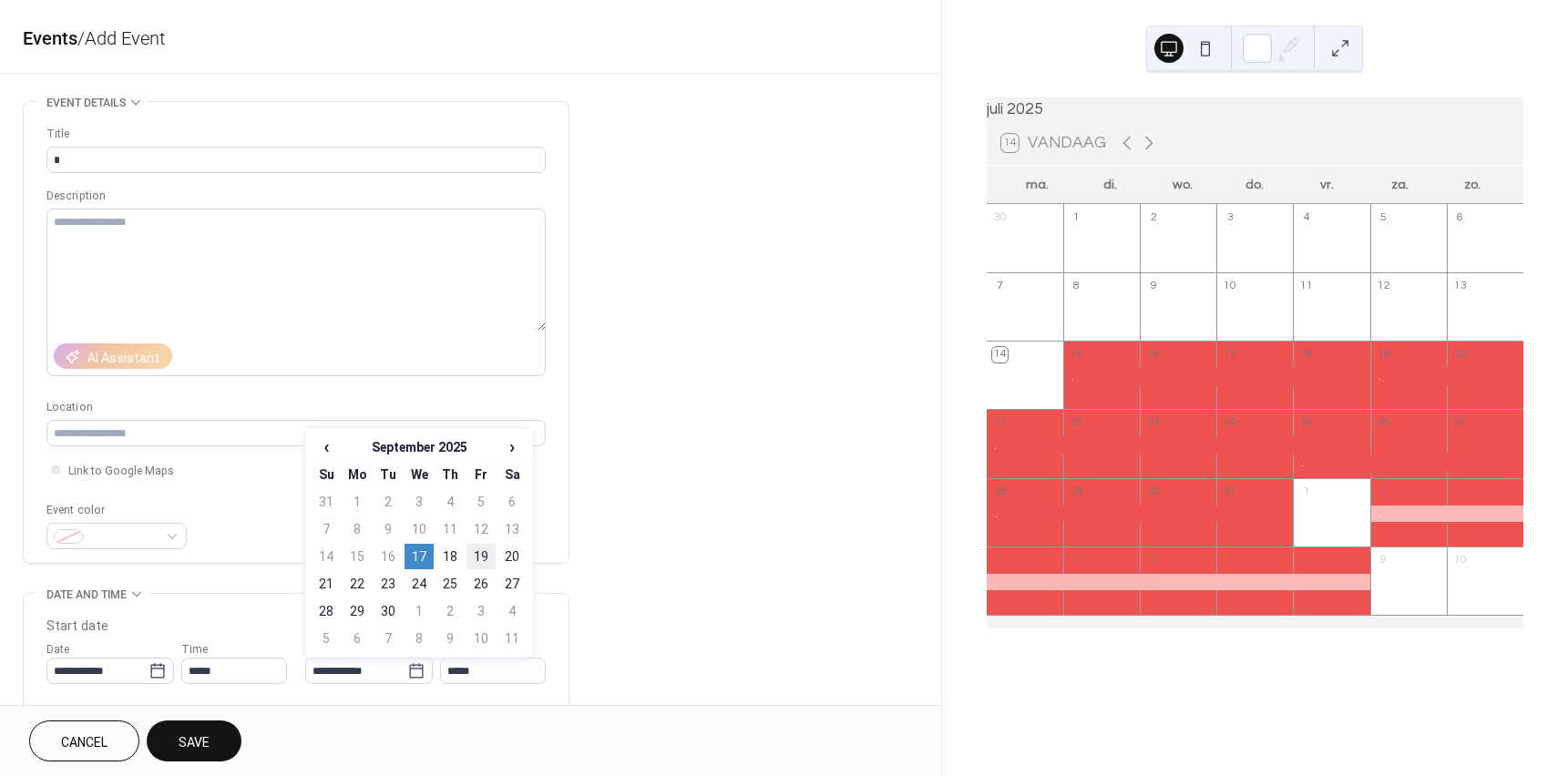 click on "19" at bounding box center [481, 556] 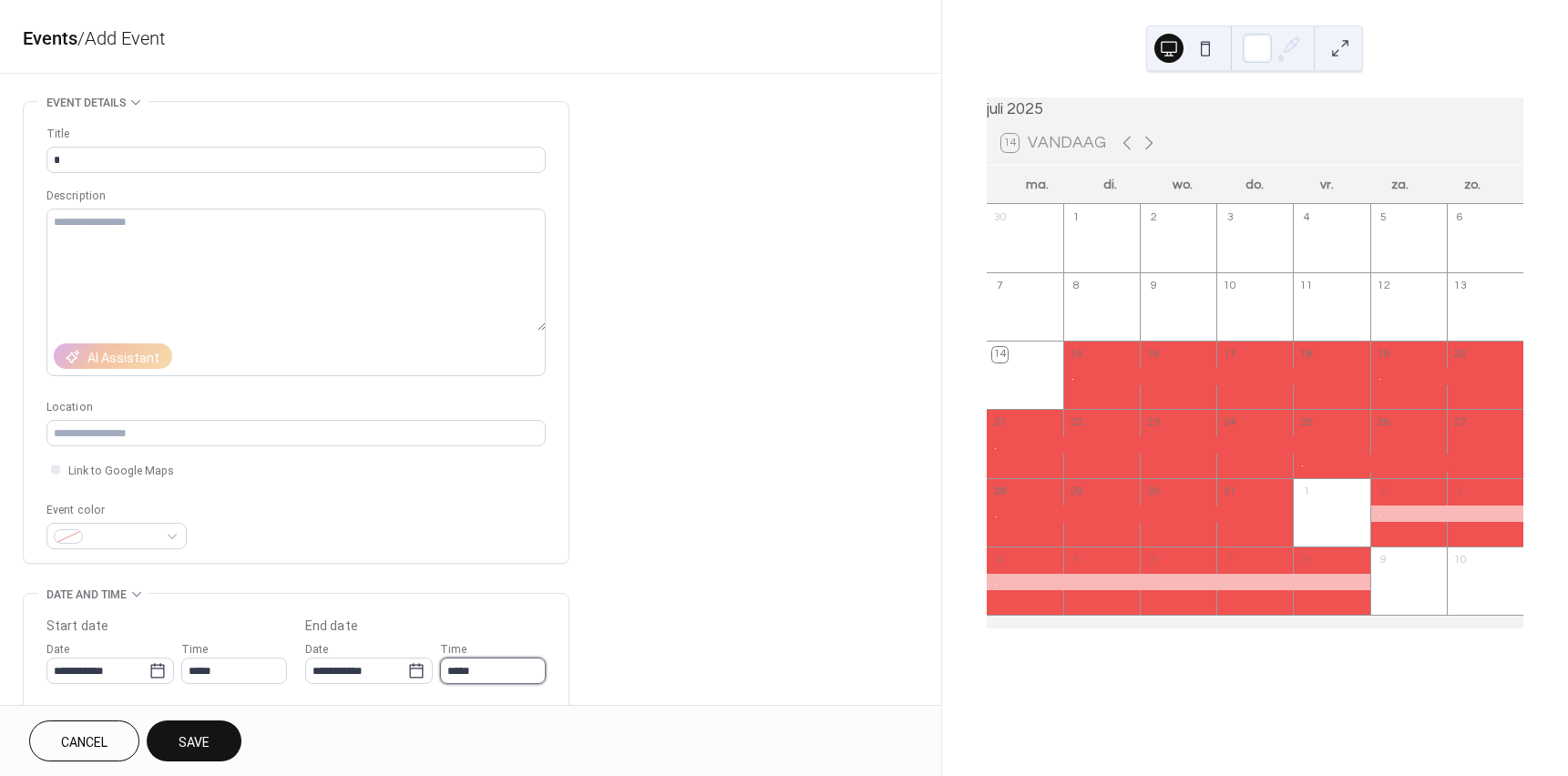 click on "*****" at bounding box center (493, 670) 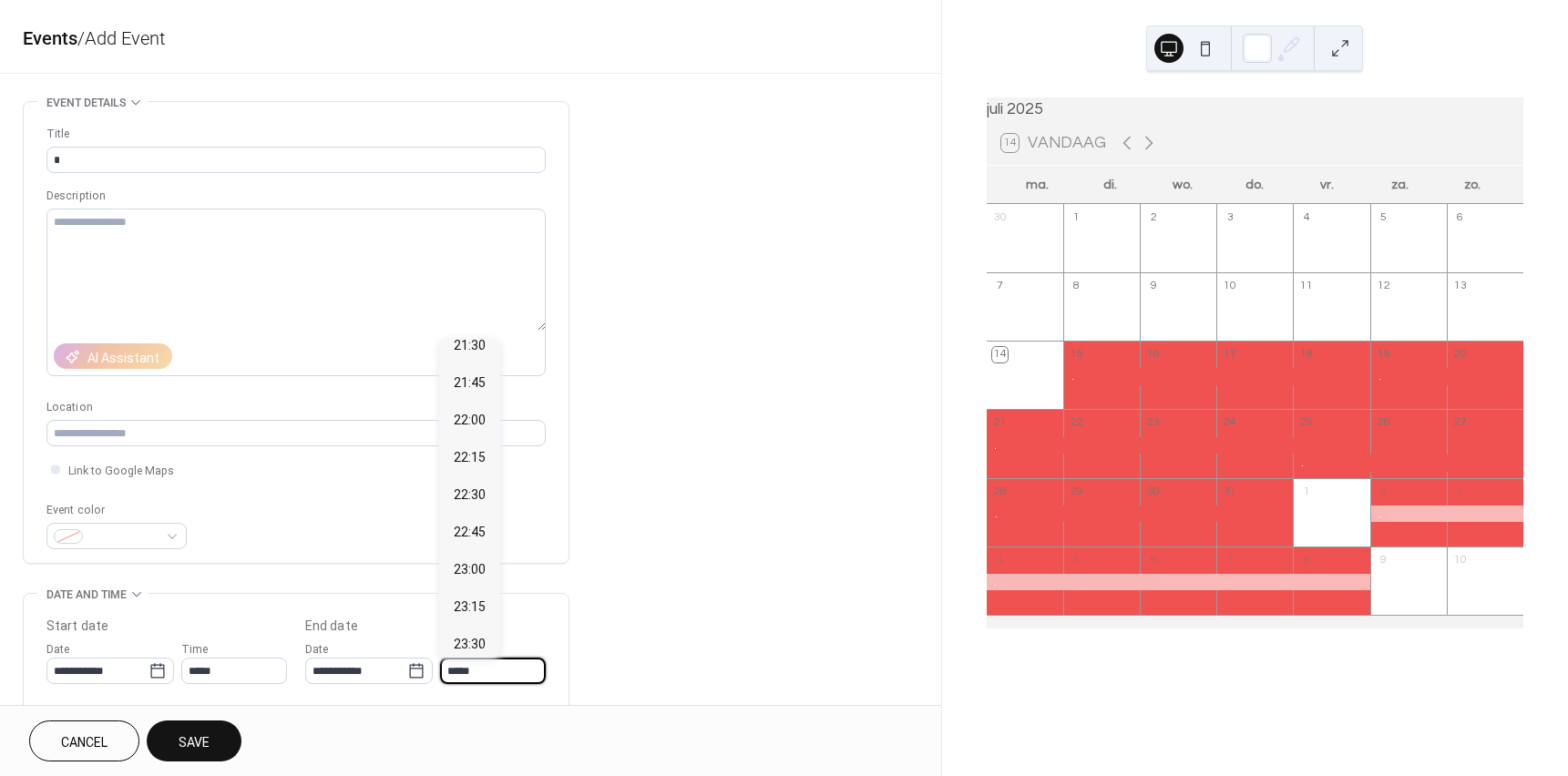 scroll, scrollTop: 3266, scrollLeft: 0, axis: vertical 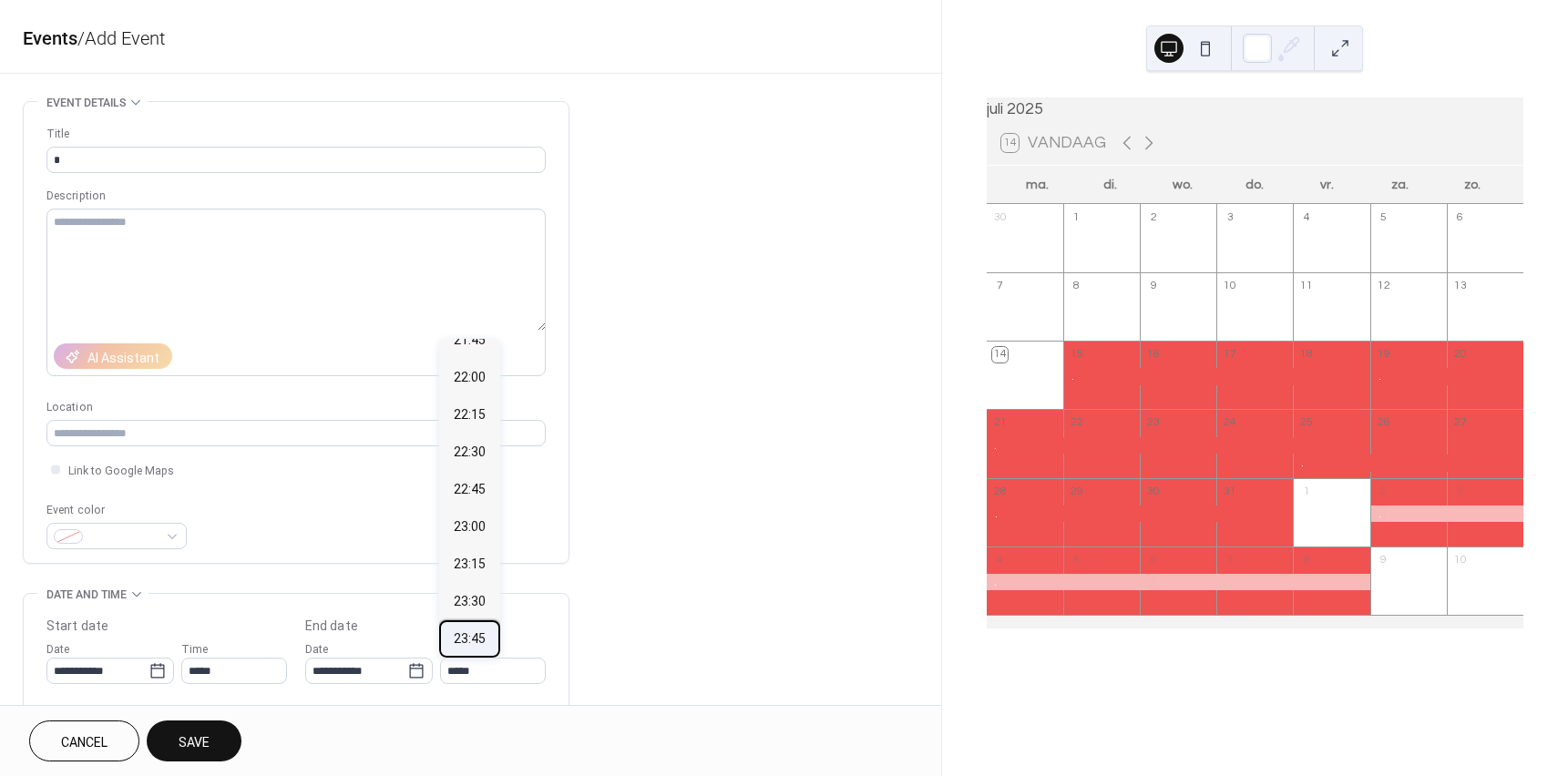 click on "23:45" at bounding box center (469, 638) 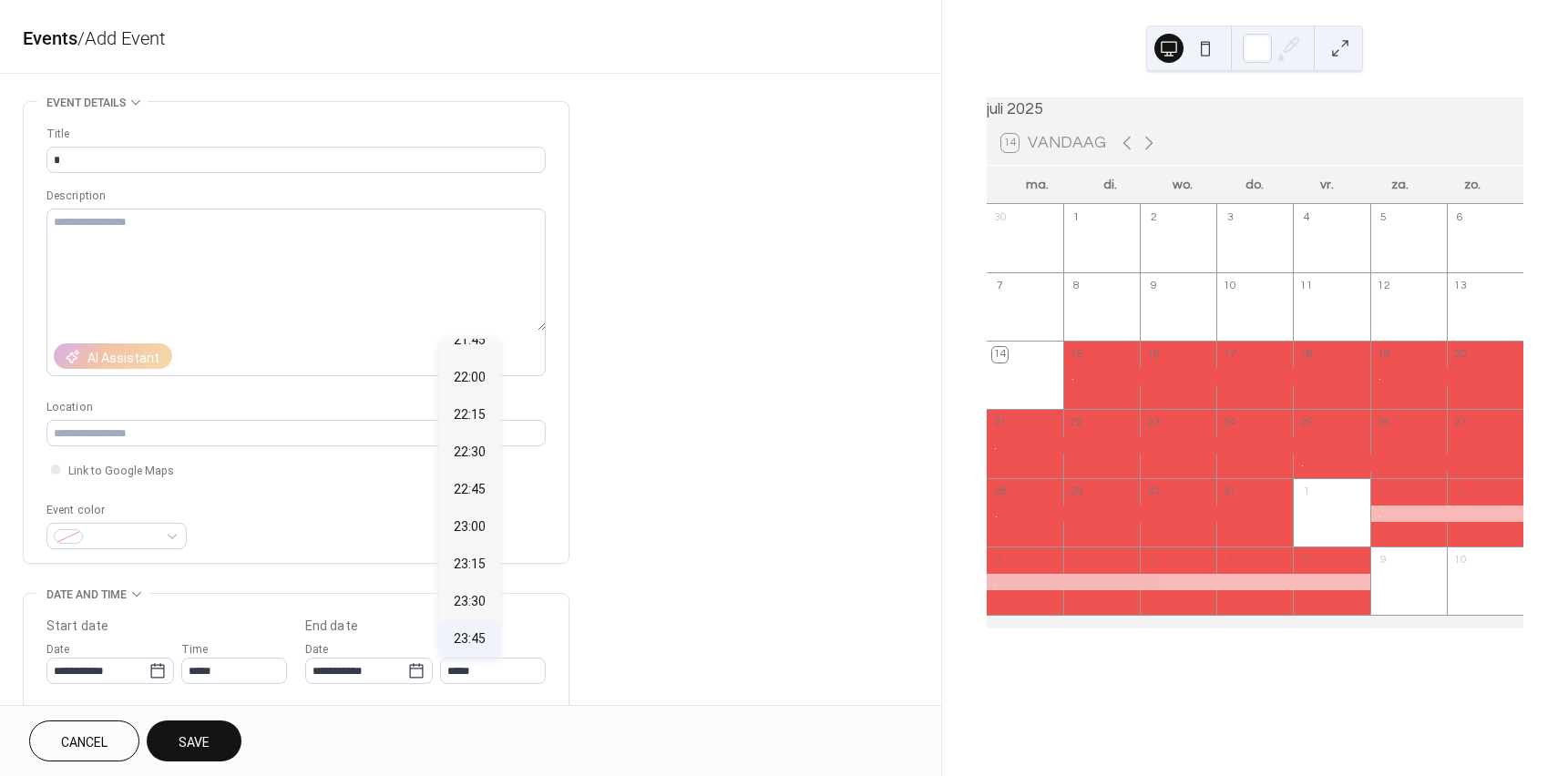 type on "*****" 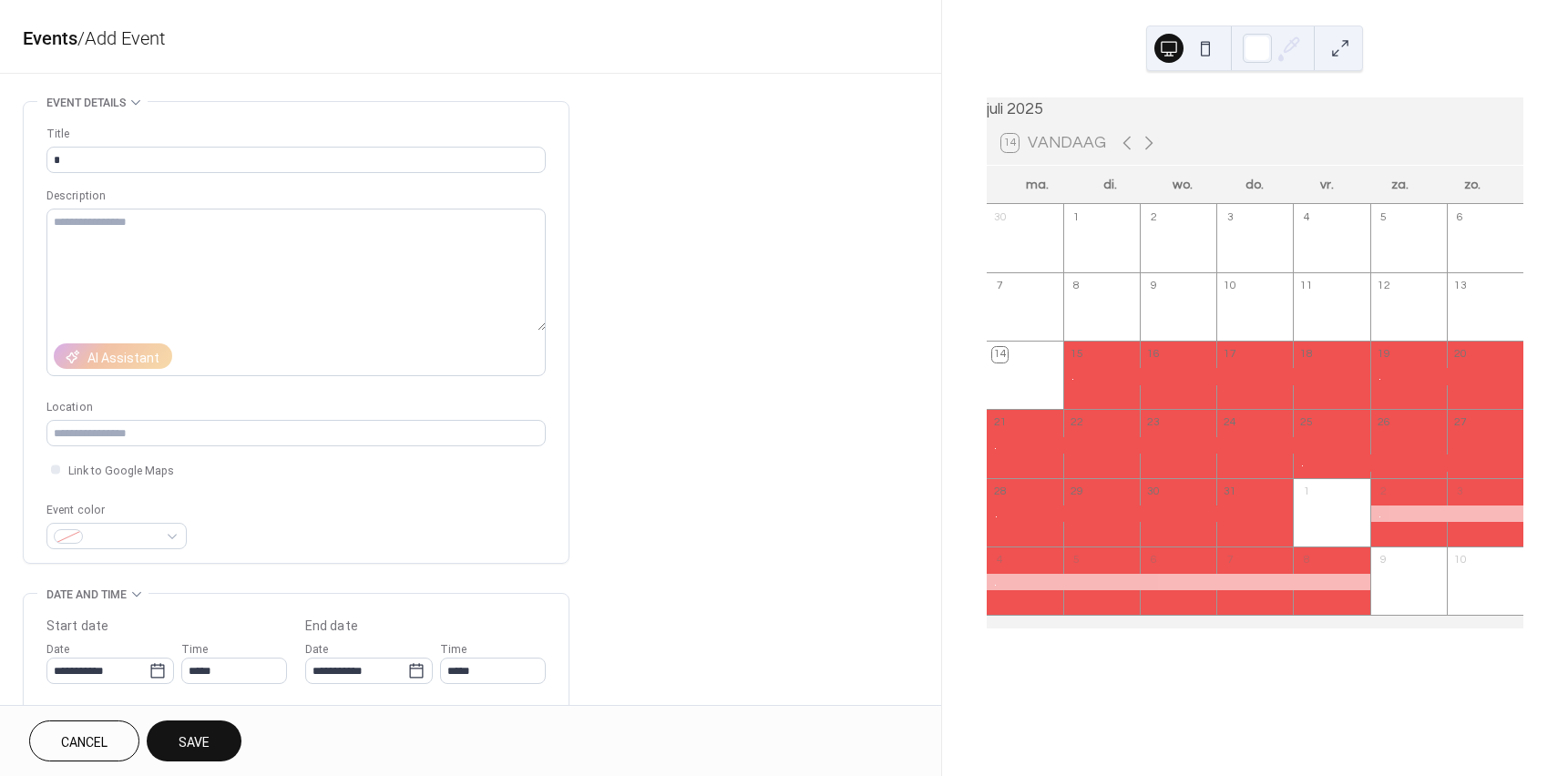click on "Save" at bounding box center (194, 742) 